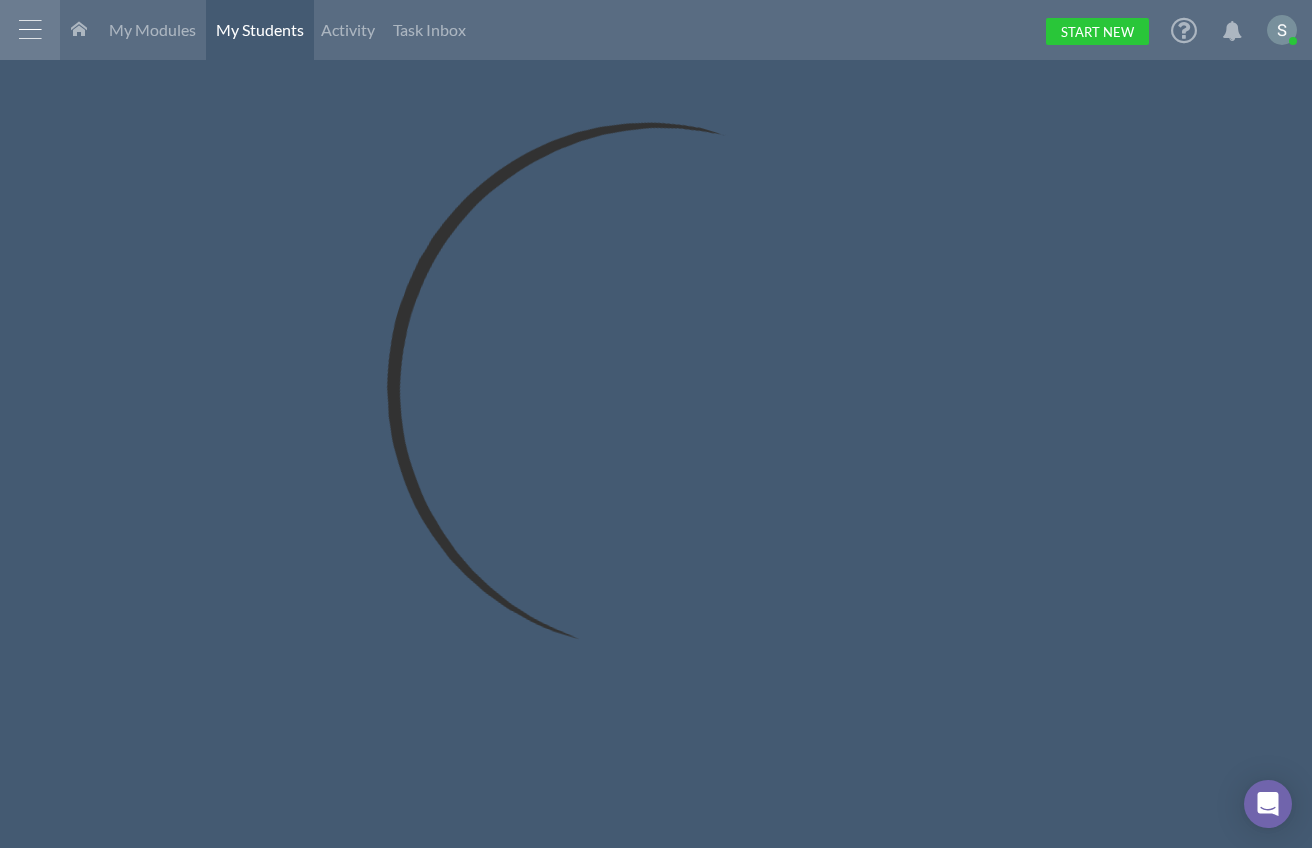 scroll, scrollTop: 0, scrollLeft: 0, axis: both 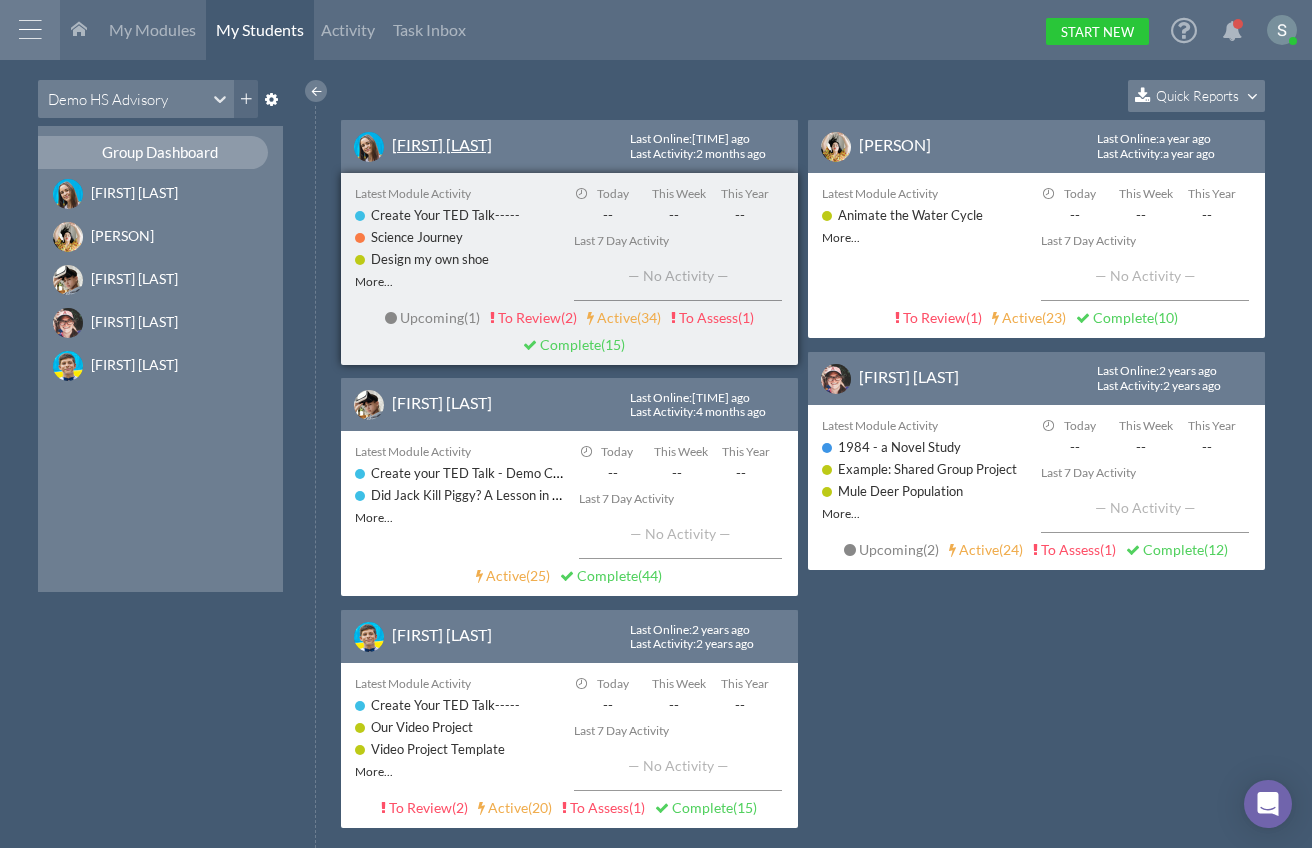 click on "[FIRST] [LAST]" at bounding box center (442, 144) 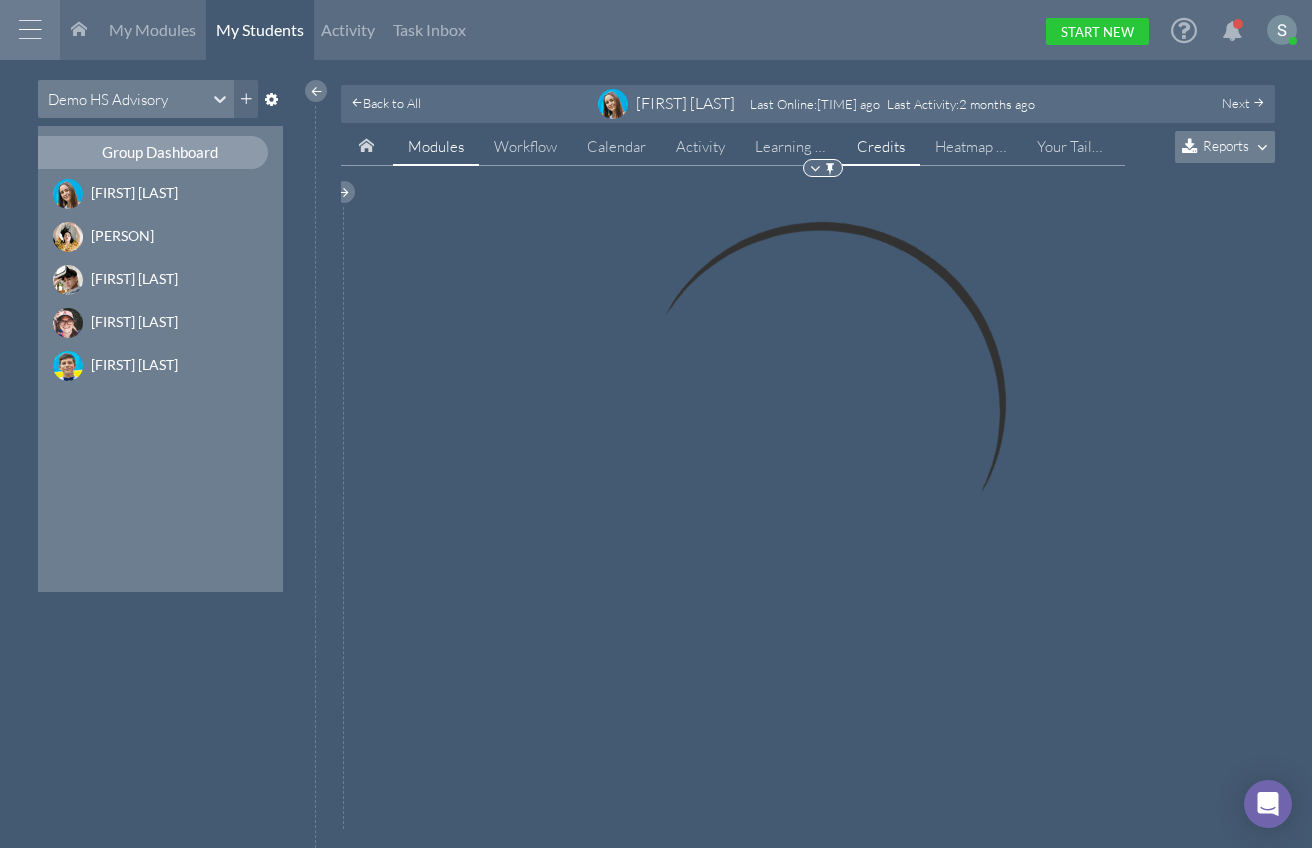 click on "Credits" at bounding box center (881, 147) 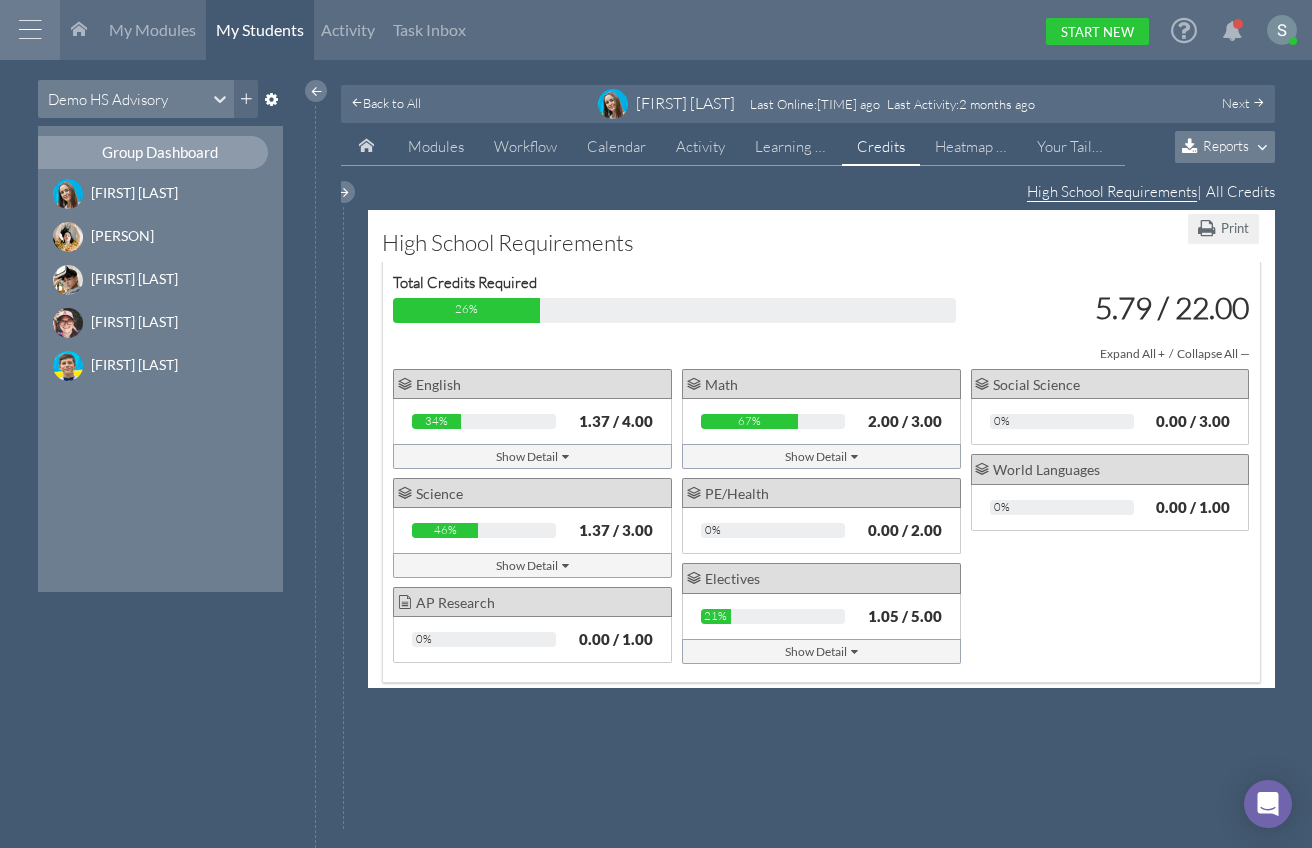 click on "Show Detail" at bounding box center (821, 456) 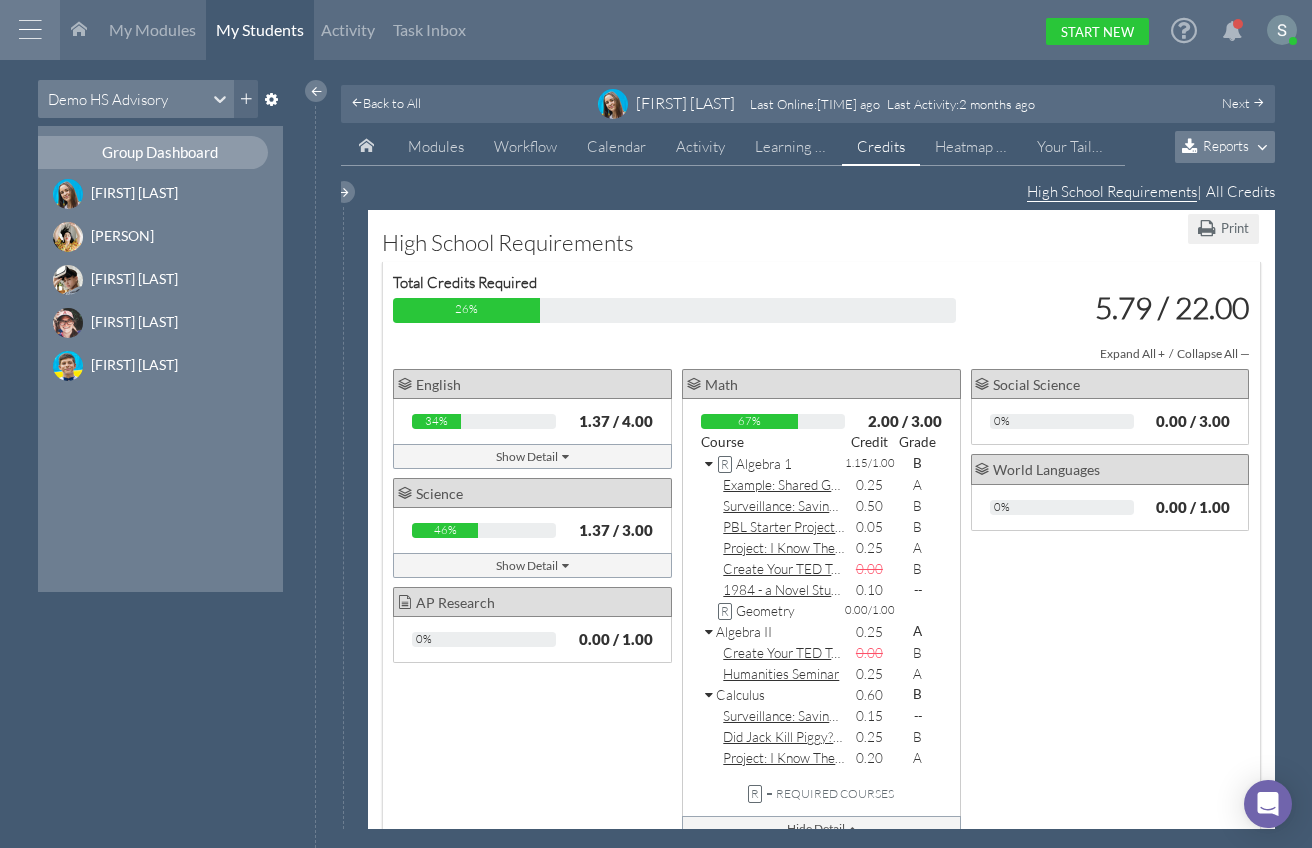 click at bounding box center (710, 465) 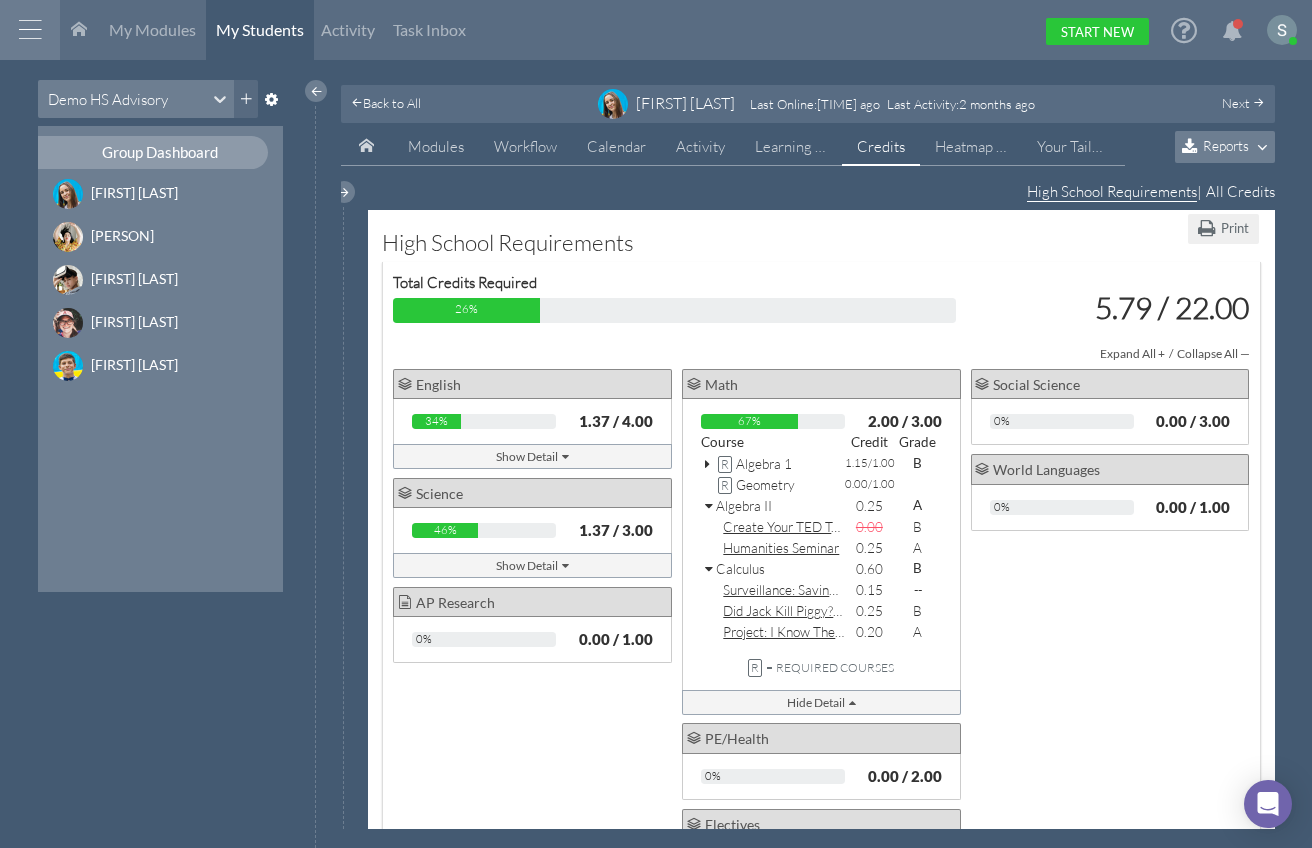 click at bounding box center (710, 507) 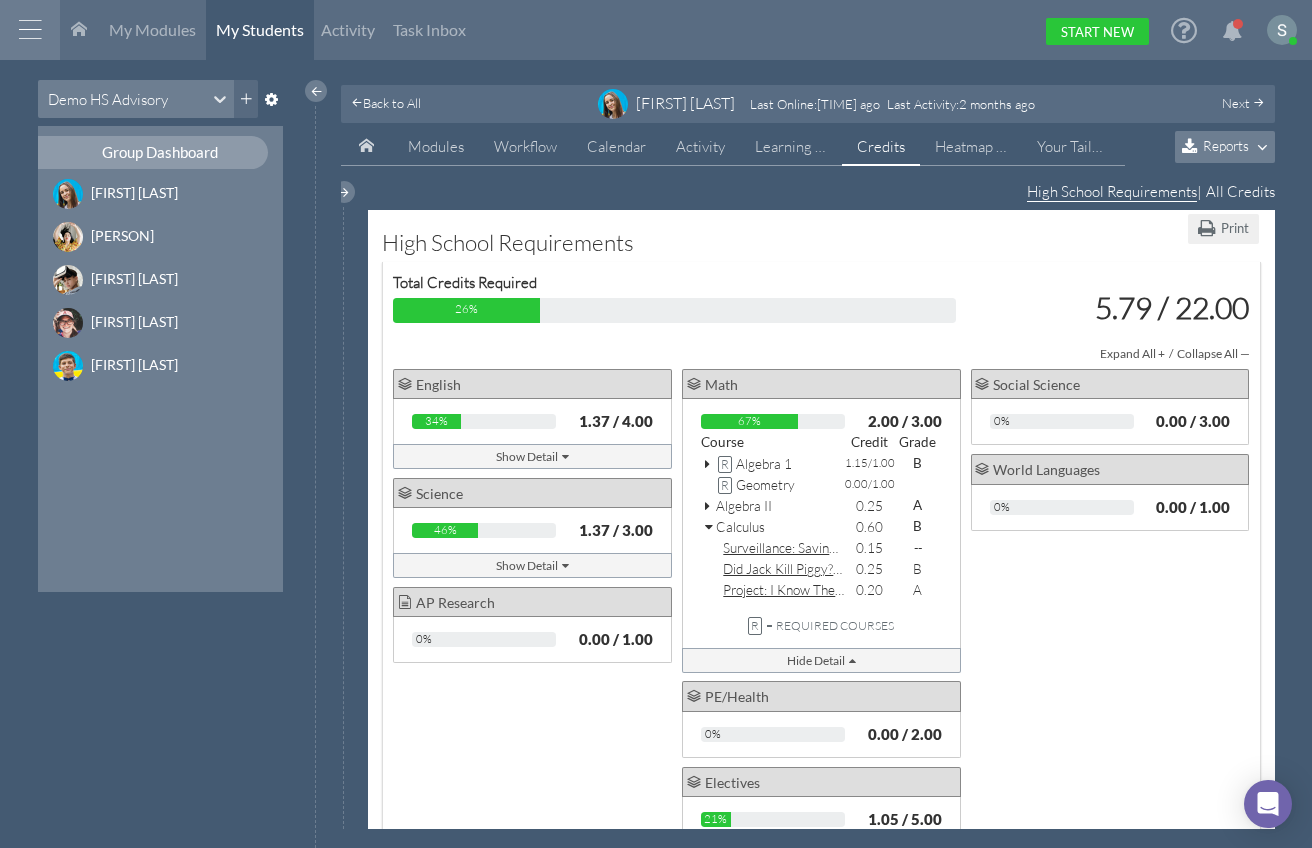 click at bounding box center [710, 528] 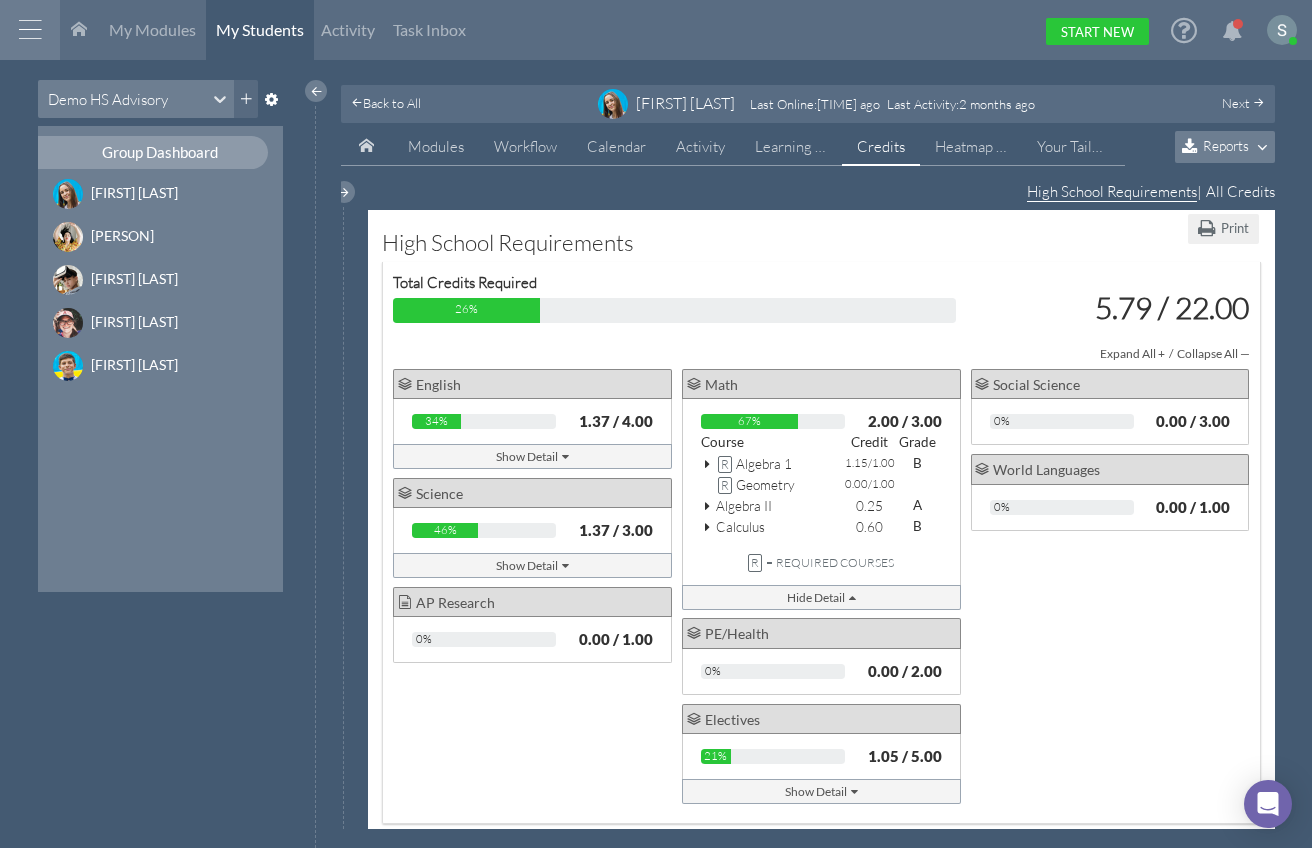 click at bounding box center (710, 528) 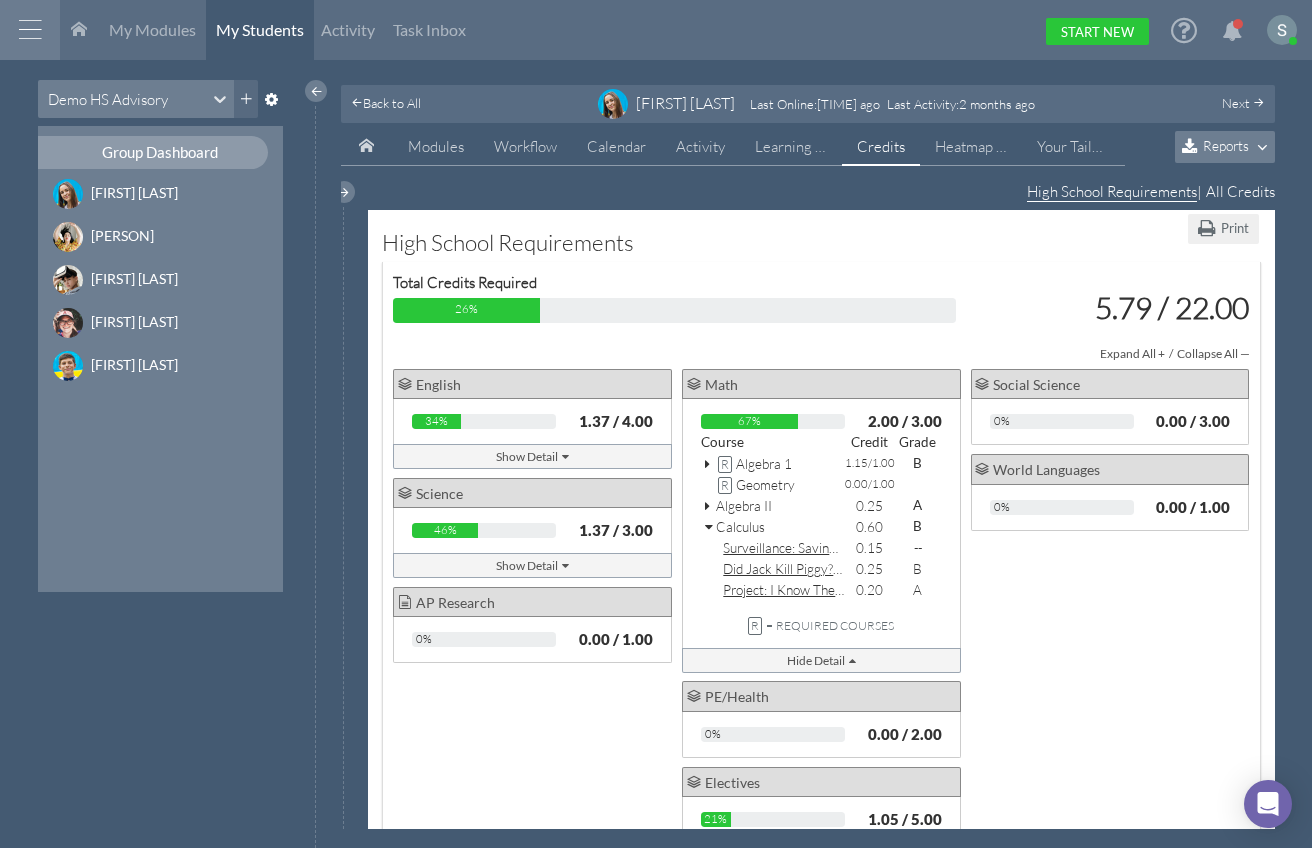 click at bounding box center [710, 528] 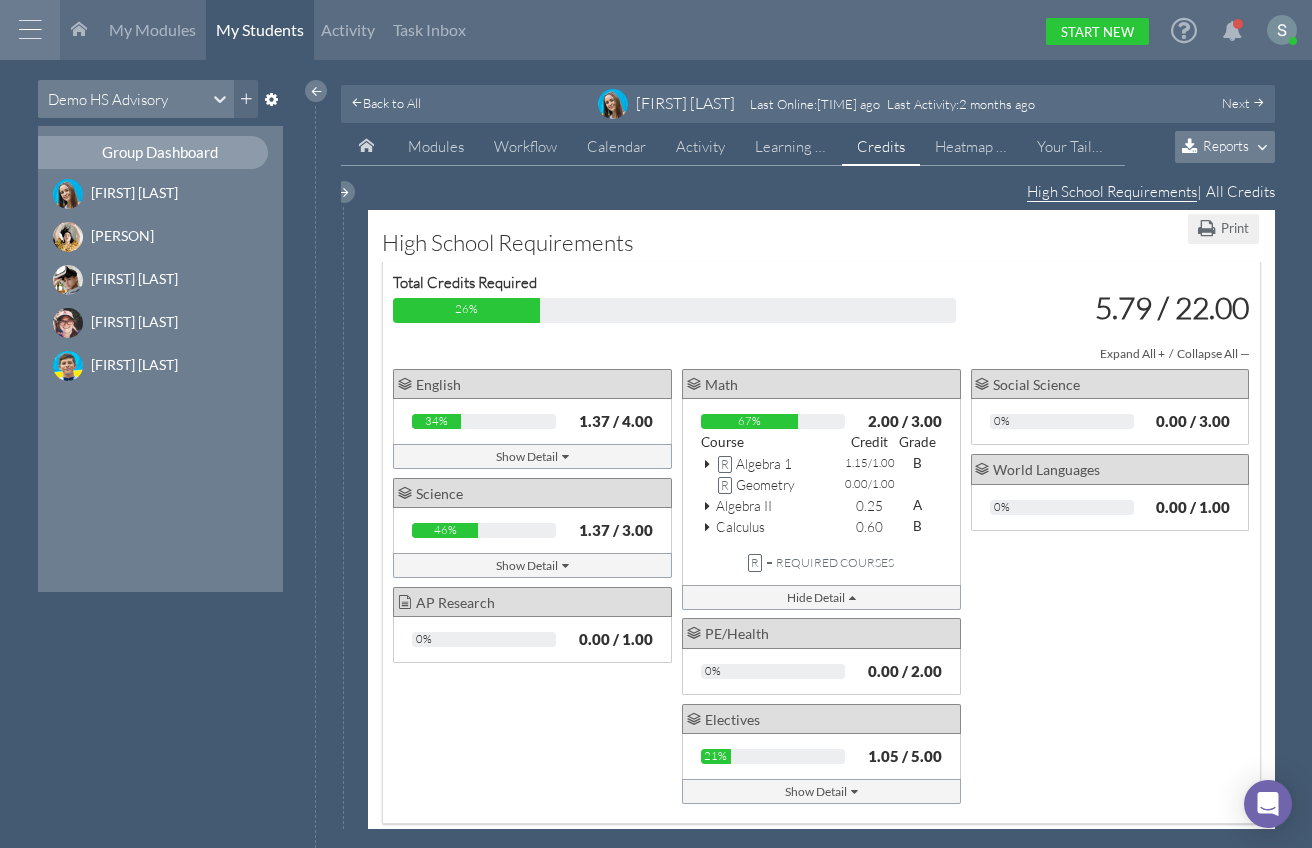 click on "Show Detail" at bounding box center [532, 456] 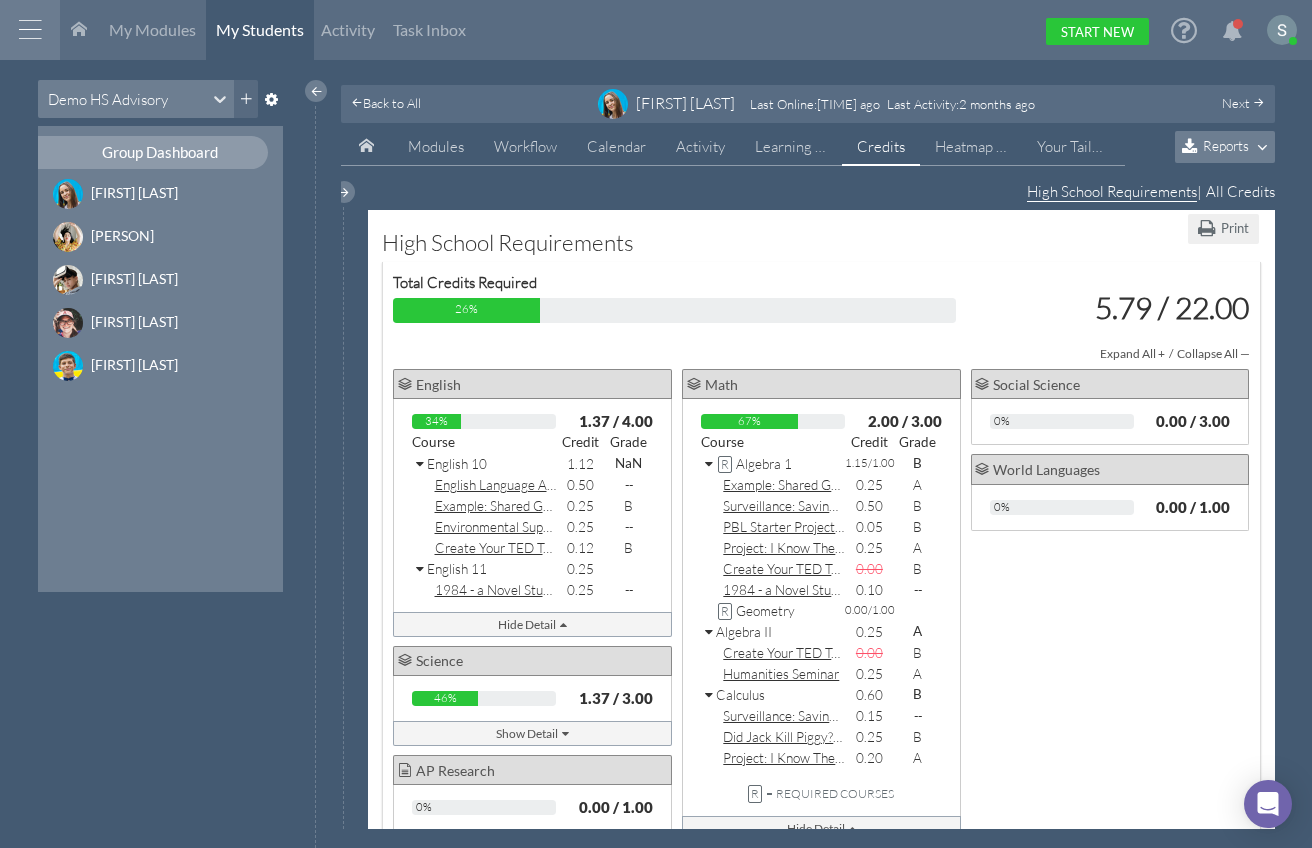 click at bounding box center [421, 465] 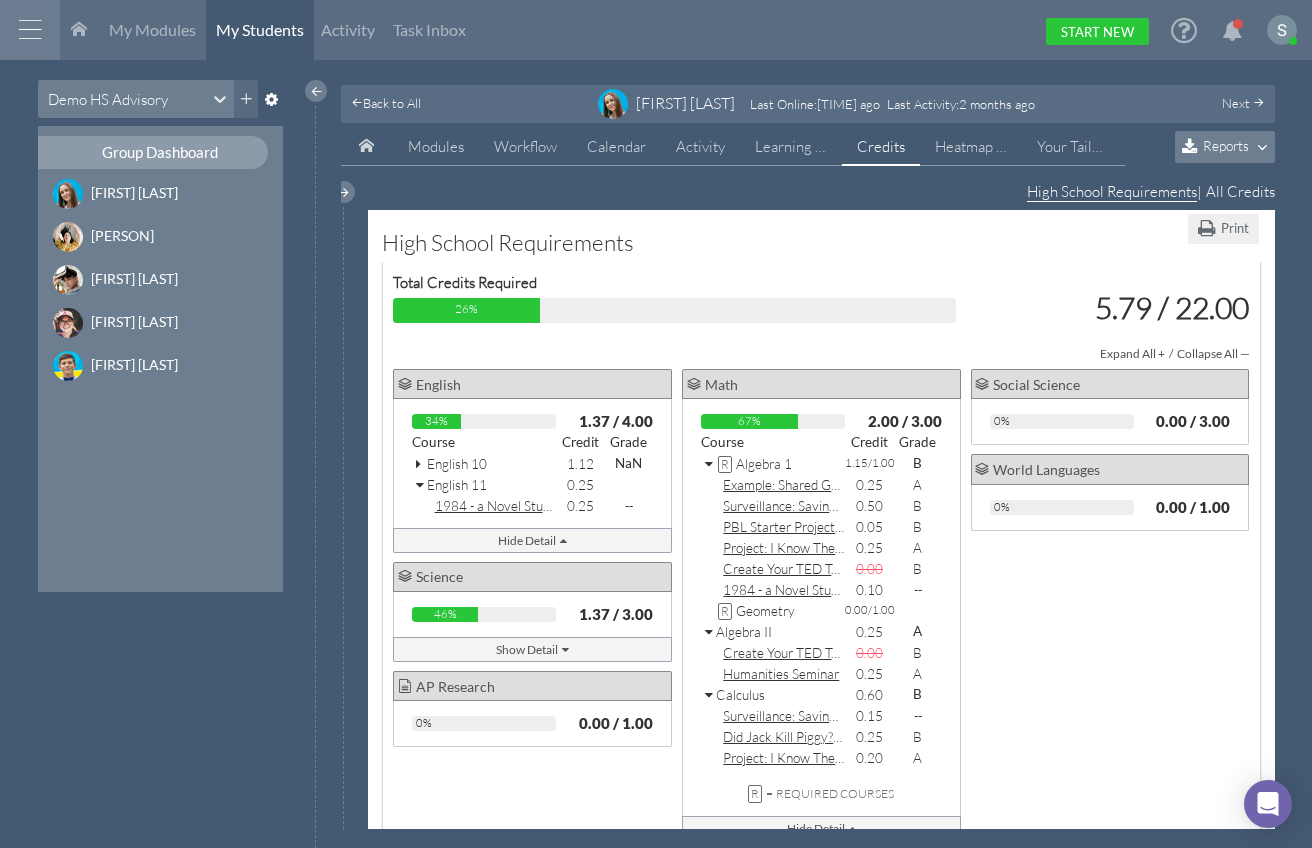 click on "R Algebra 1" at bounding box center [773, 464] 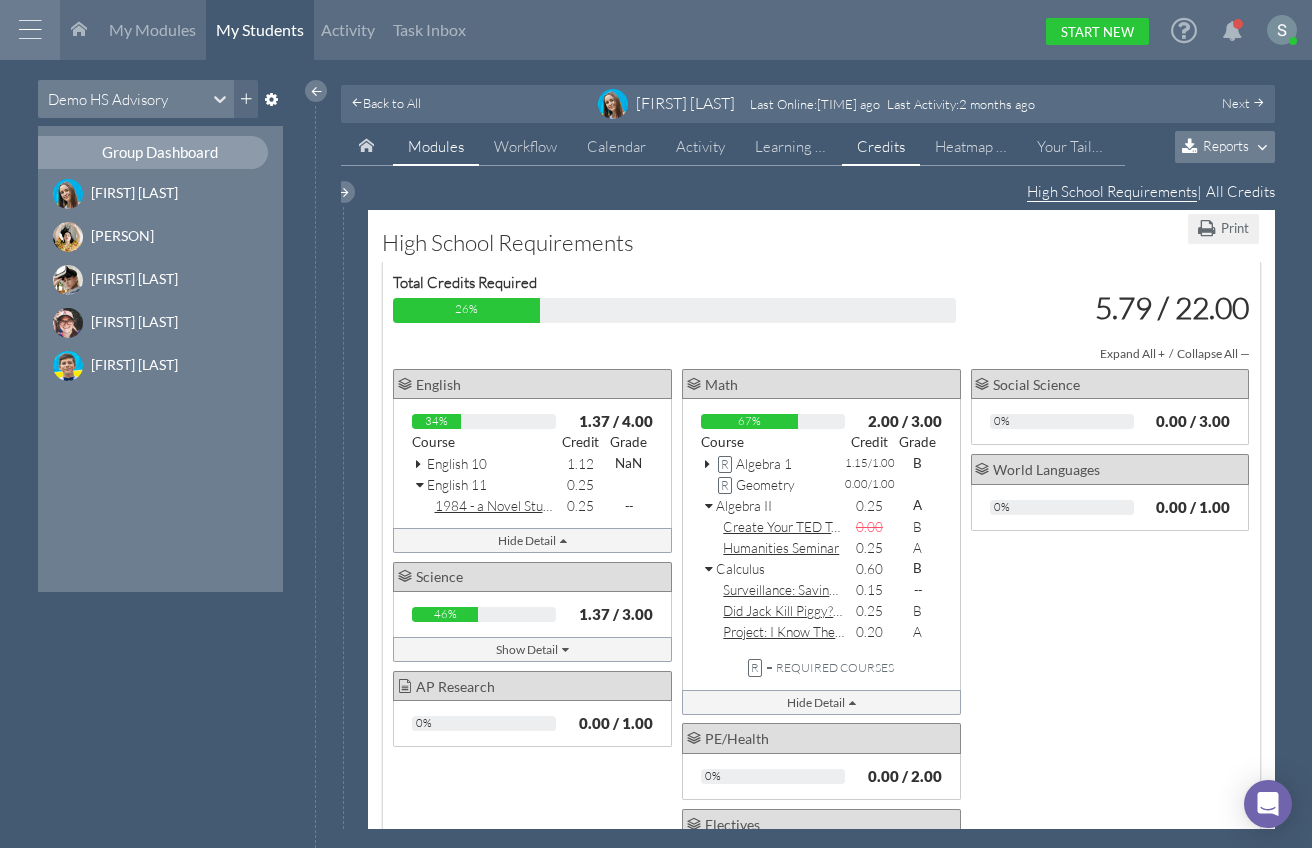 click on "Modules" at bounding box center (436, 146) 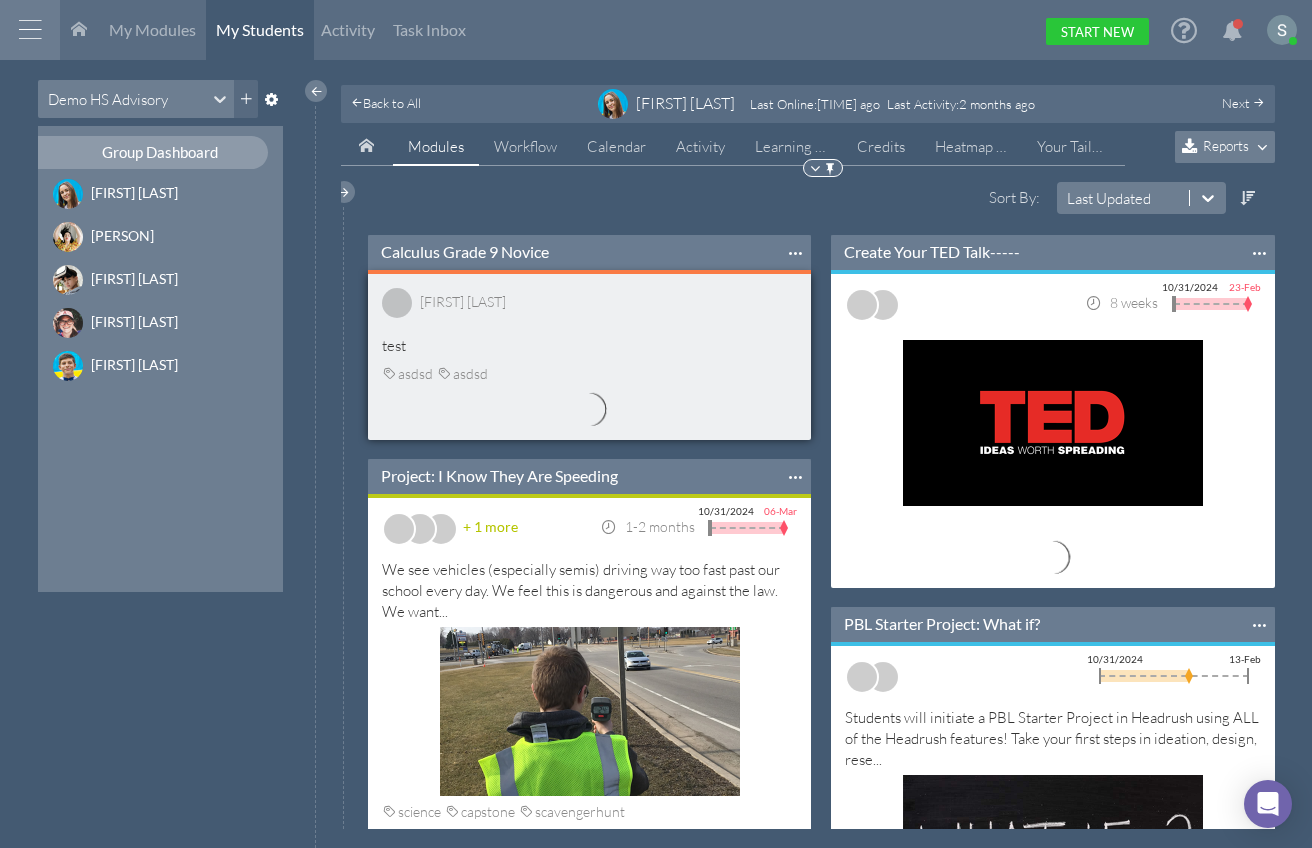 scroll, scrollTop: 11, scrollLeft: 11, axis: both 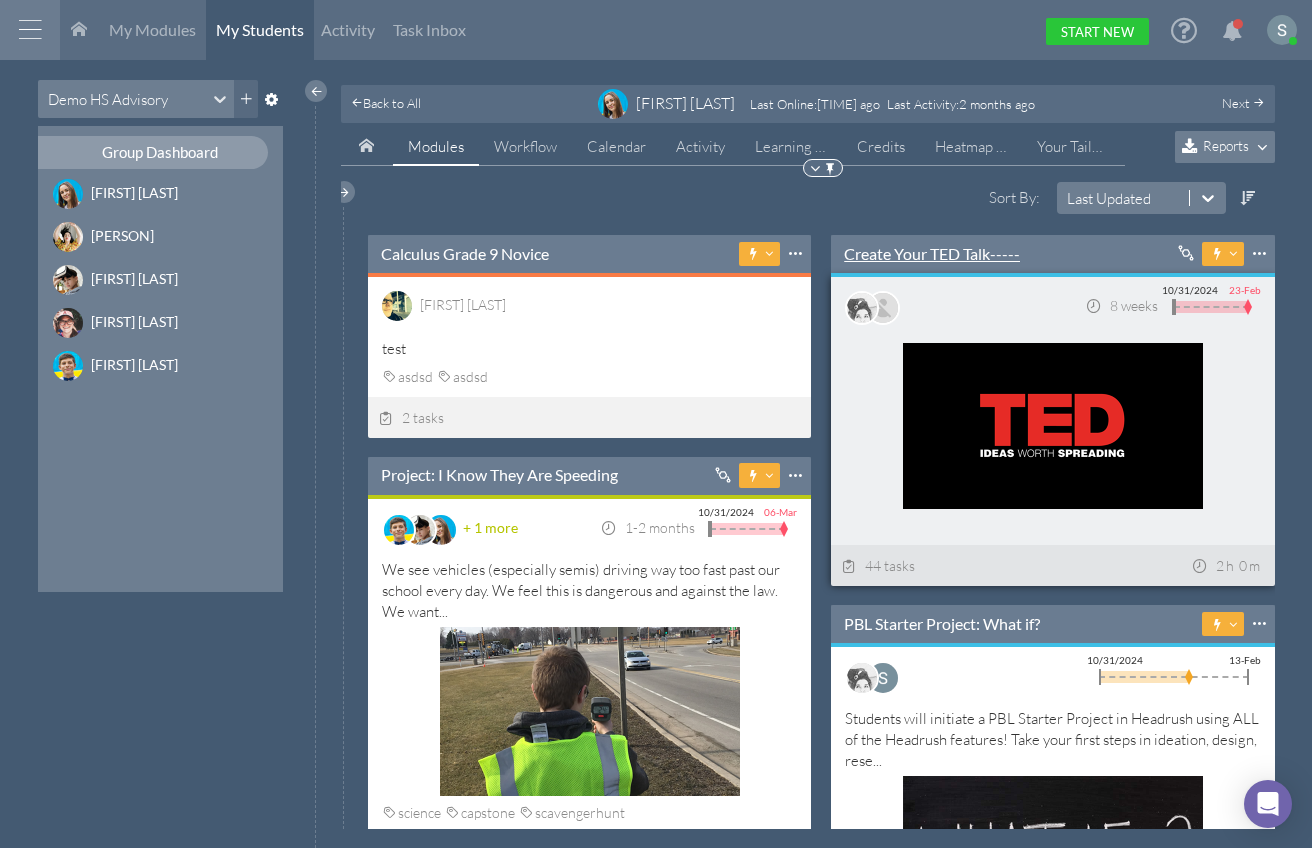 click on "Create Your TED Talk-----" at bounding box center [932, 254] 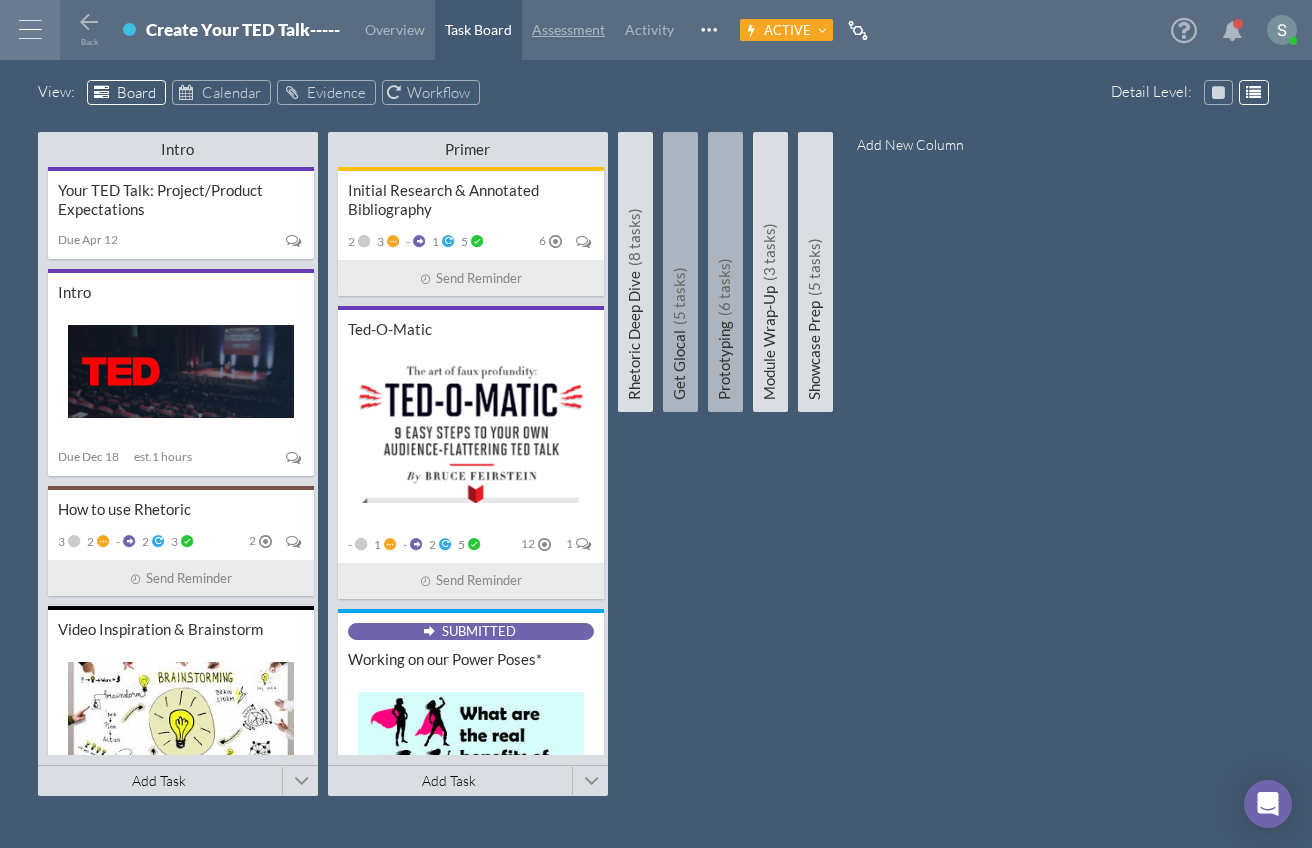 click on "Assessment" at bounding box center [568, 29] 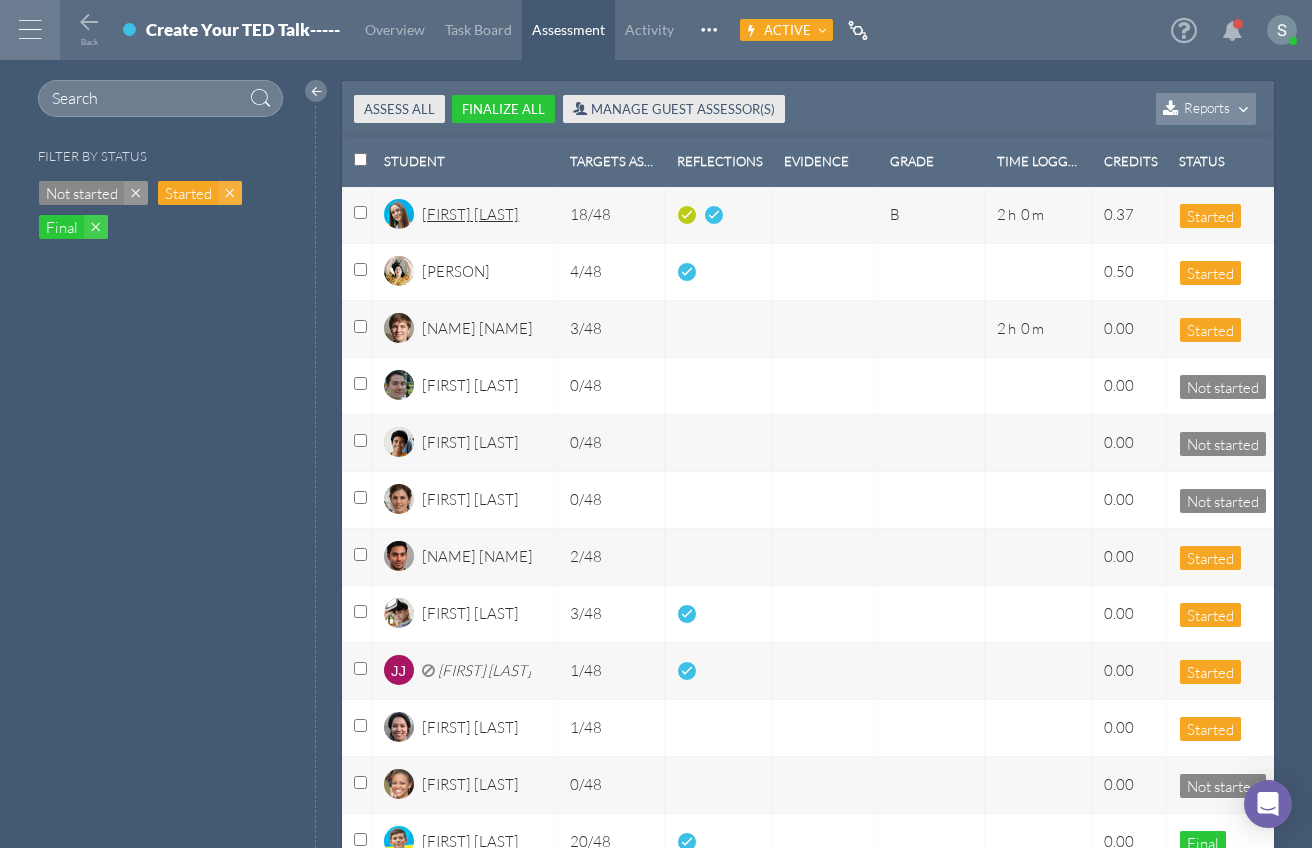 click on "[FIRST] [LAST]" at bounding box center (470, 221) 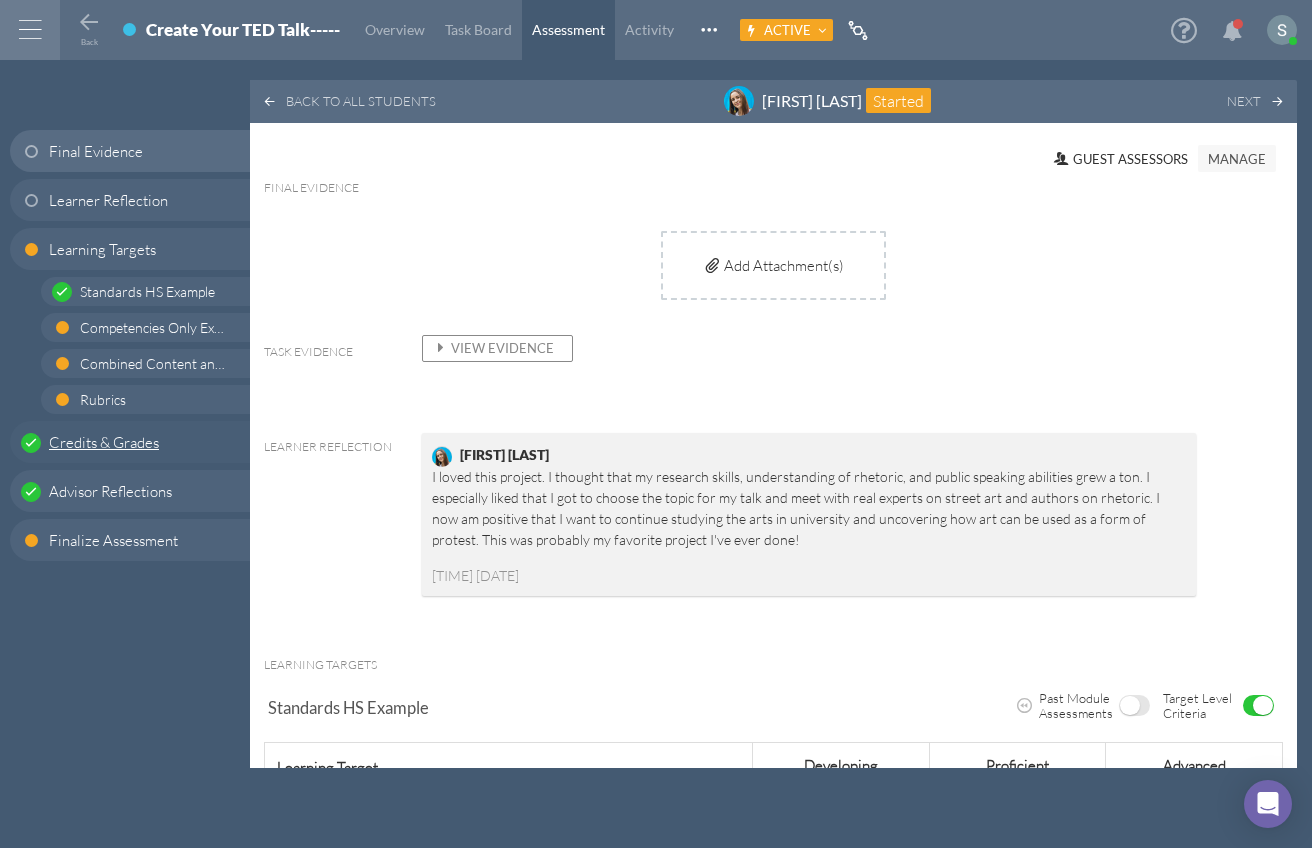 click on "Credits & Grades" at bounding box center (104, 442) 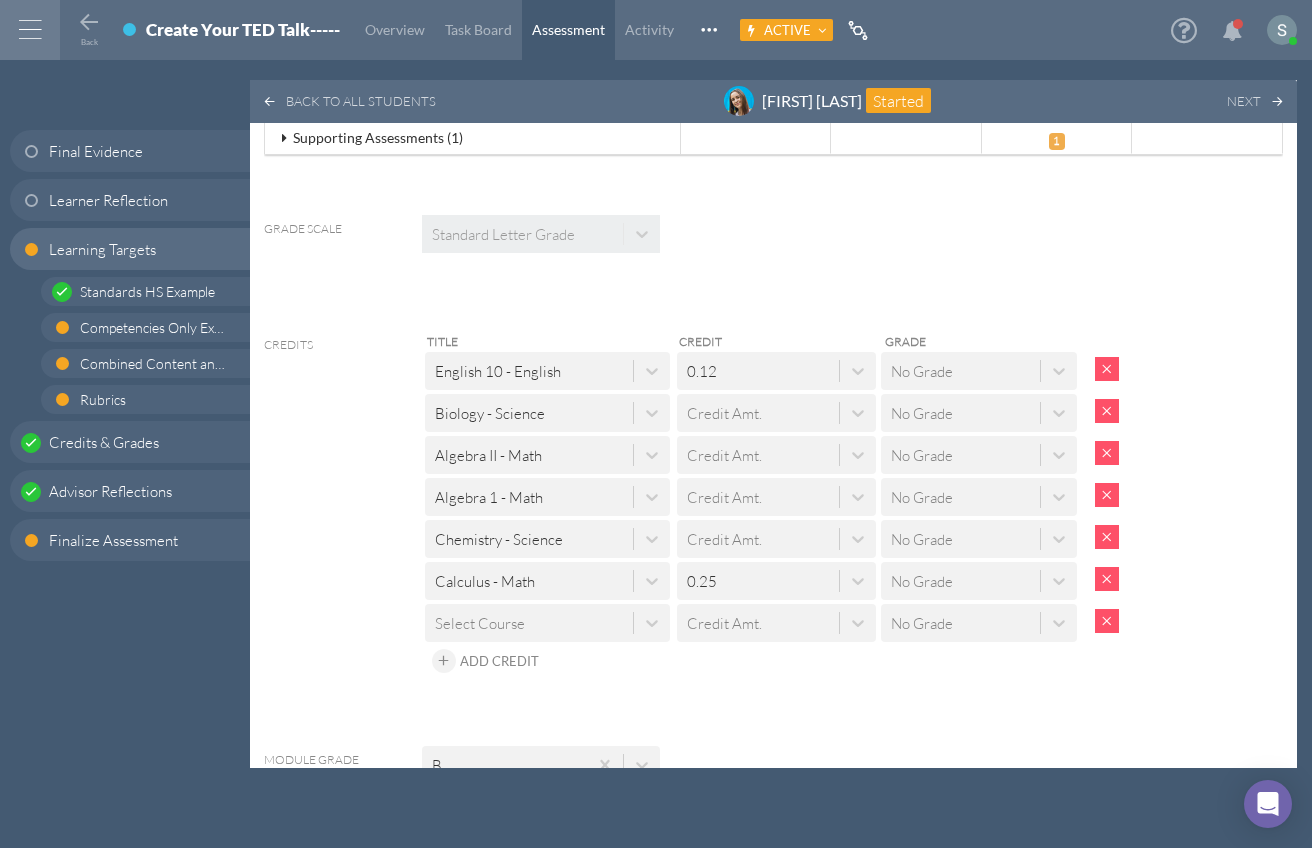 click on "English 10 - English" at bounding box center [498, 370] 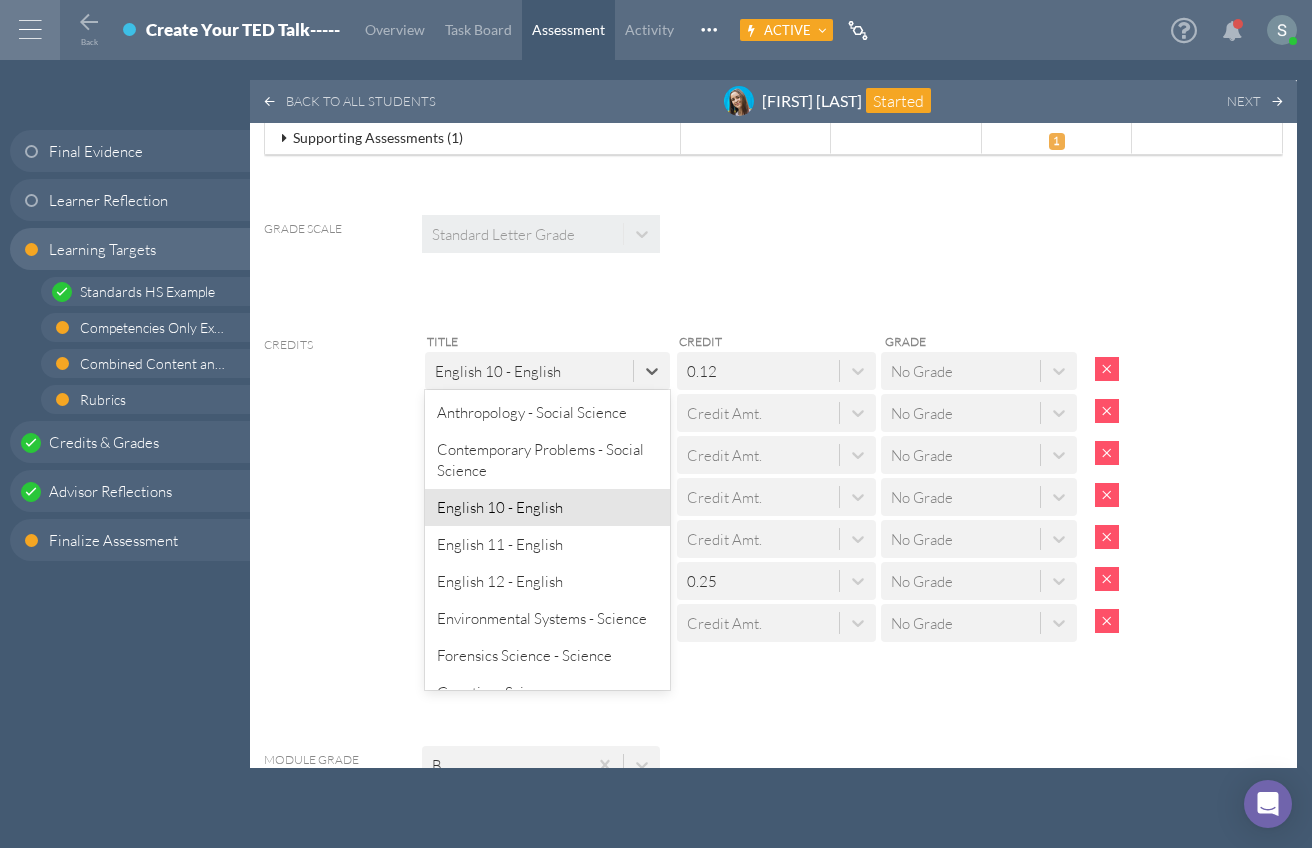 click on "English 10 - English" at bounding box center (498, 370) 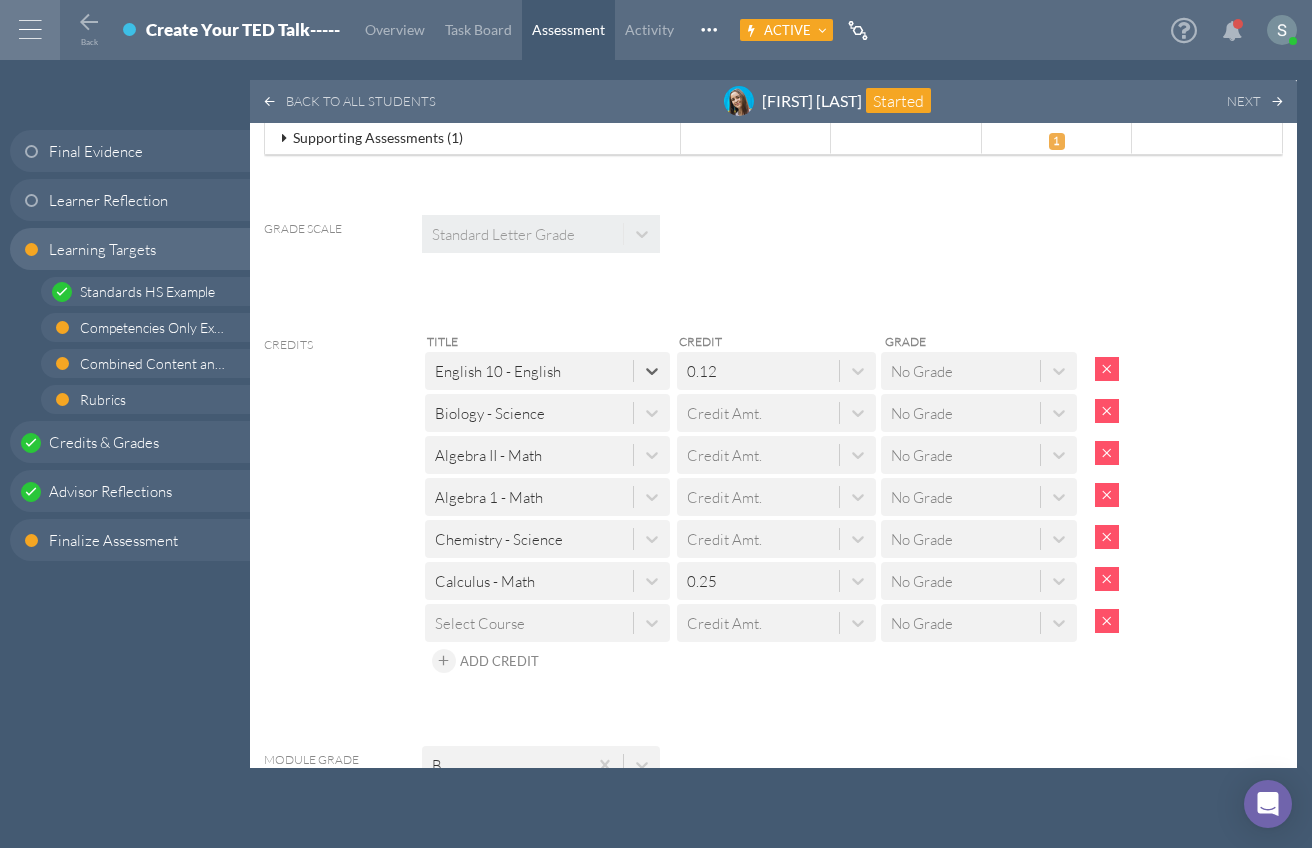 click on "No Grade" at bounding box center (922, 370) 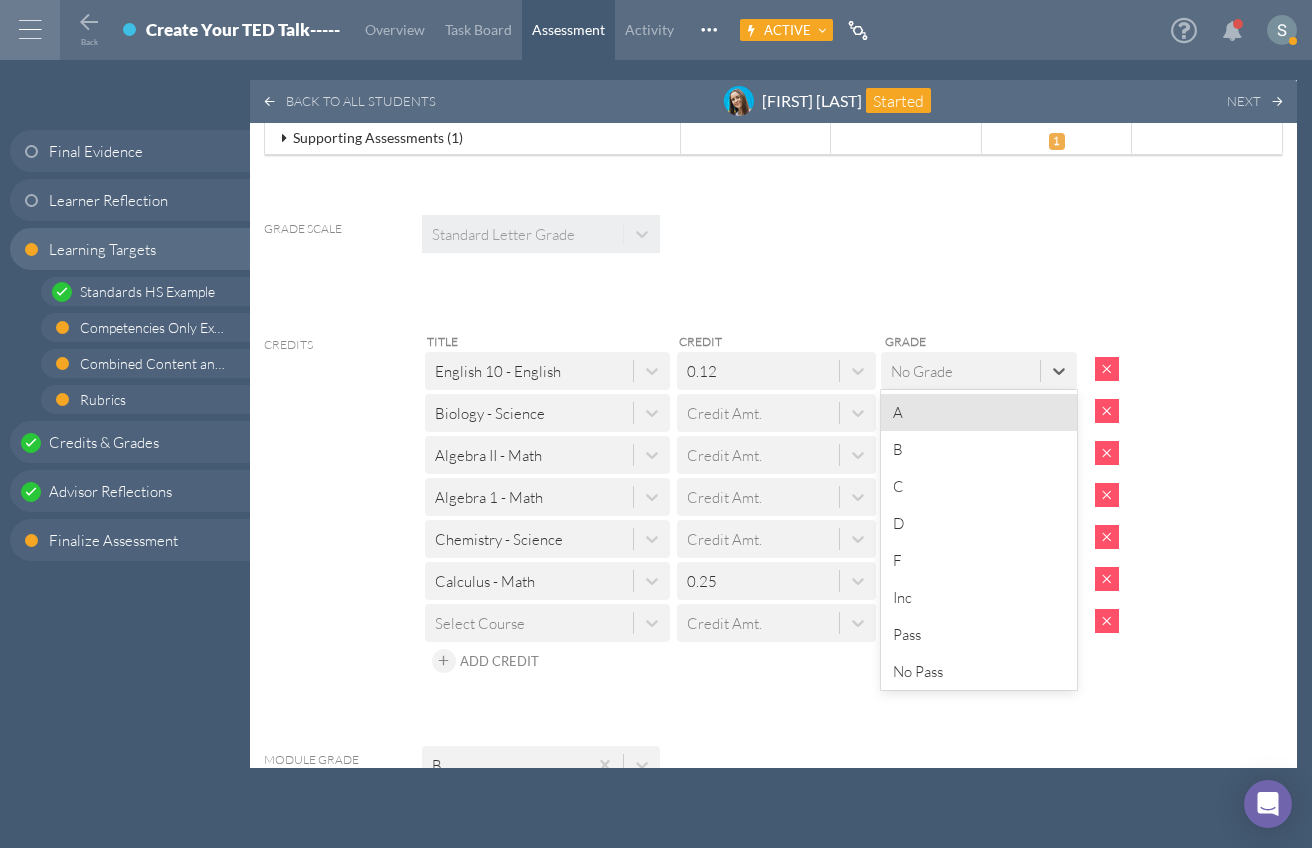 click on "Grade Scale Standard Letter Grade Credits Title Credit Grade English 10 - English 0.12      option A focused, 1 of 8. 8 results available. Use Up and Down to choose options, press Enter to select the currently focused option, press Escape to exit the menu, press Tab to select the option and exit the menu. No Grade A B C D F Inc Pass No Pass Biology - Science Credit Amt. No Grade Algebra II - Math Credit Amt. No Grade Algebra 1 - Math Credit Amt. No Grade Chemistry - Science Credit Amt. No Grade Calculus - Math 0.25 No Grade Select Course Credit Amt. No Grade Add Credit" at bounding box center [730, 493] 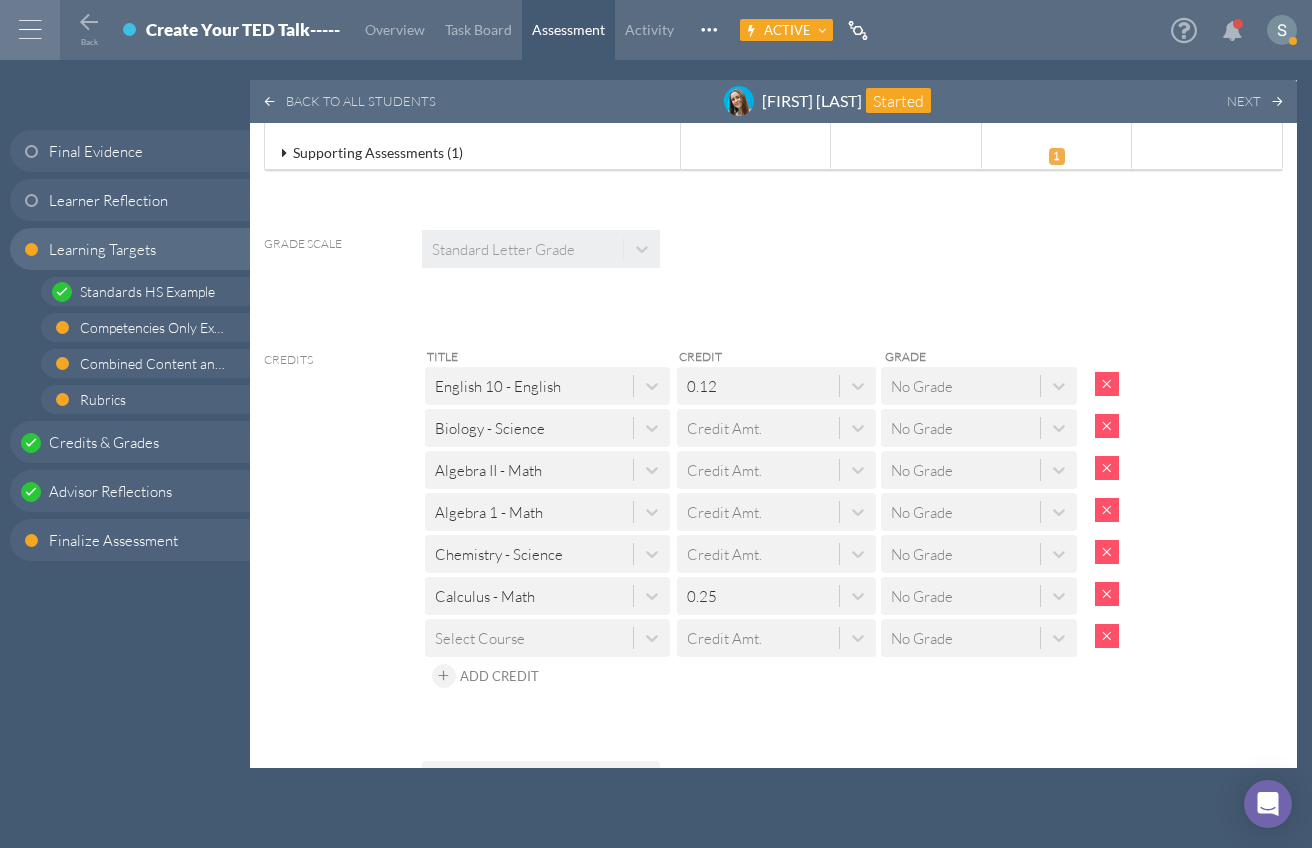 click at bounding box center (1107, 636) 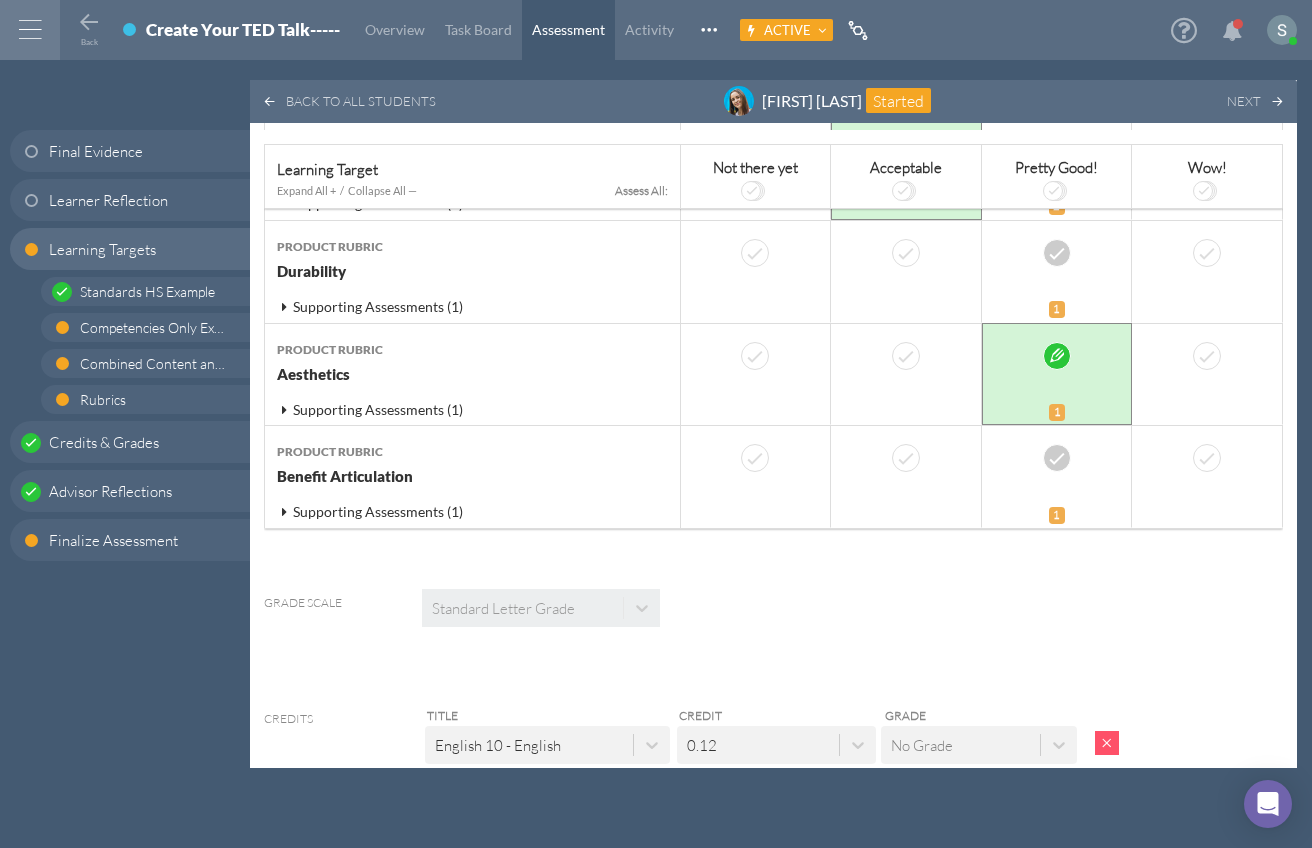 scroll, scrollTop: 8149, scrollLeft: 0, axis: vertical 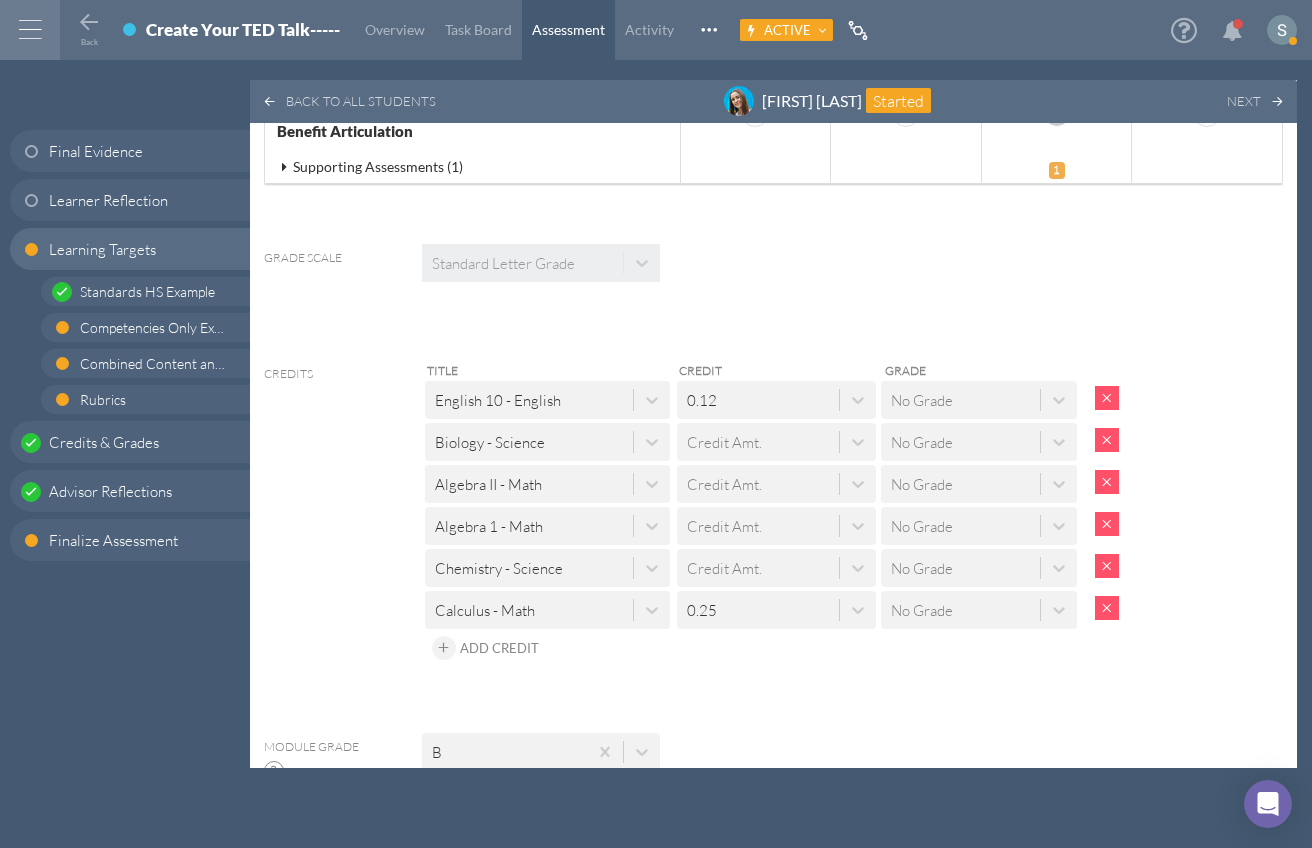 click on "Grade Scale Standard Letter Grade Credits Title Credit Grade English 10 - English 0.12 No Grade Biology - Science Credit Amt. No Grade Algebra II - Math Credit Amt. No Grade Algebra 1 - Math Credit Amt. No Grade Chemistry - Science Credit Amt. No Grade Calculus - Math 0.25 No Grade Add Credit Module Grade ? B" at bounding box center [773, 497] 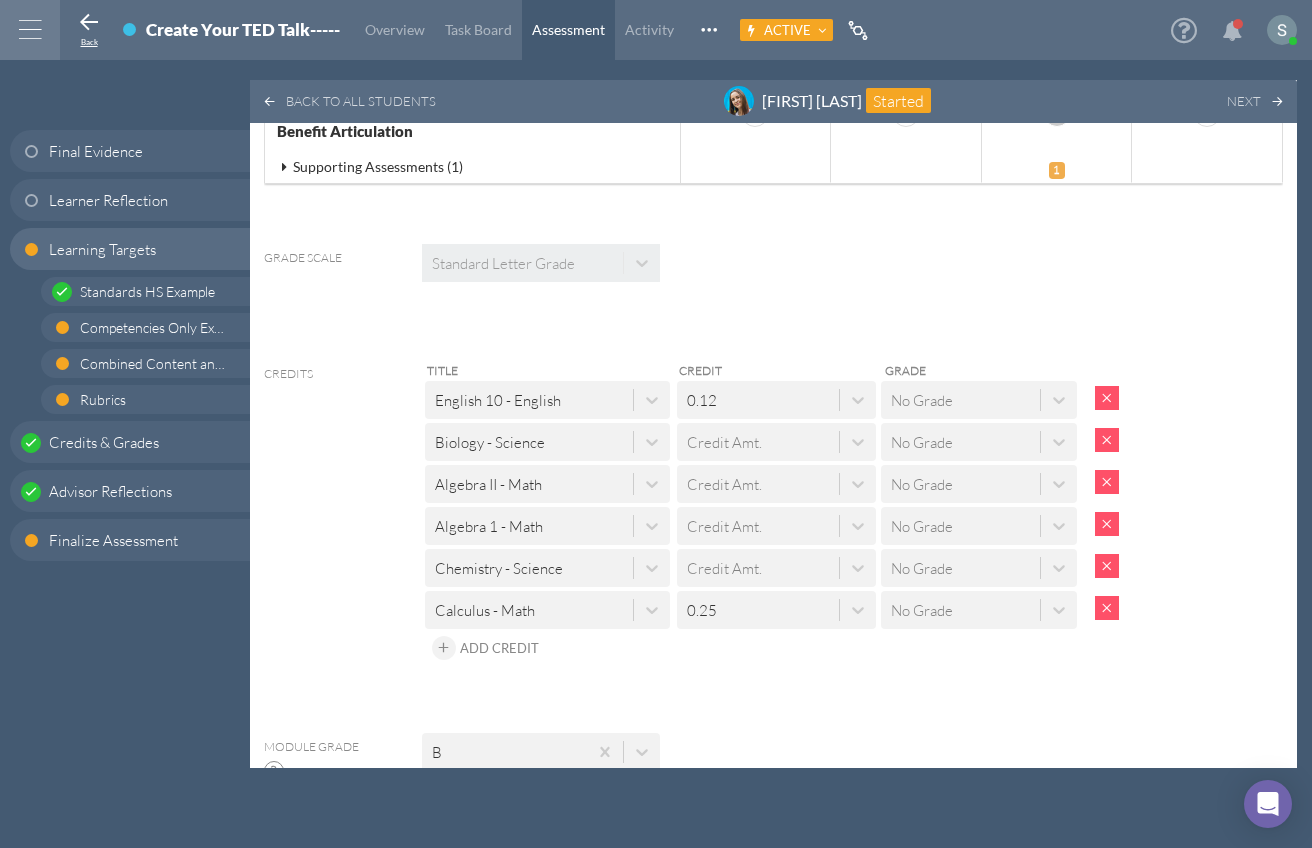 click at bounding box center [89, 23] 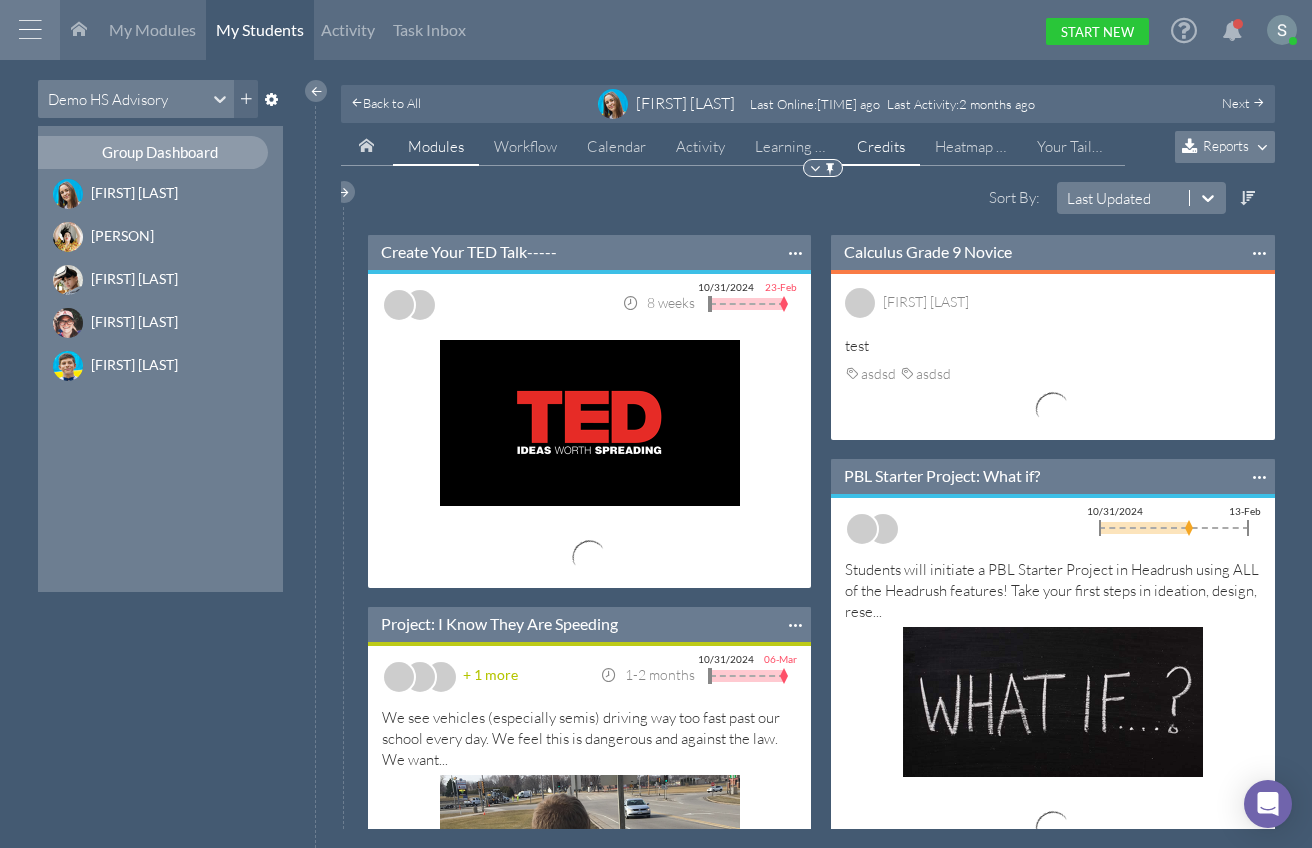 scroll, scrollTop: 11, scrollLeft: 11, axis: both 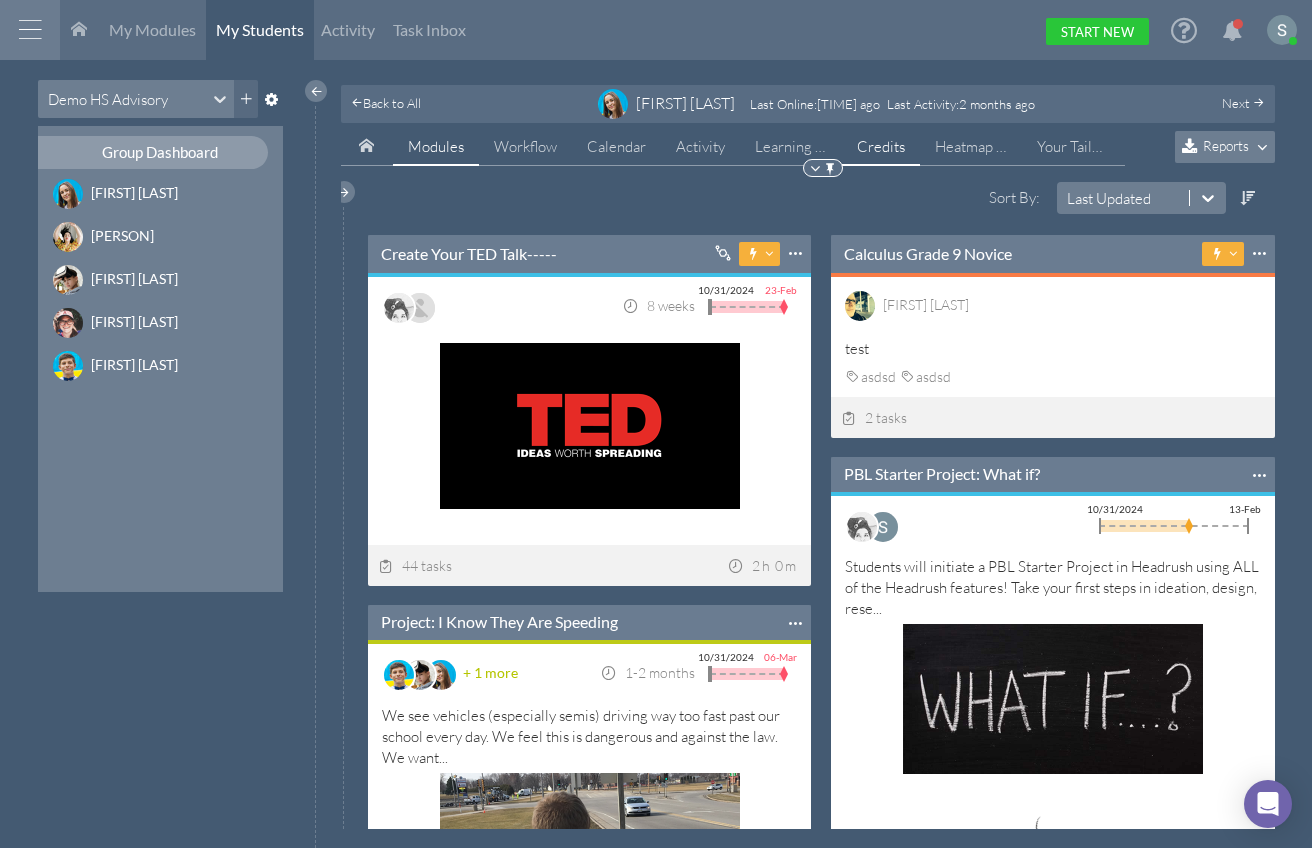 click on "Credits" at bounding box center (881, 147) 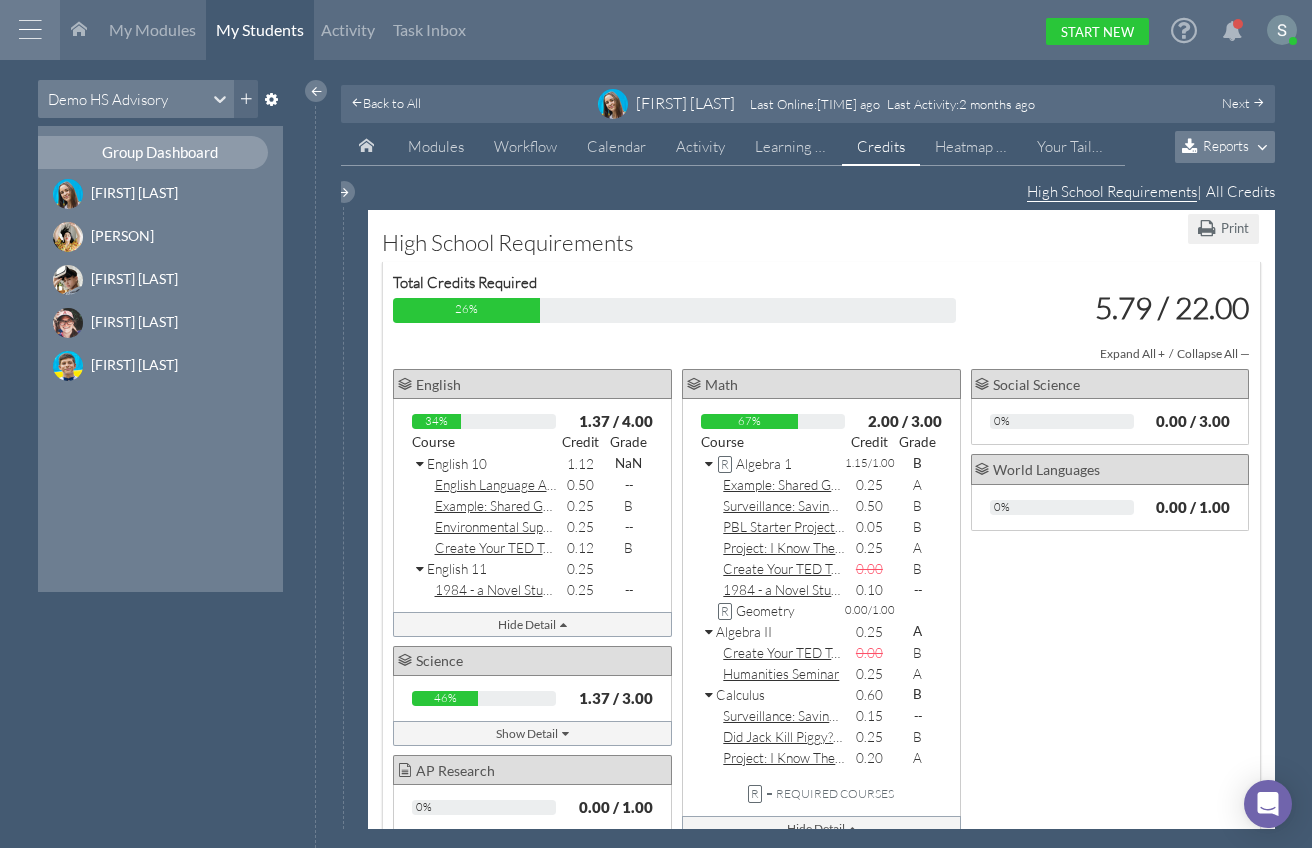 click at bounding box center (710, 465) 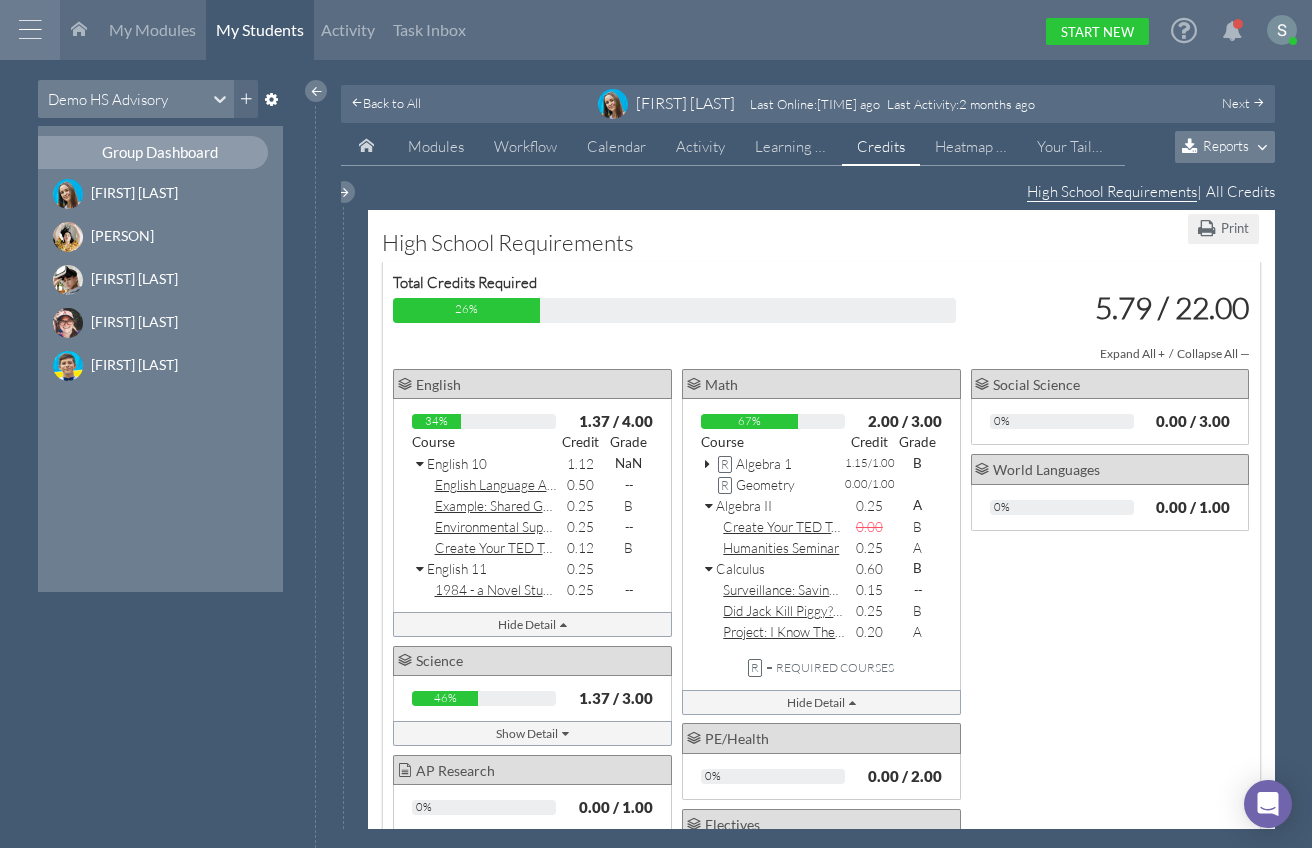 click at bounding box center (710, 507) 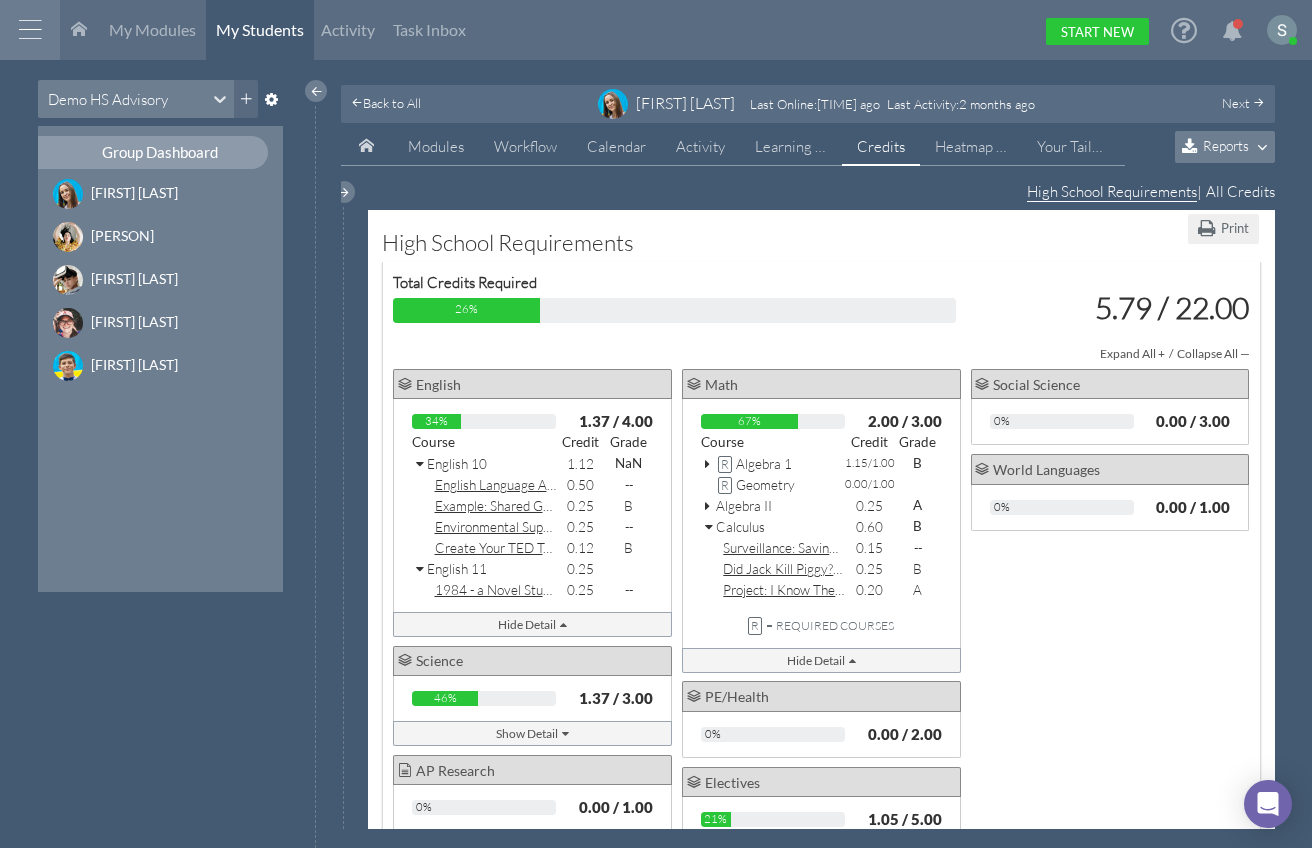 click at bounding box center [710, 528] 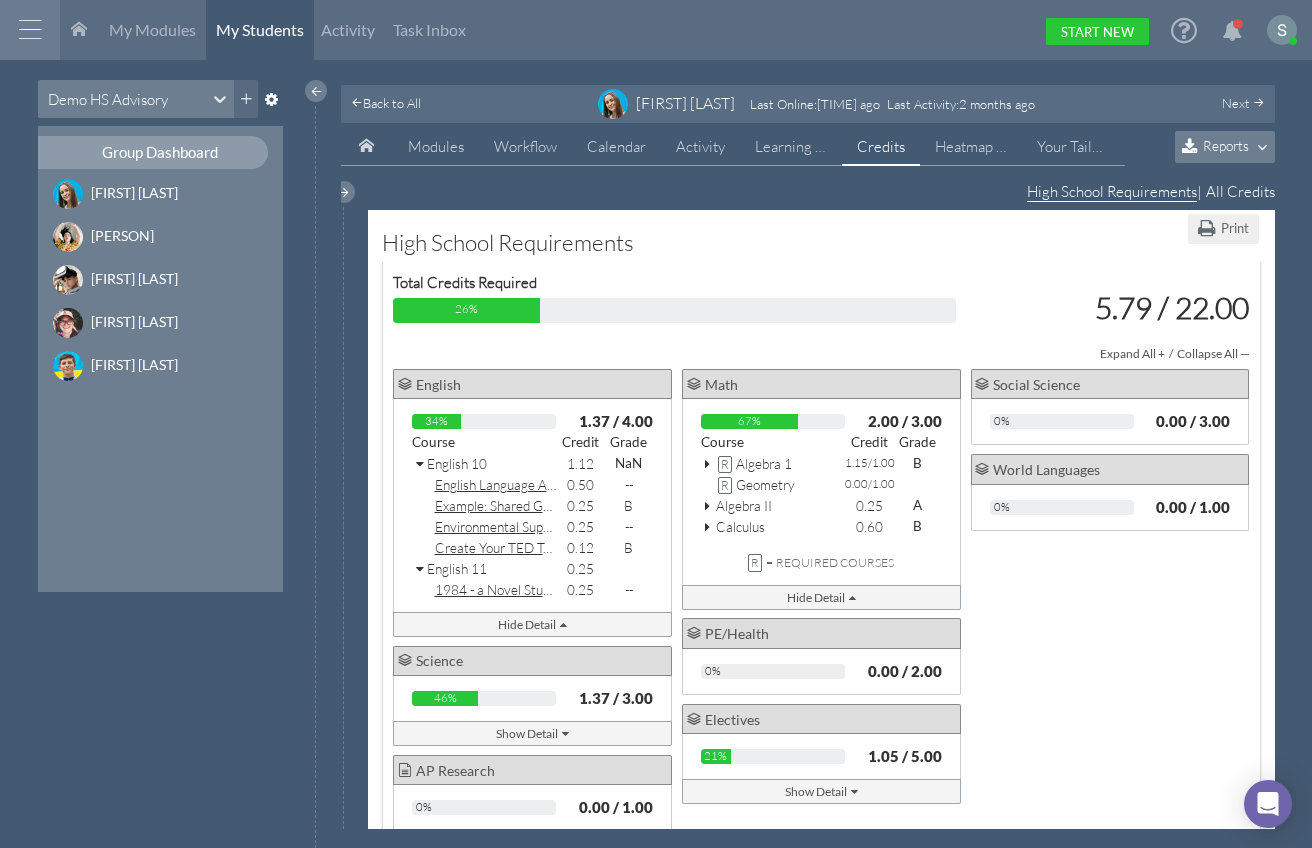 click at bounding box center (710, 528) 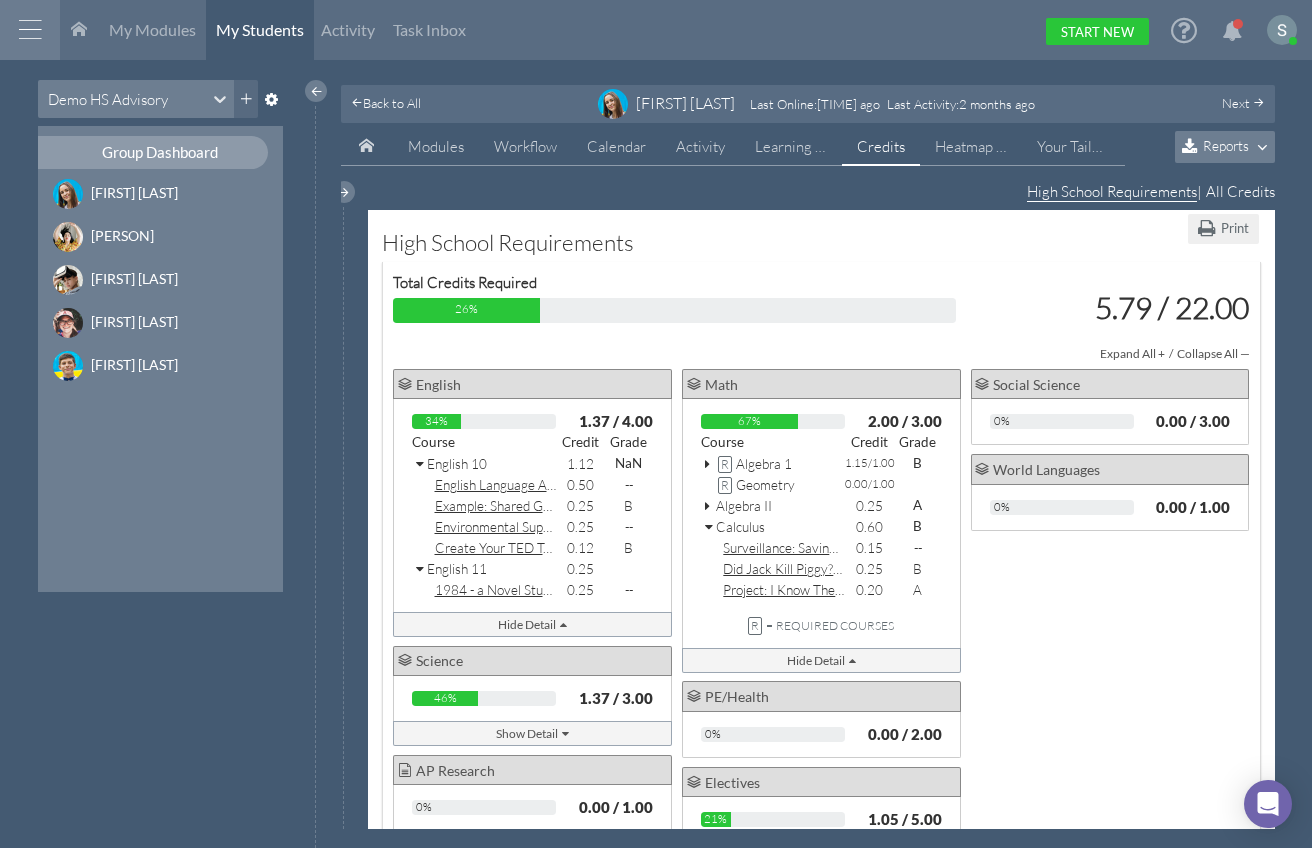 click at bounding box center (710, 528) 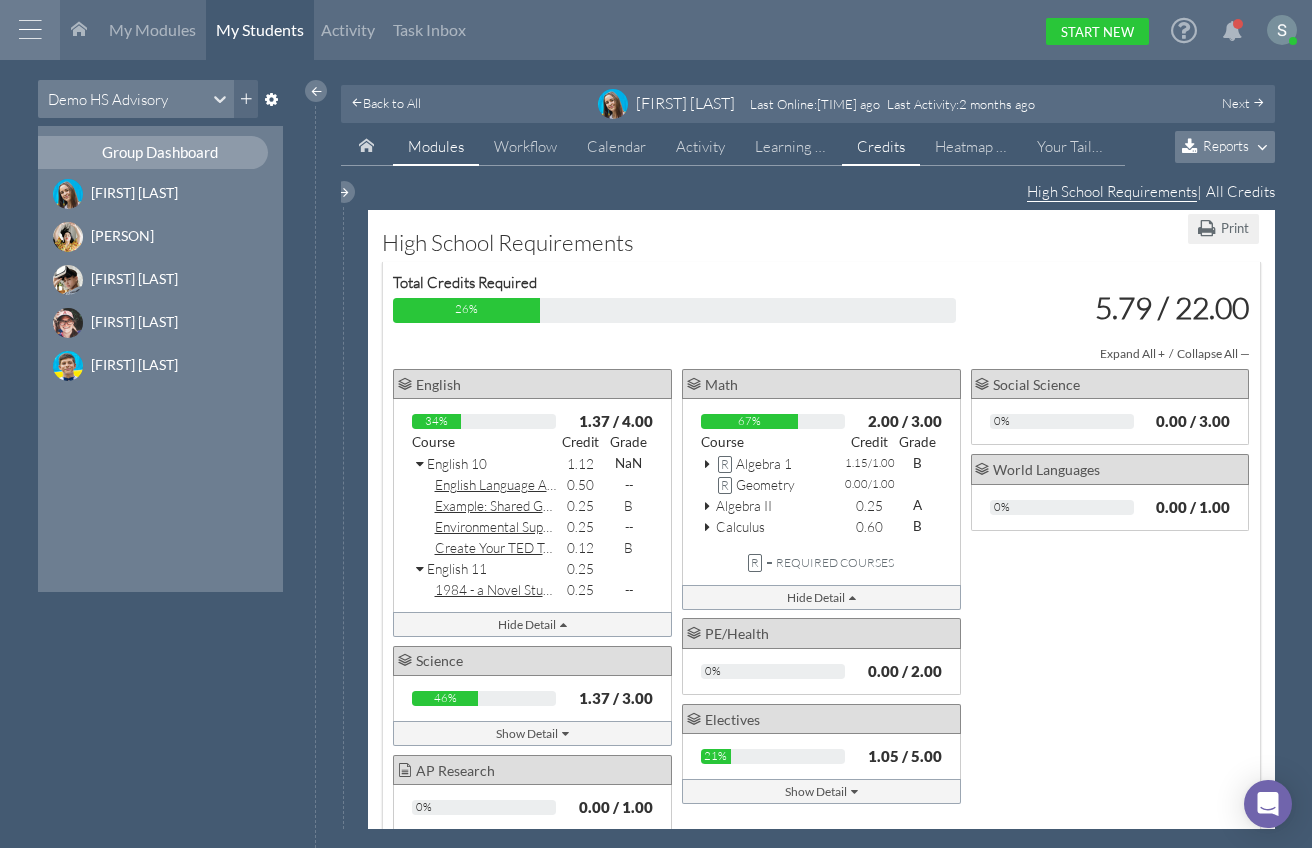 click on "Modules" at bounding box center (436, 147) 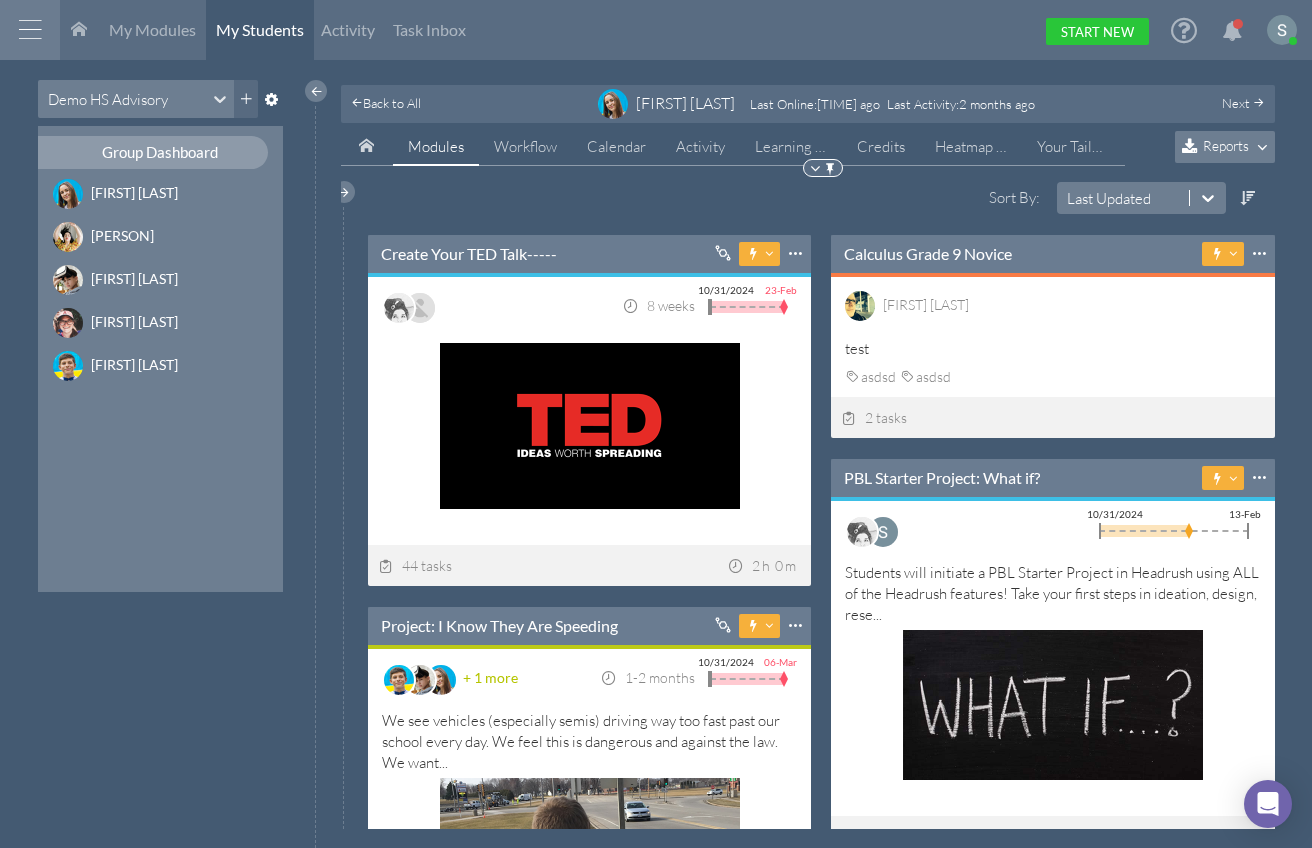 scroll, scrollTop: 10, scrollLeft: 11, axis: both 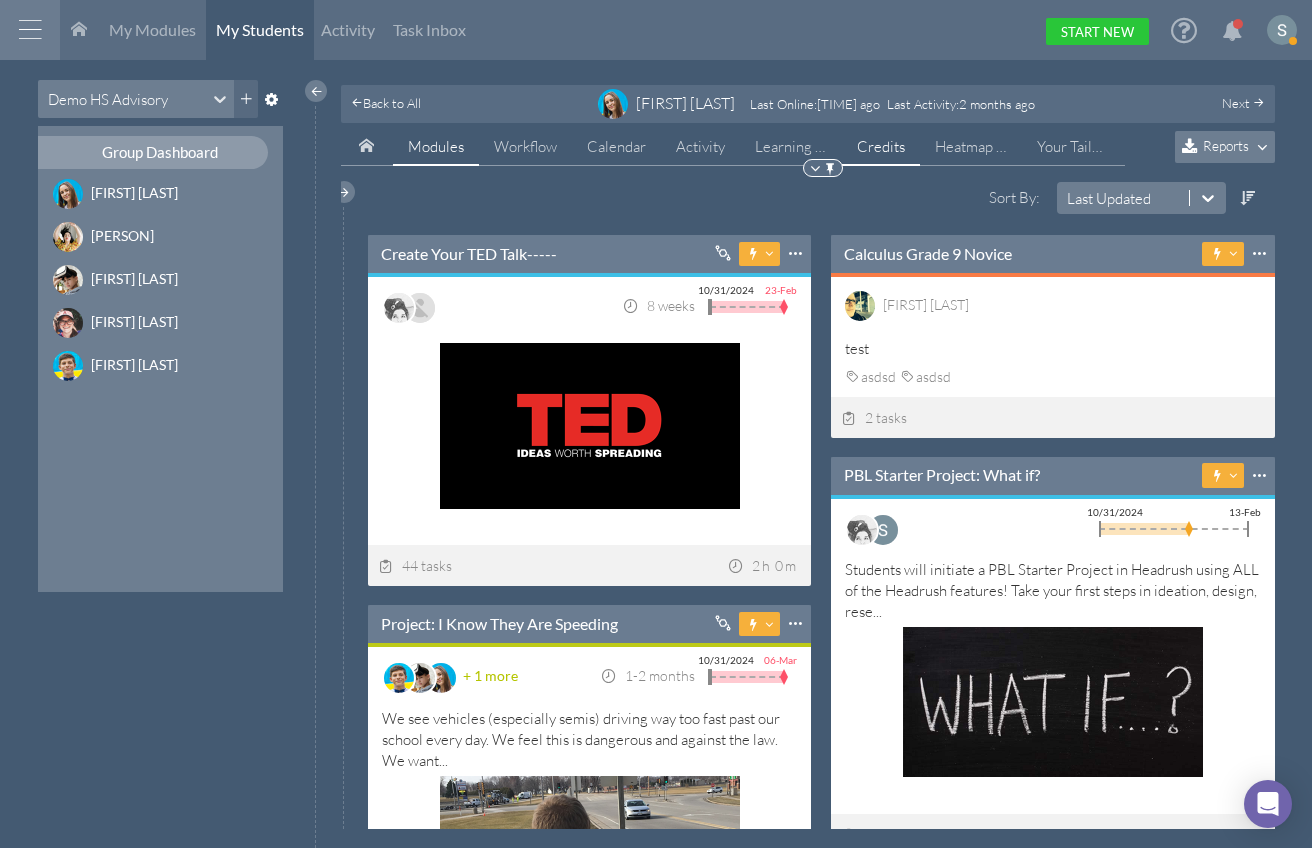 click on "Credits" at bounding box center (881, 147) 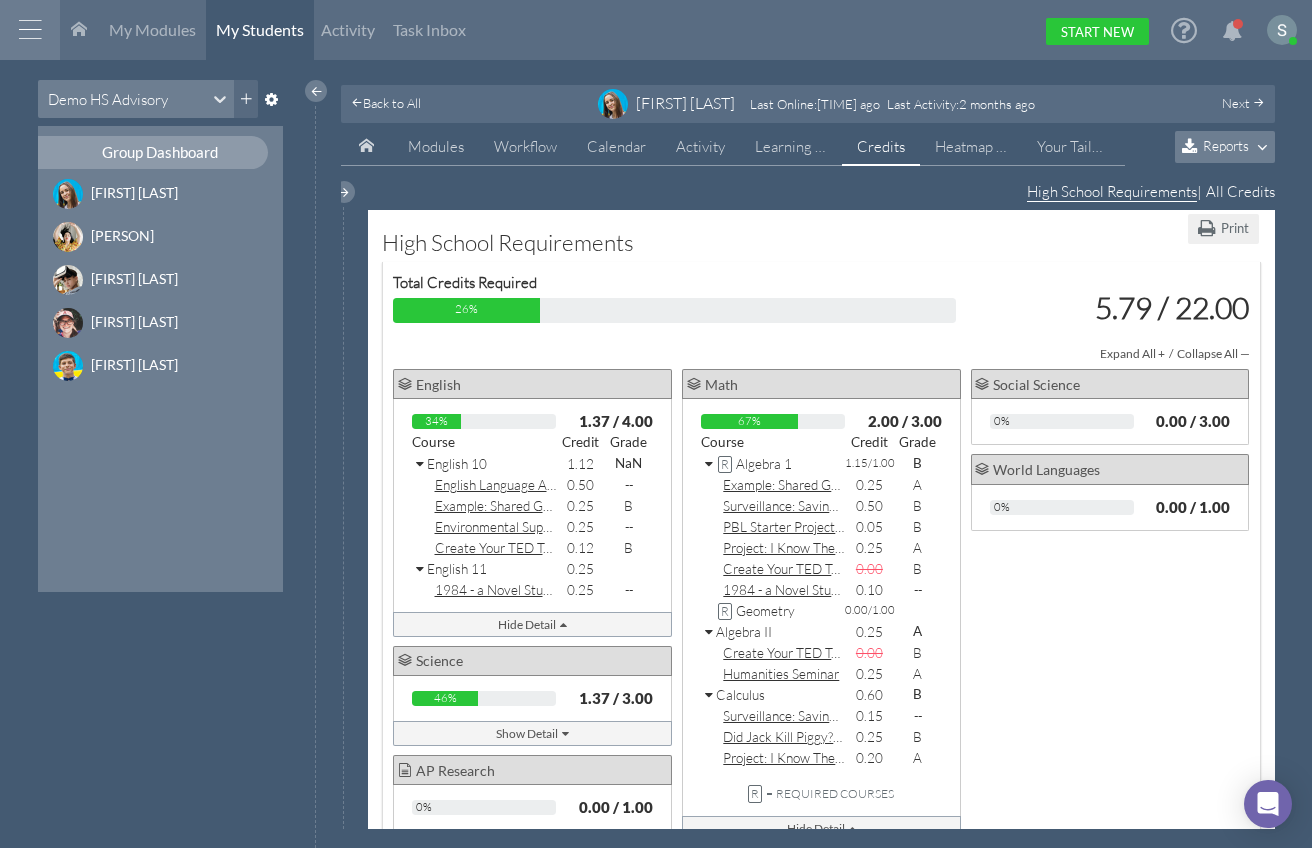 click at bounding box center [710, 465] 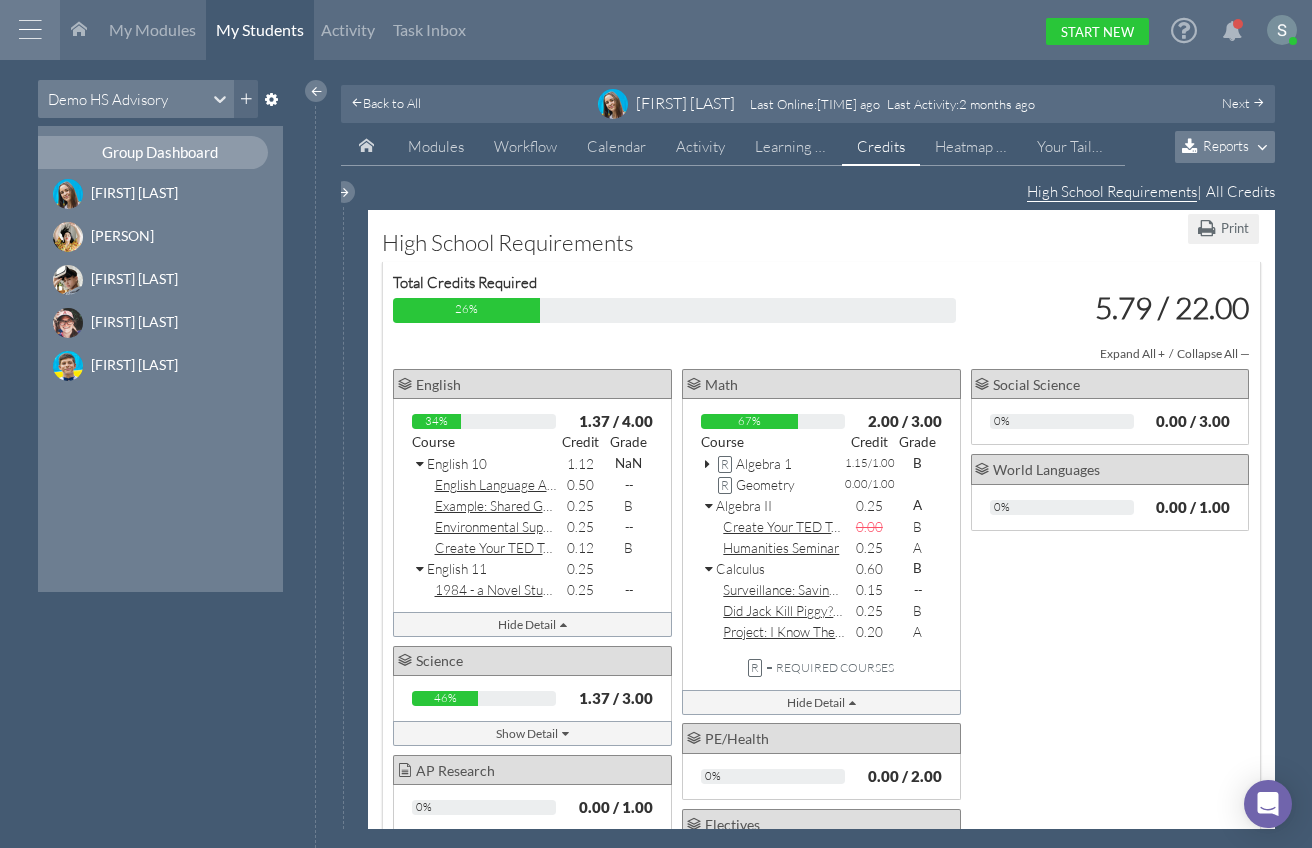 click at bounding box center (710, 507) 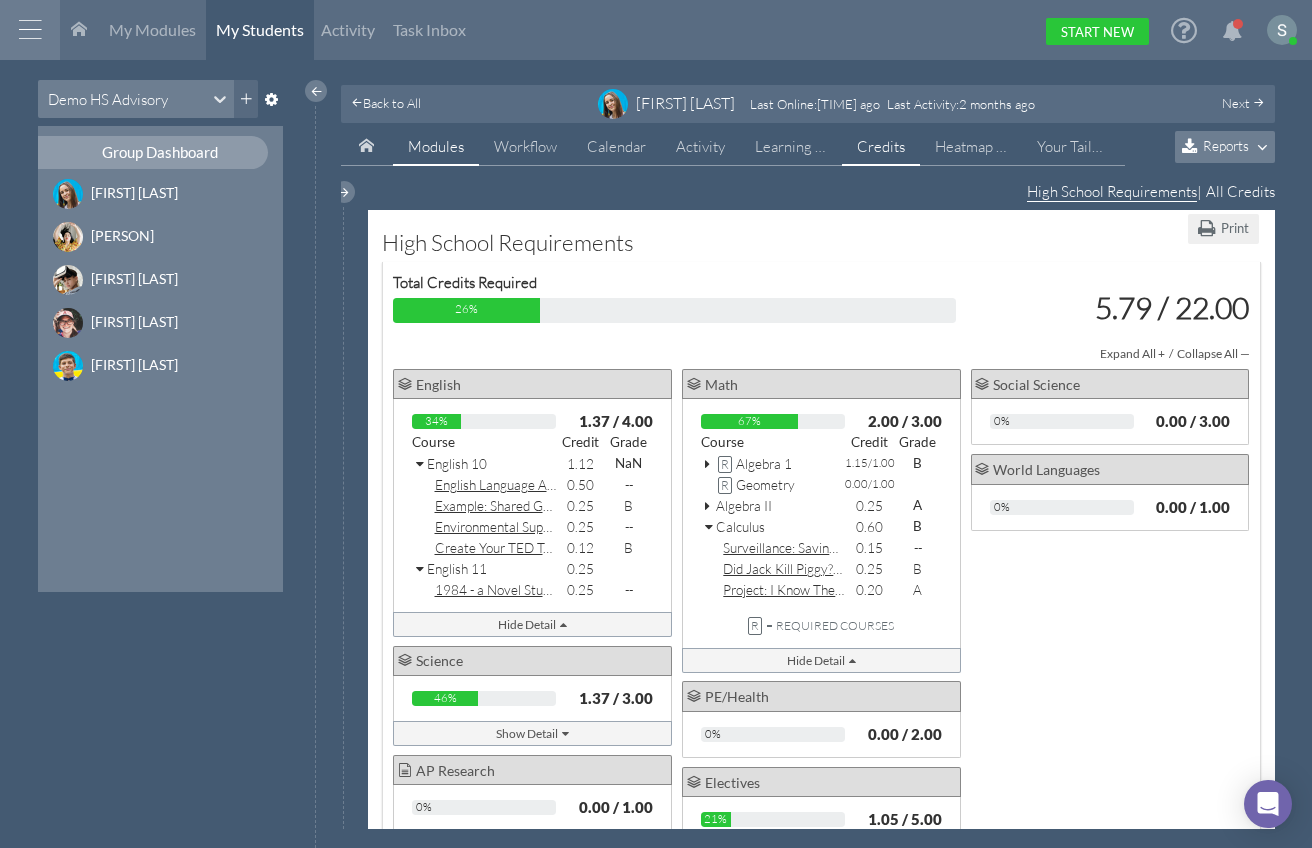 click on "Modules" at bounding box center (436, 147) 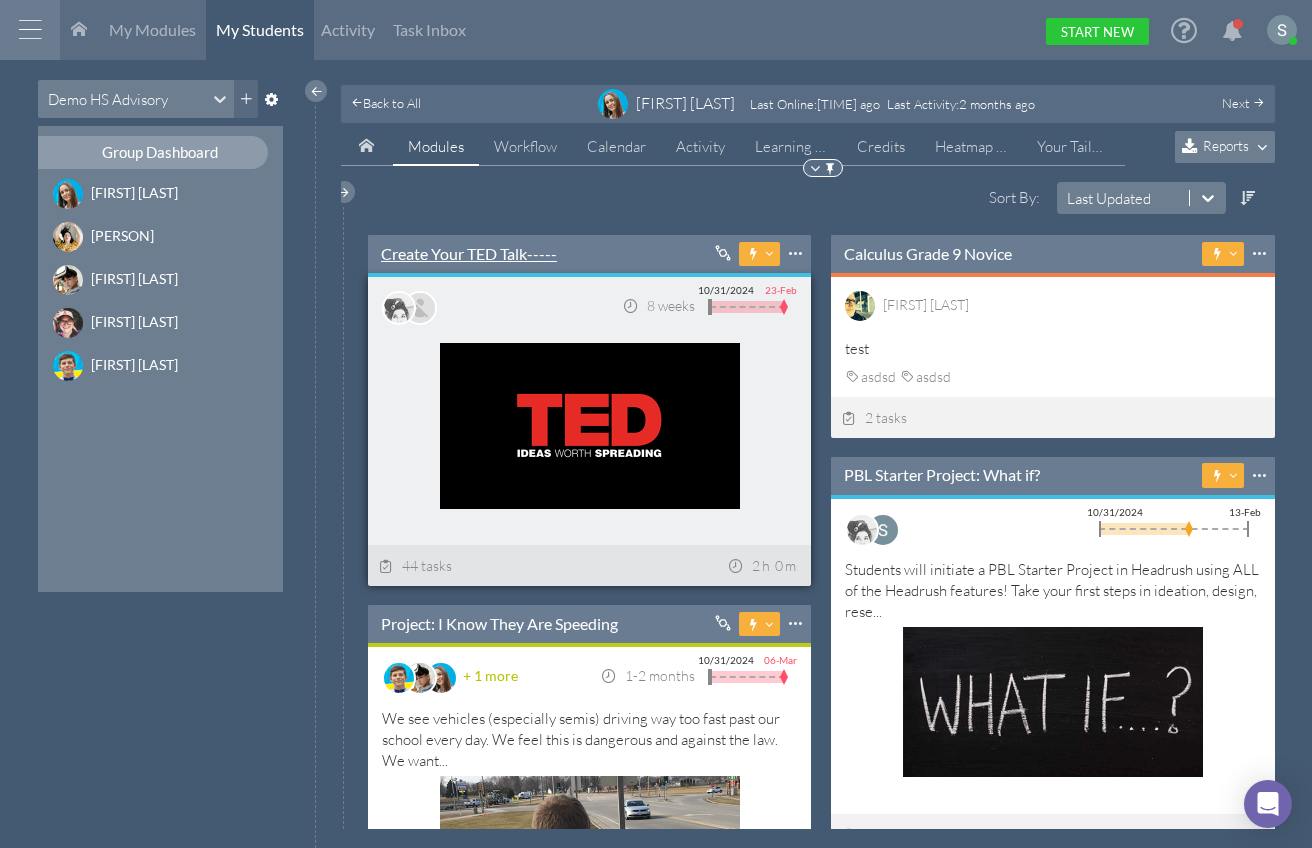 click on "Create Your TED Talk-----" at bounding box center (469, 254) 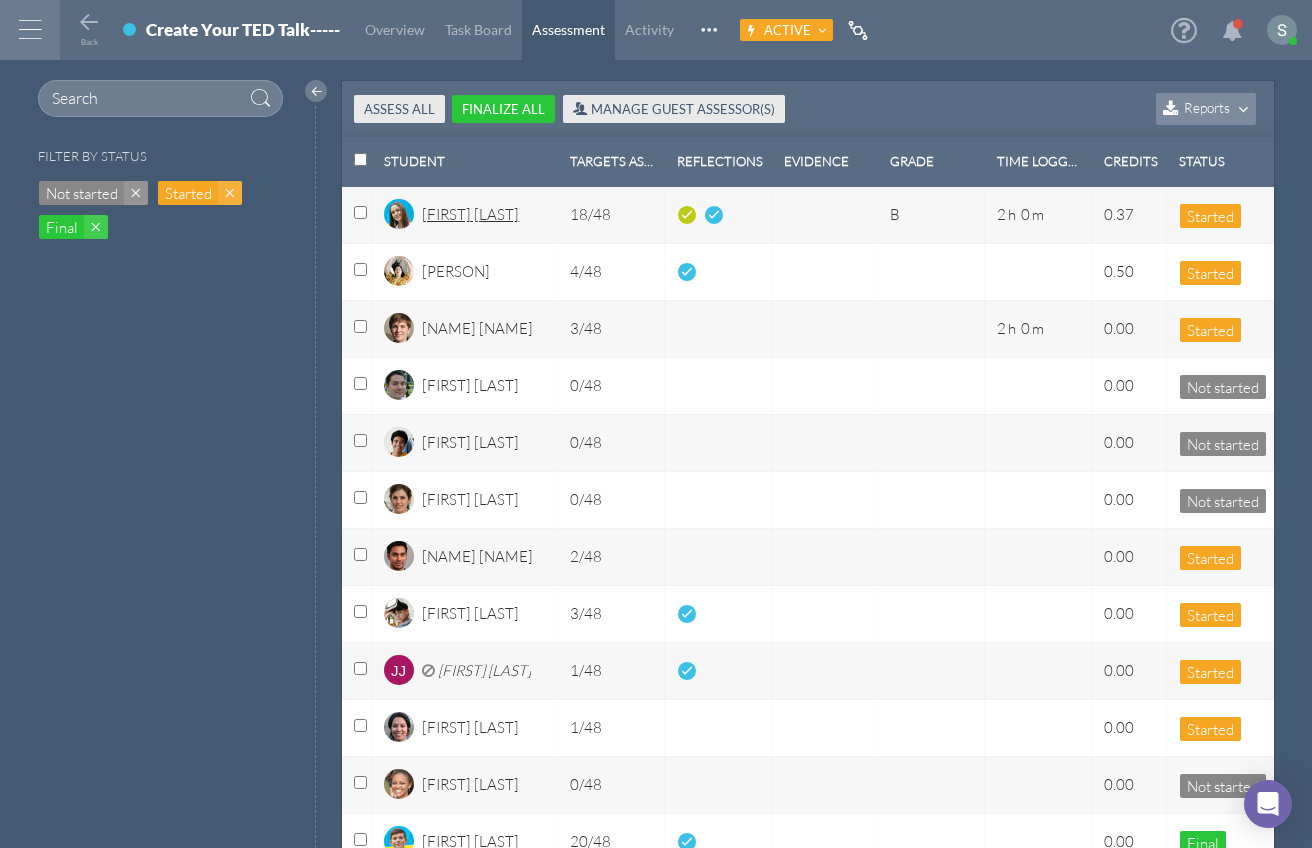 click on "[FIRST] [LAST]" at bounding box center (470, 221) 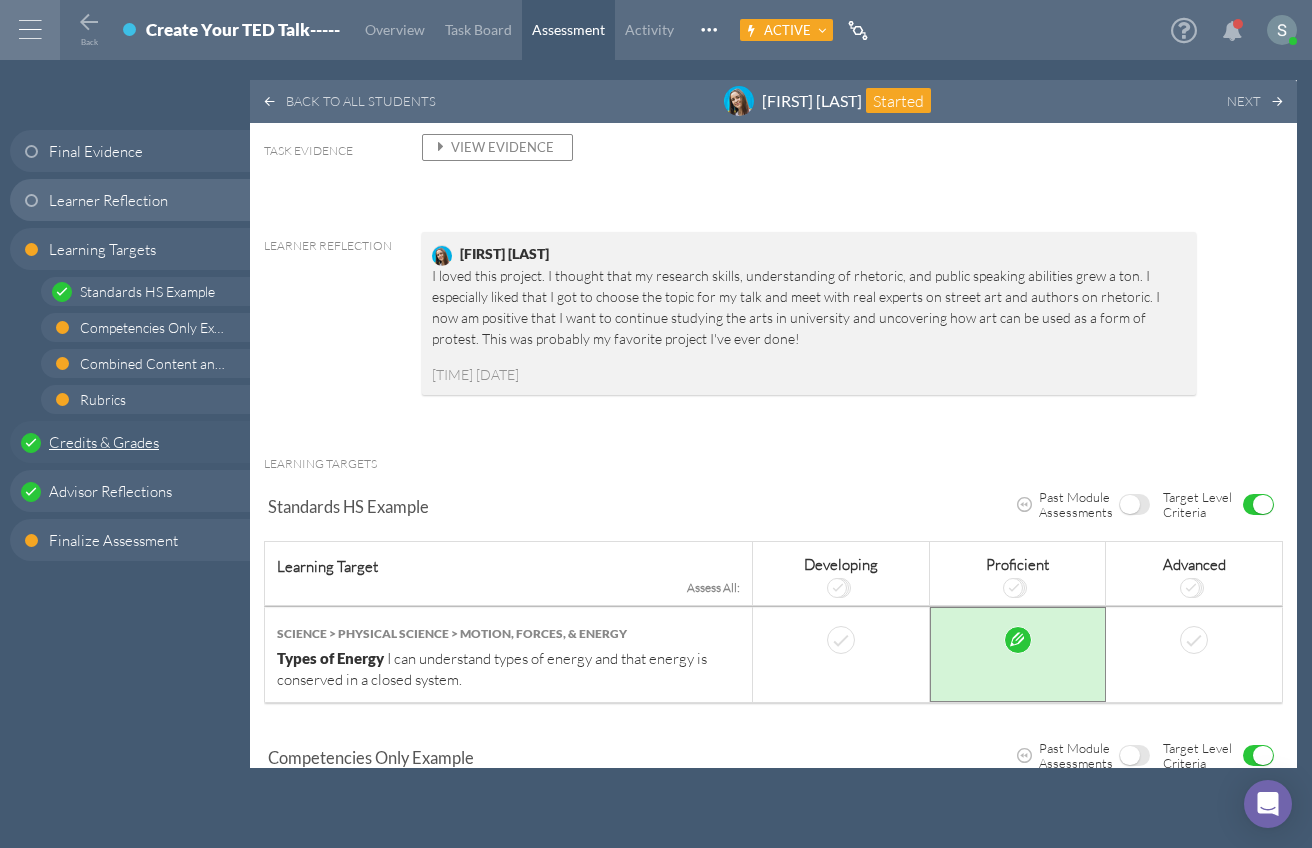 click on "Credits & Grades" at bounding box center [130, 442] 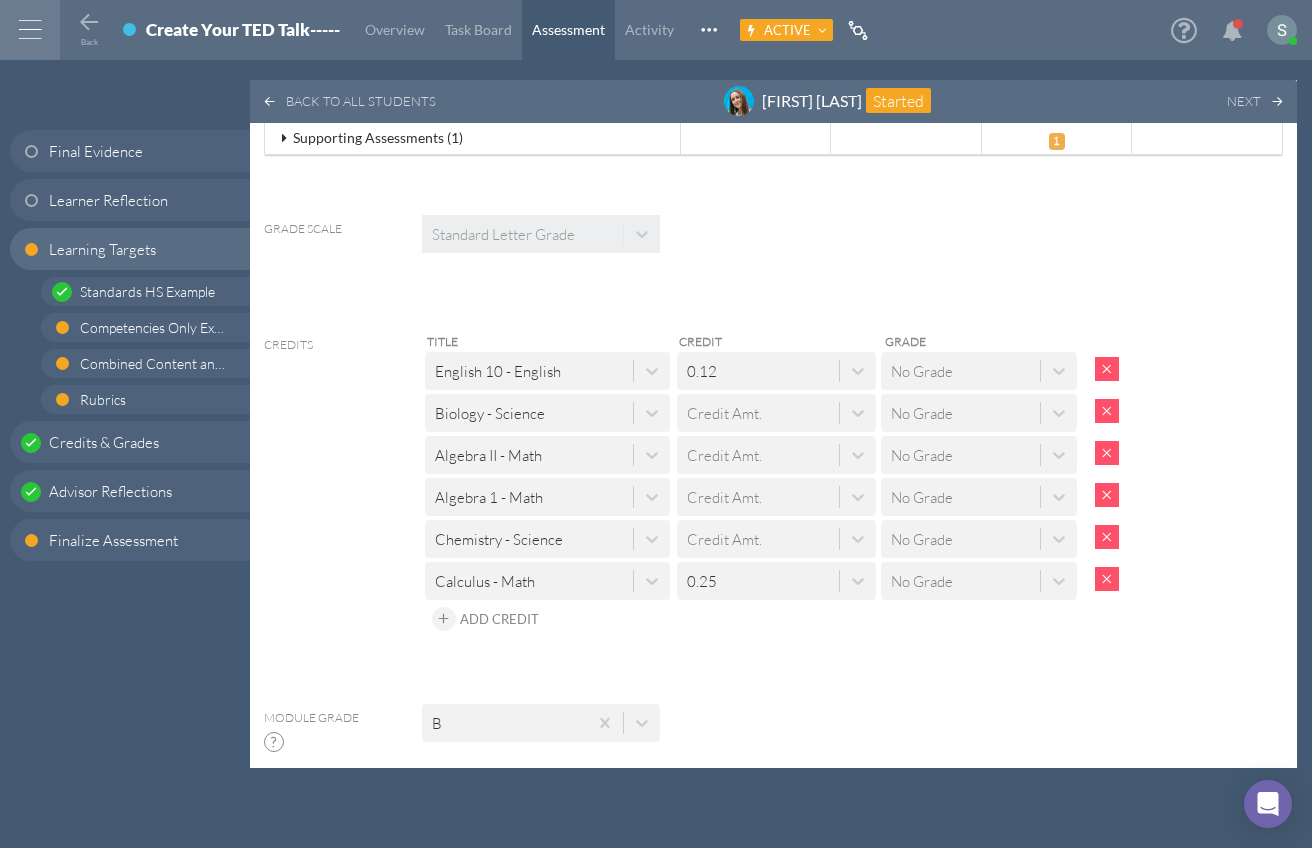 click on "No Grade" at bounding box center (922, 370) 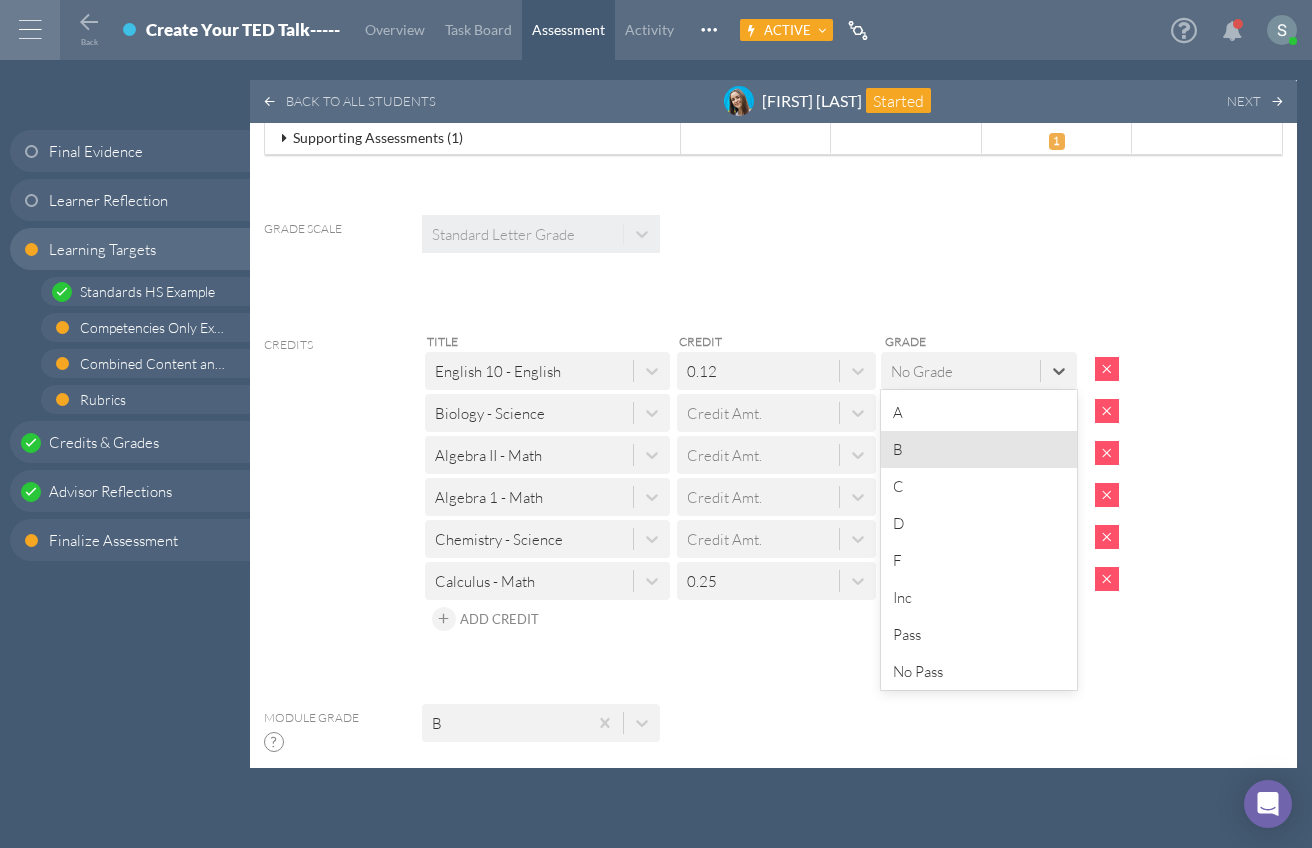 click on "B" at bounding box center [978, 449] 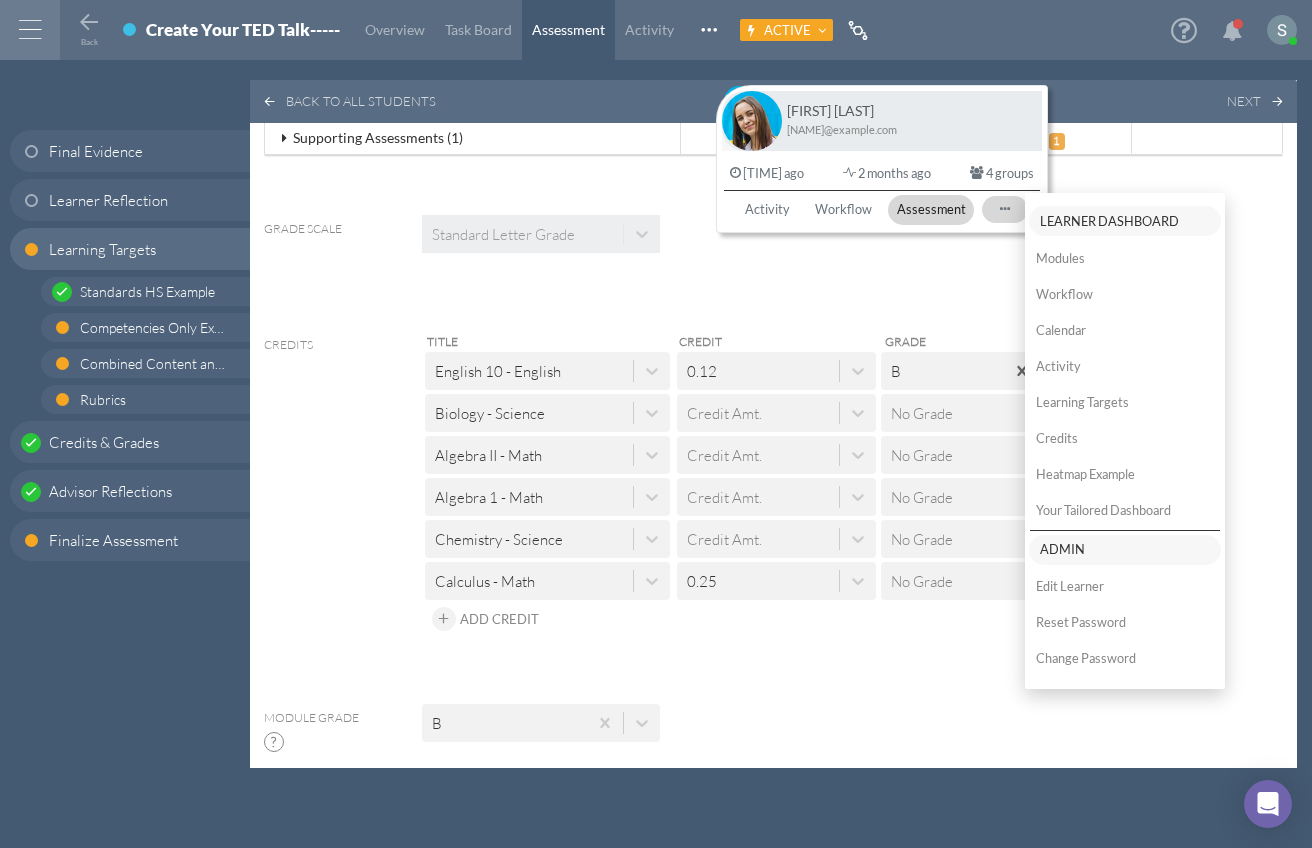 click at bounding box center [1005, 210] 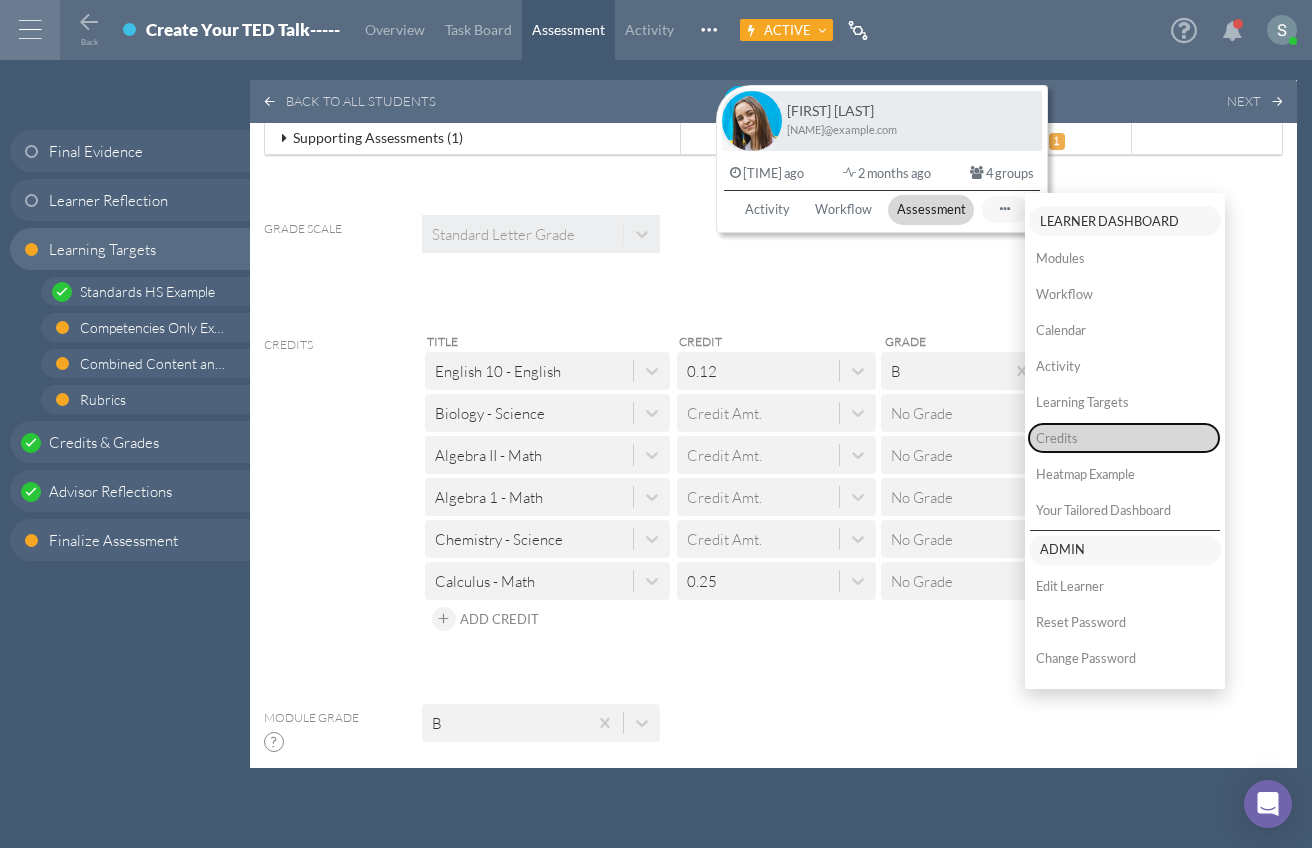 click on "Credits" at bounding box center (1124, 437) 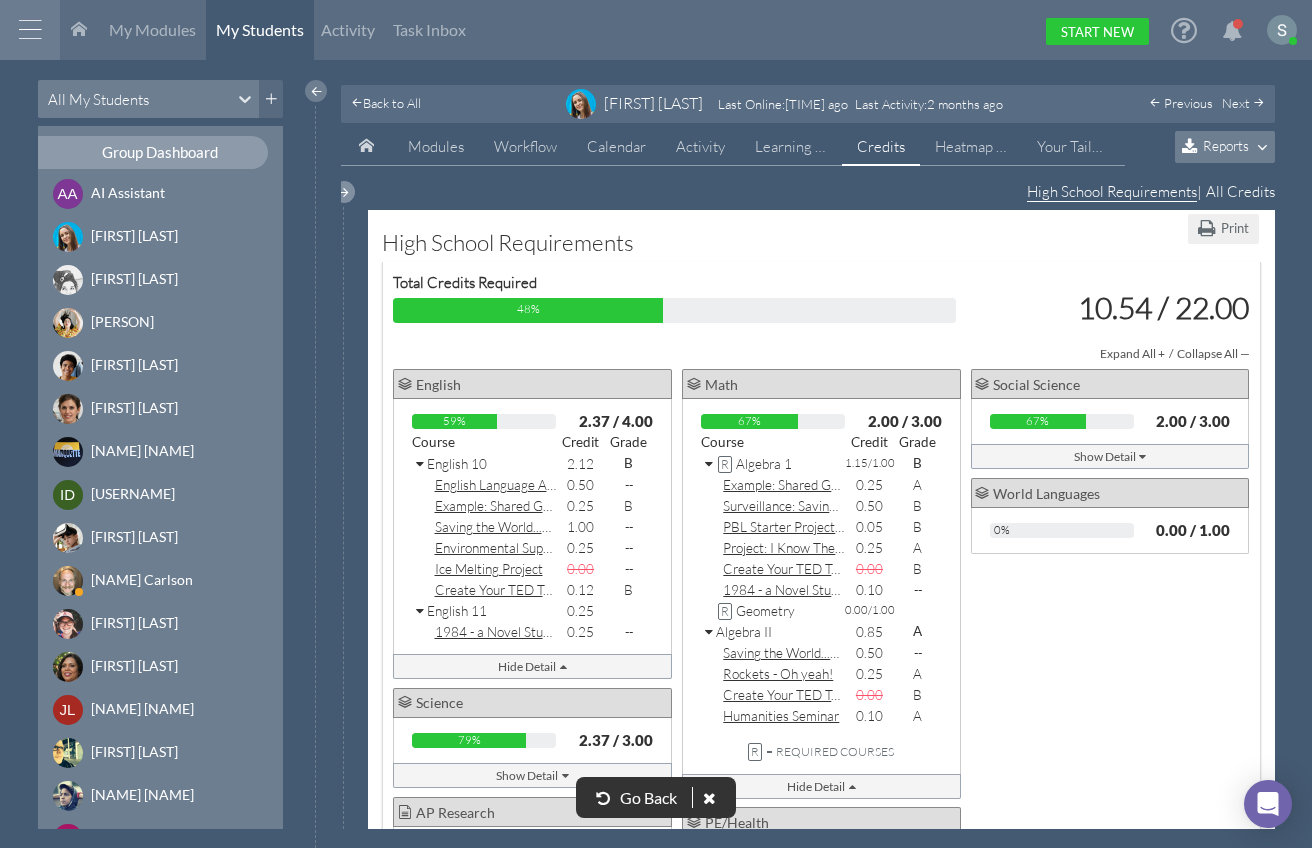 click at bounding box center (344, 192) 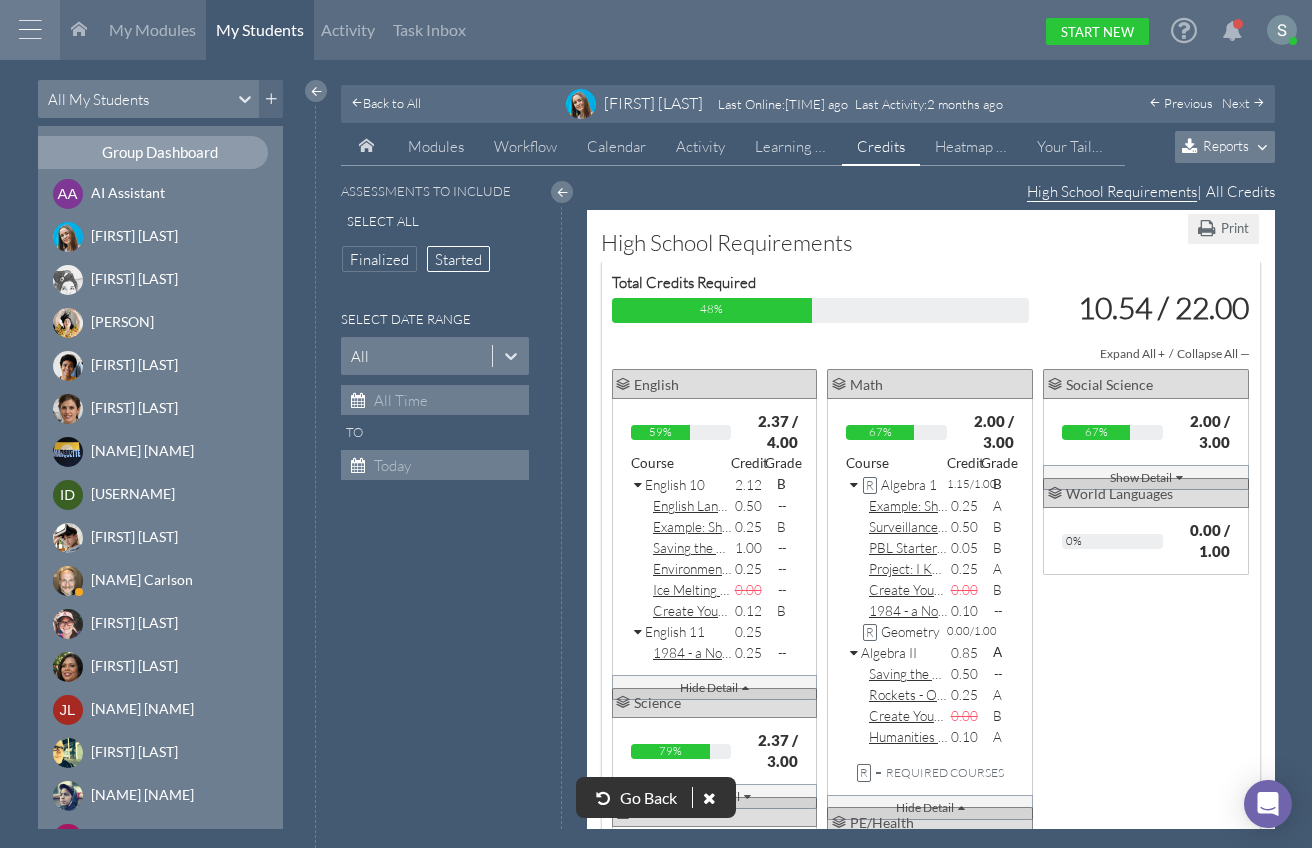 click on "Started" at bounding box center (458, 259) 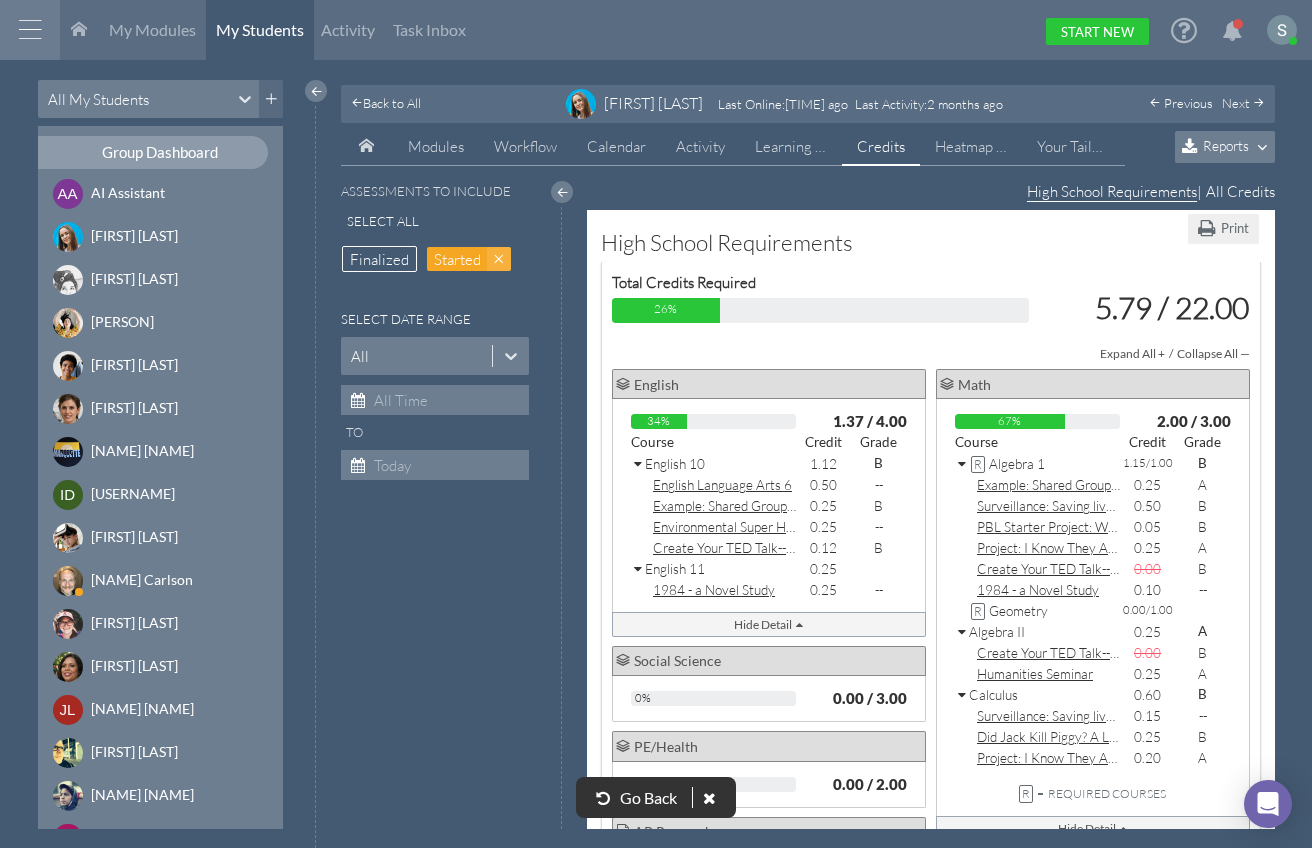 click on "Finalized" at bounding box center [379, 259] 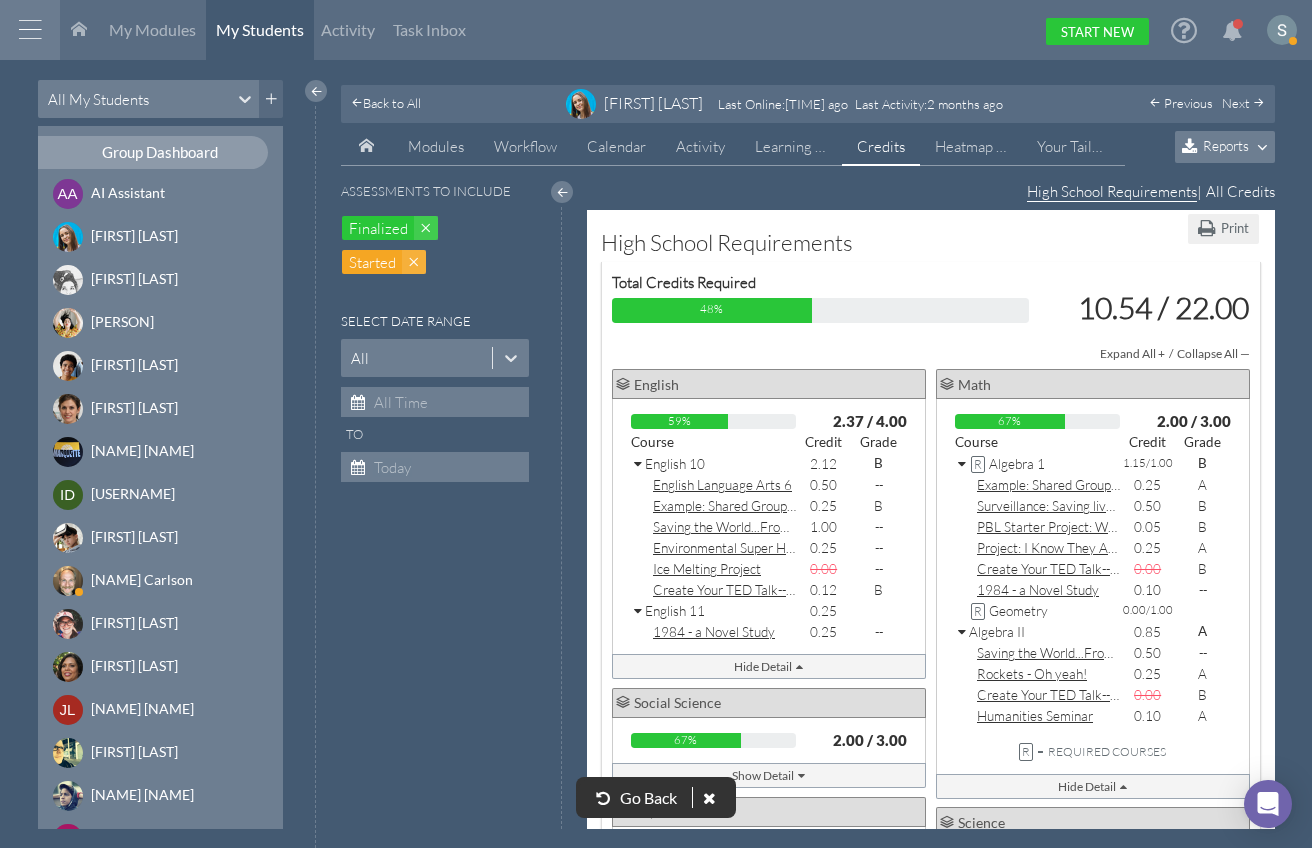 click on "Go Back" at bounding box center (648, 797) 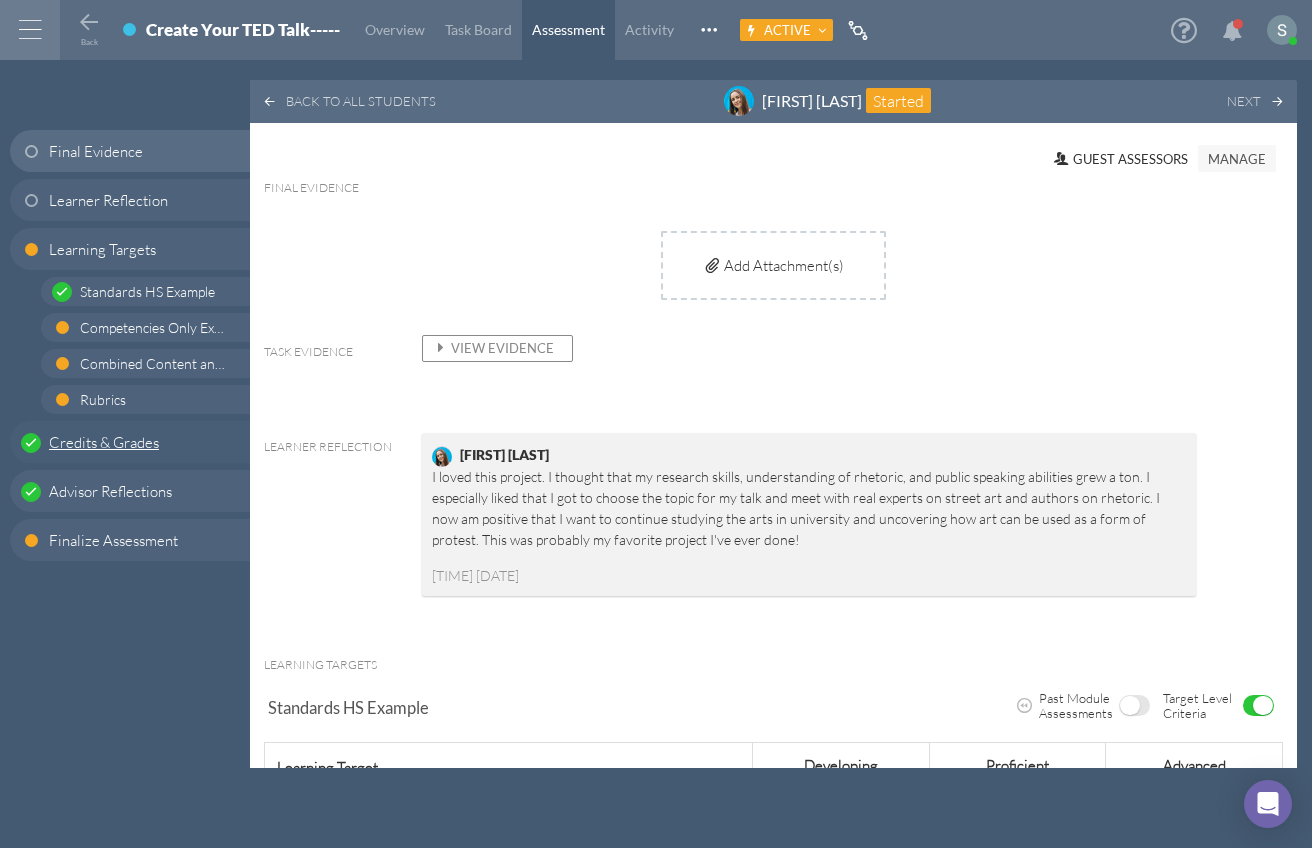 click on "Credits & Grades" at bounding box center (104, 442) 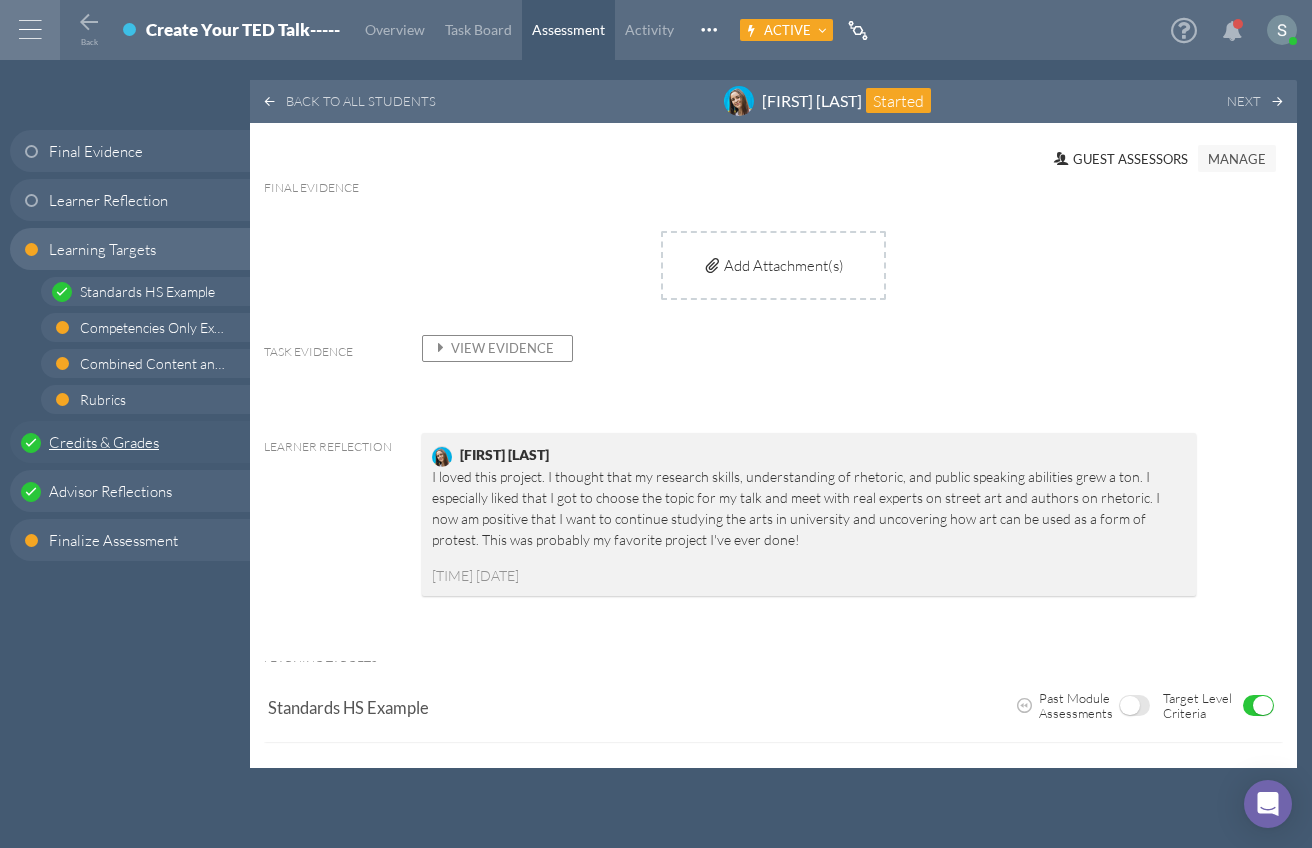 scroll, scrollTop: 8534, scrollLeft: 0, axis: vertical 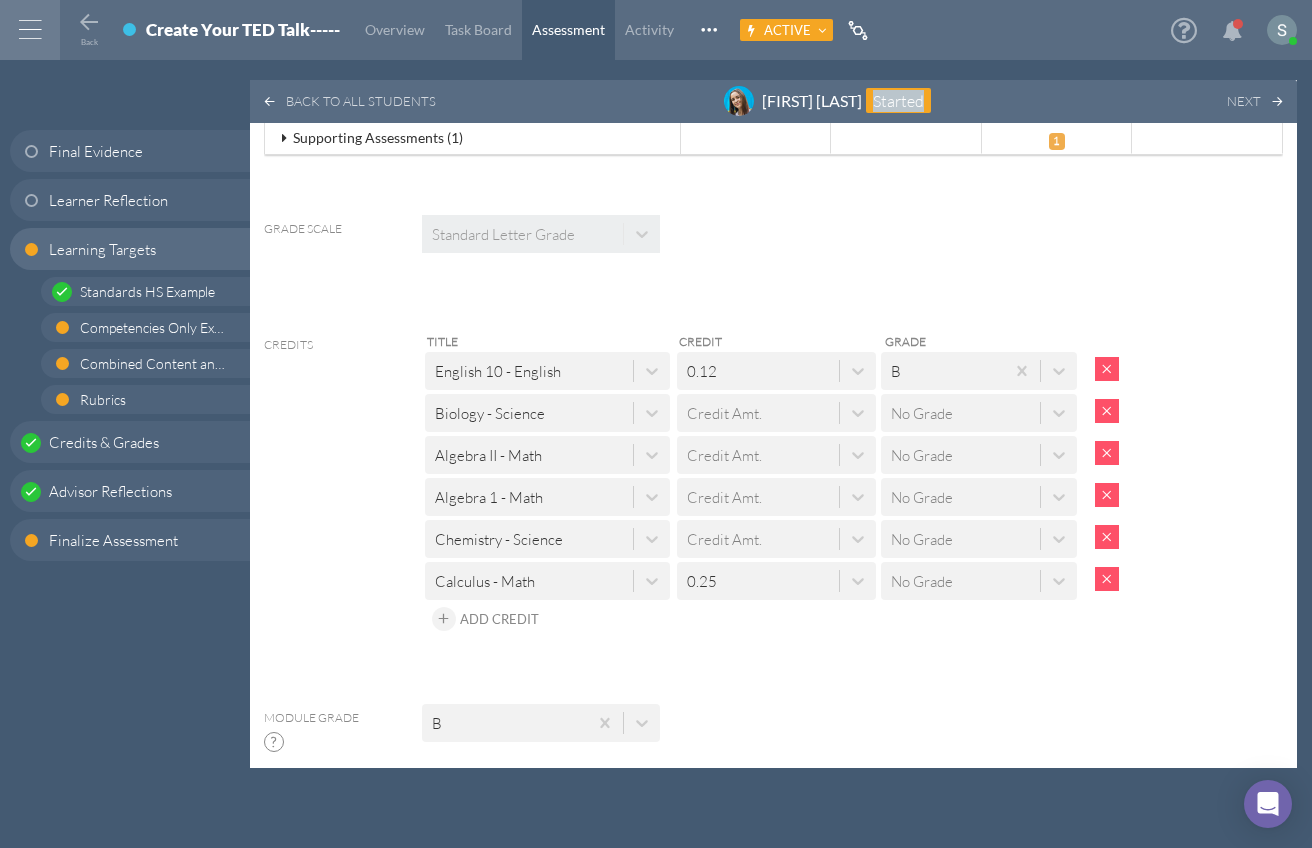 drag, startPoint x: 859, startPoint y: 97, endPoint x: 933, endPoint y: 133, distance: 82.29216 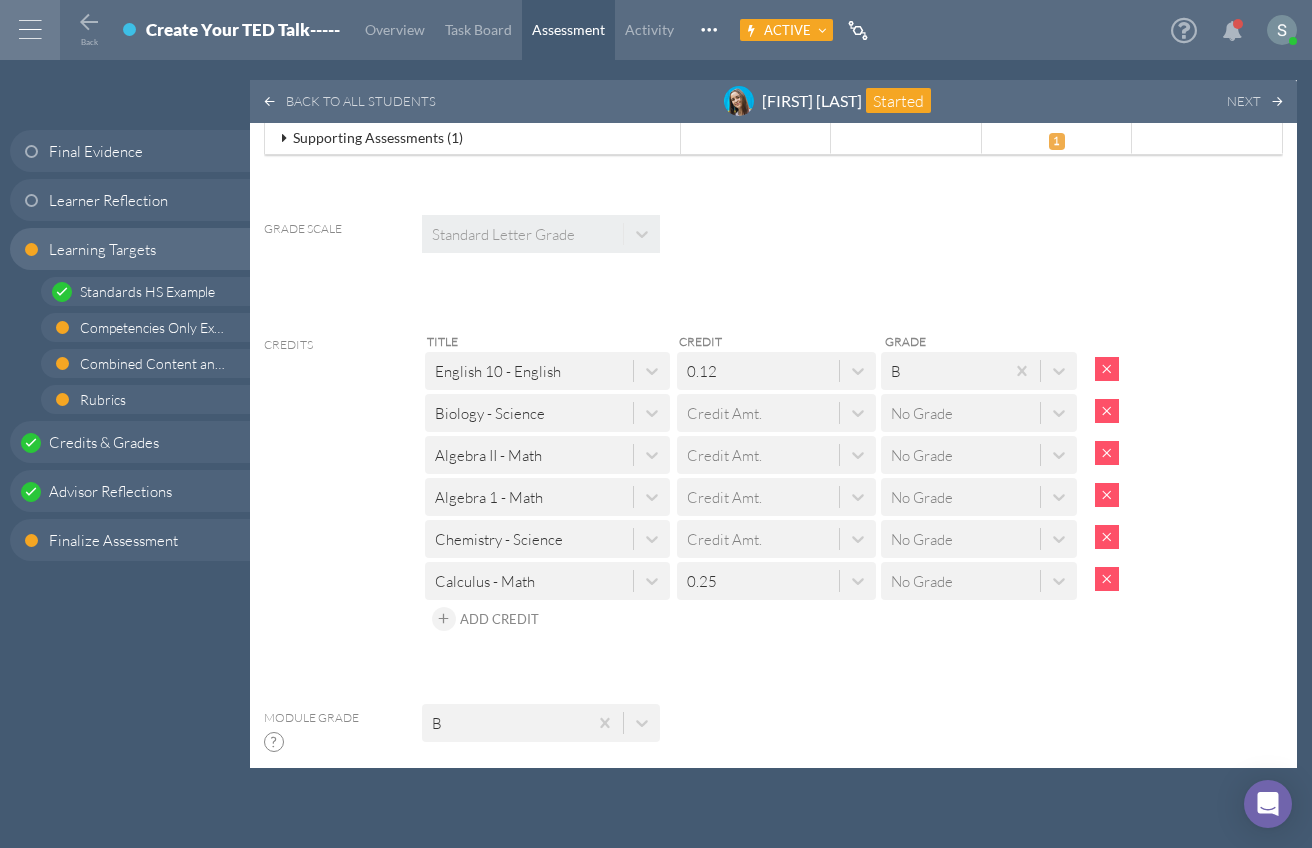 click on "No Grade" at bounding box center [922, 412] 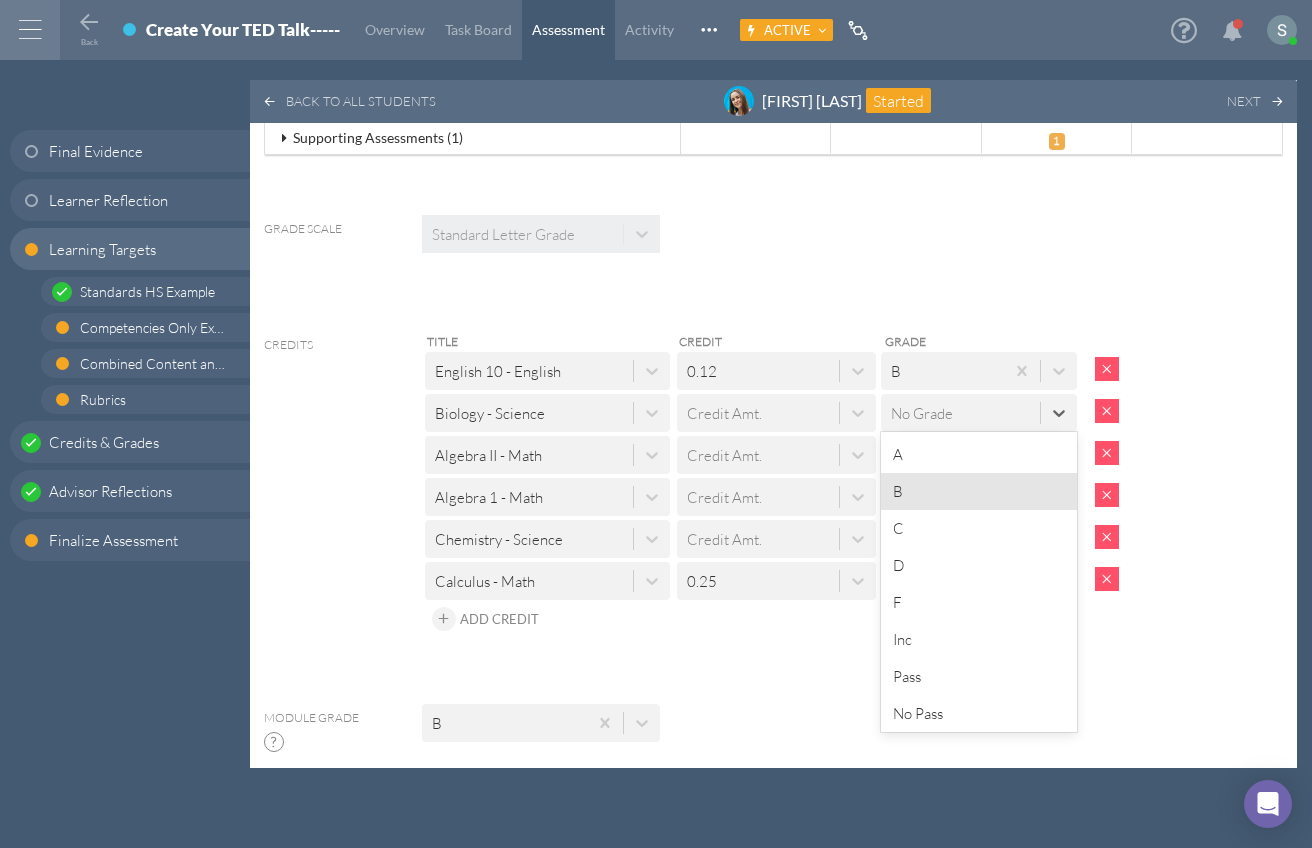 click on "B" at bounding box center [978, 491] 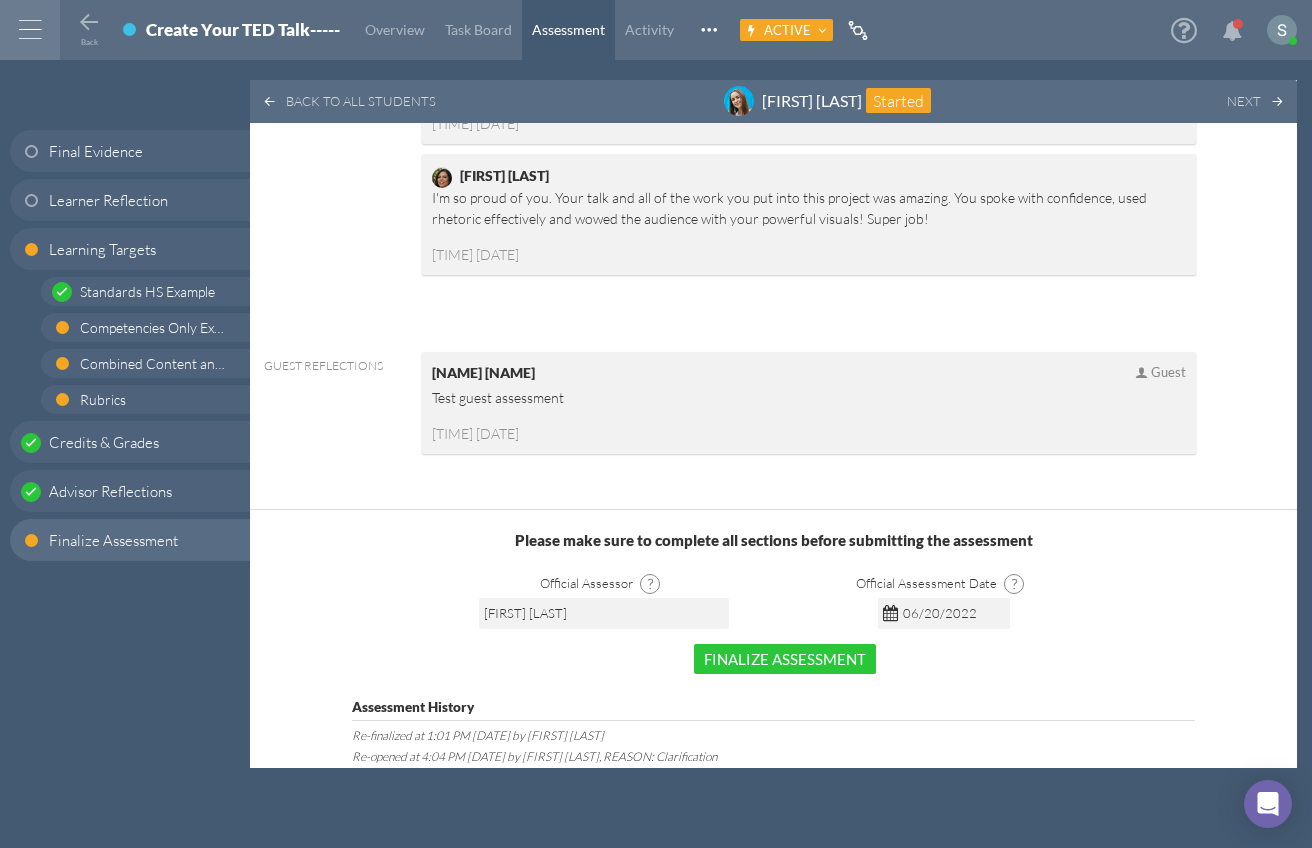scroll, scrollTop: 9400, scrollLeft: 0, axis: vertical 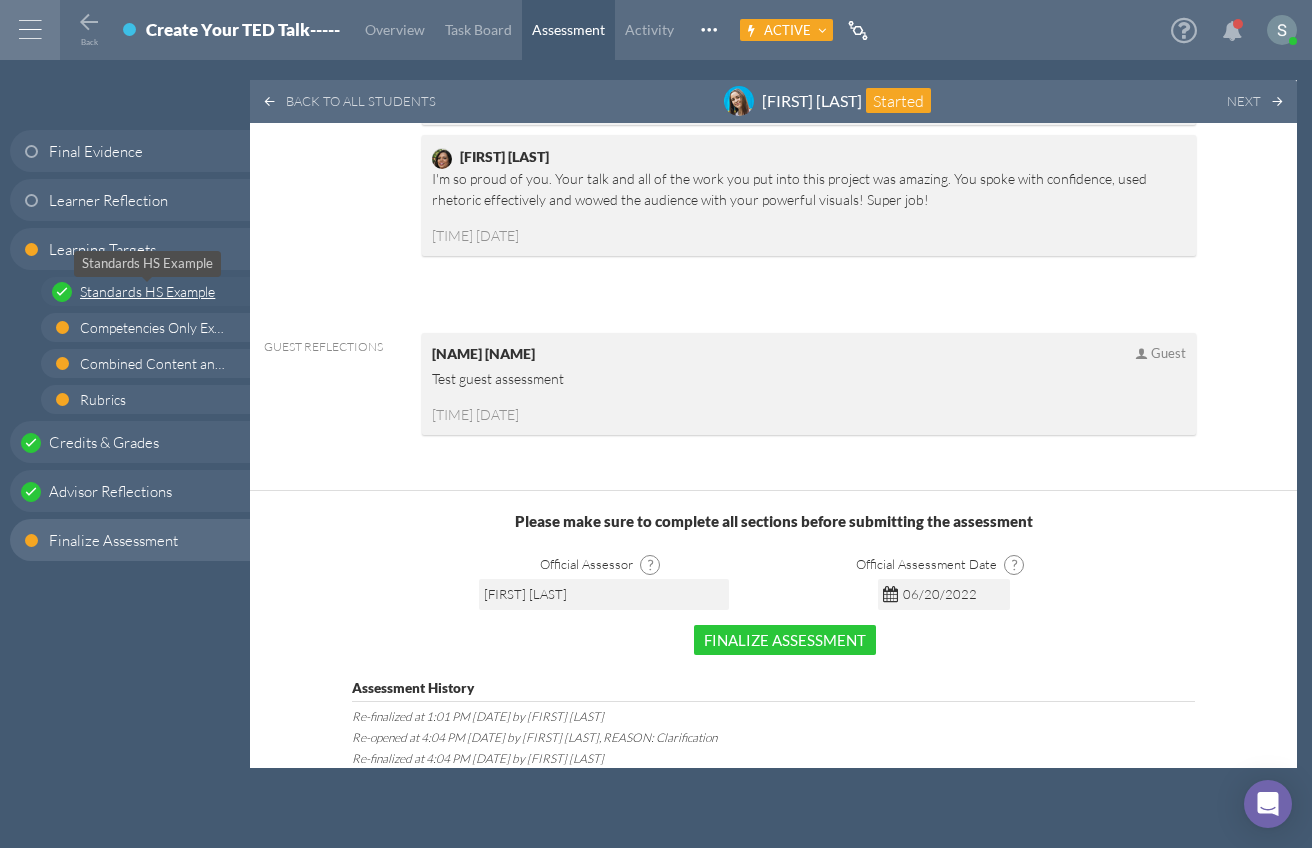click on "Standards HS Example" at bounding box center (147, 291) 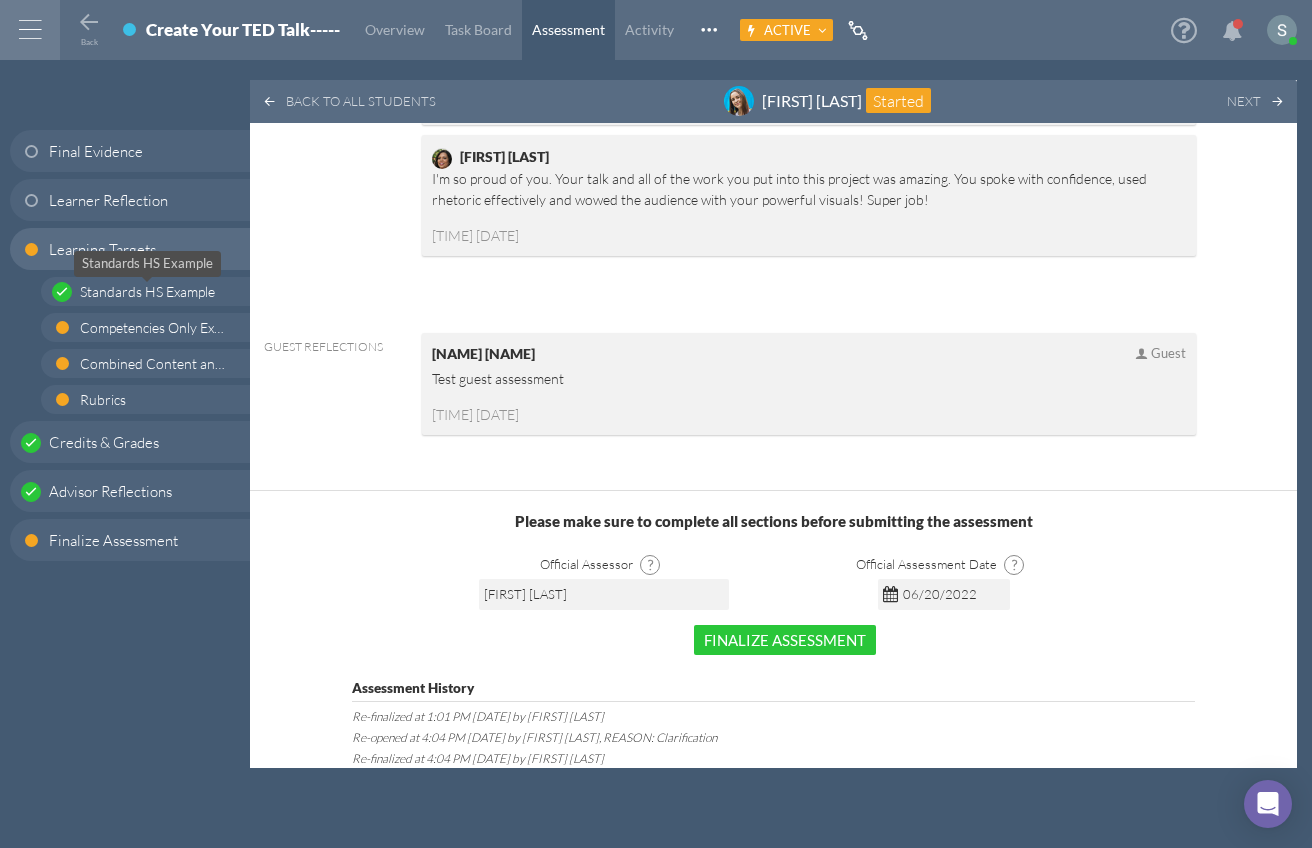 scroll, scrollTop: 543, scrollLeft: 0, axis: vertical 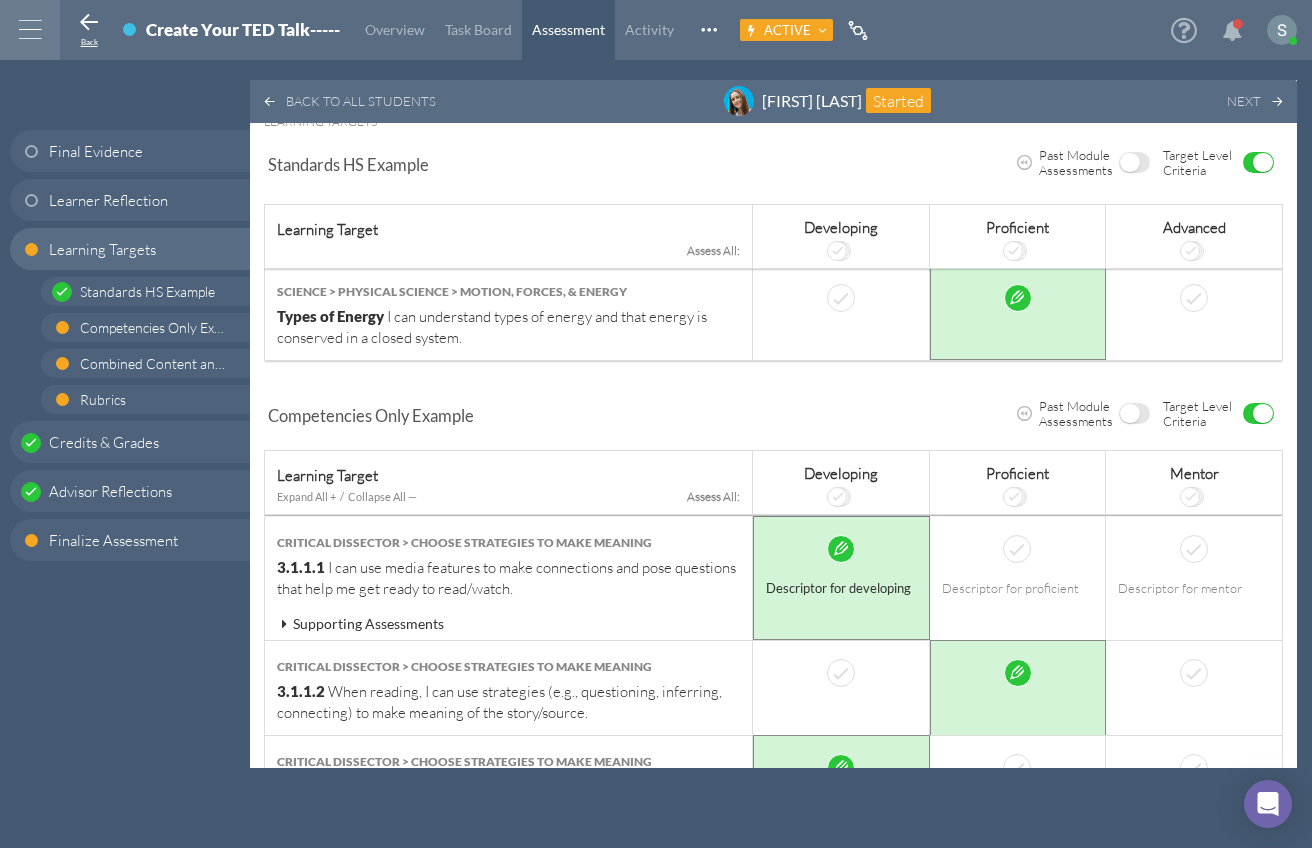click at bounding box center [89, 23] 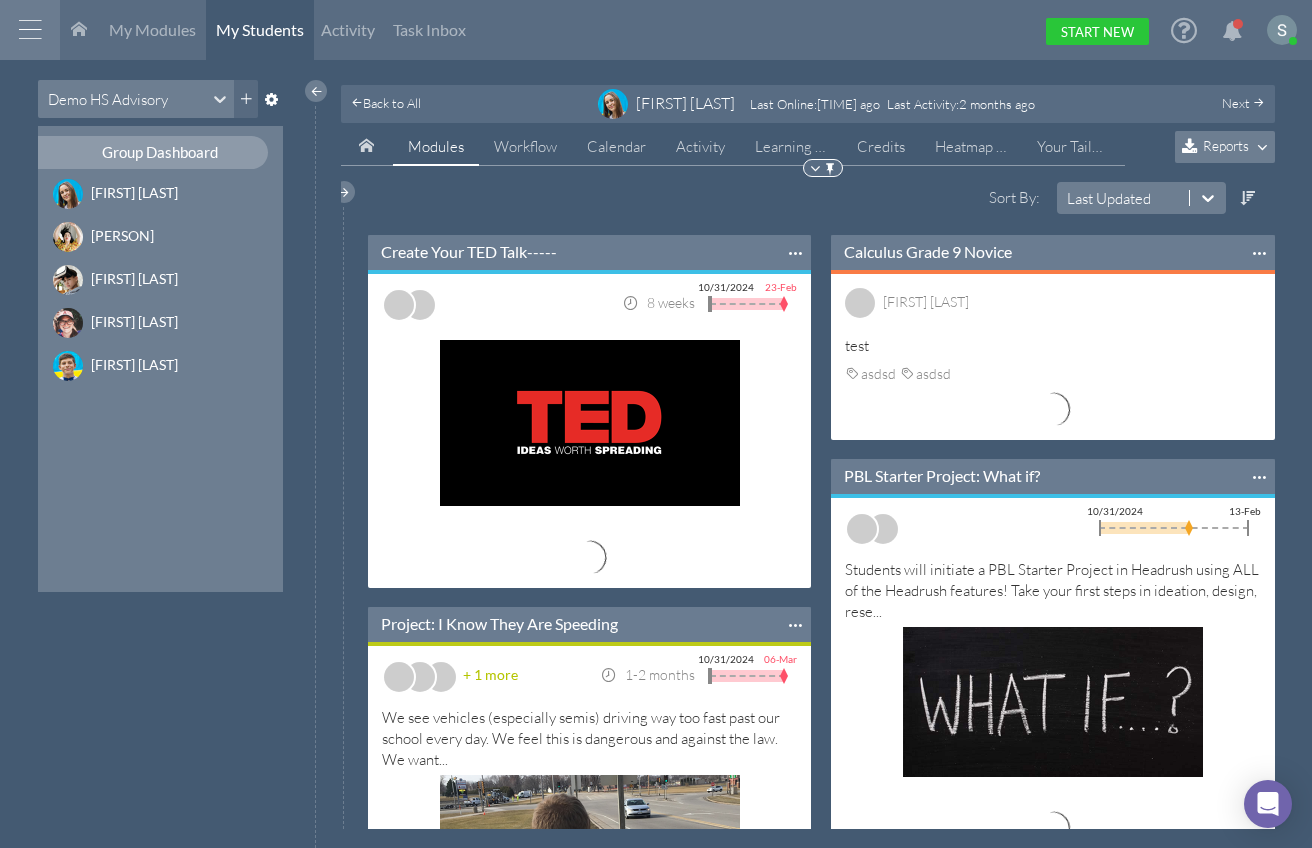 scroll, scrollTop: 11, scrollLeft: 11, axis: both 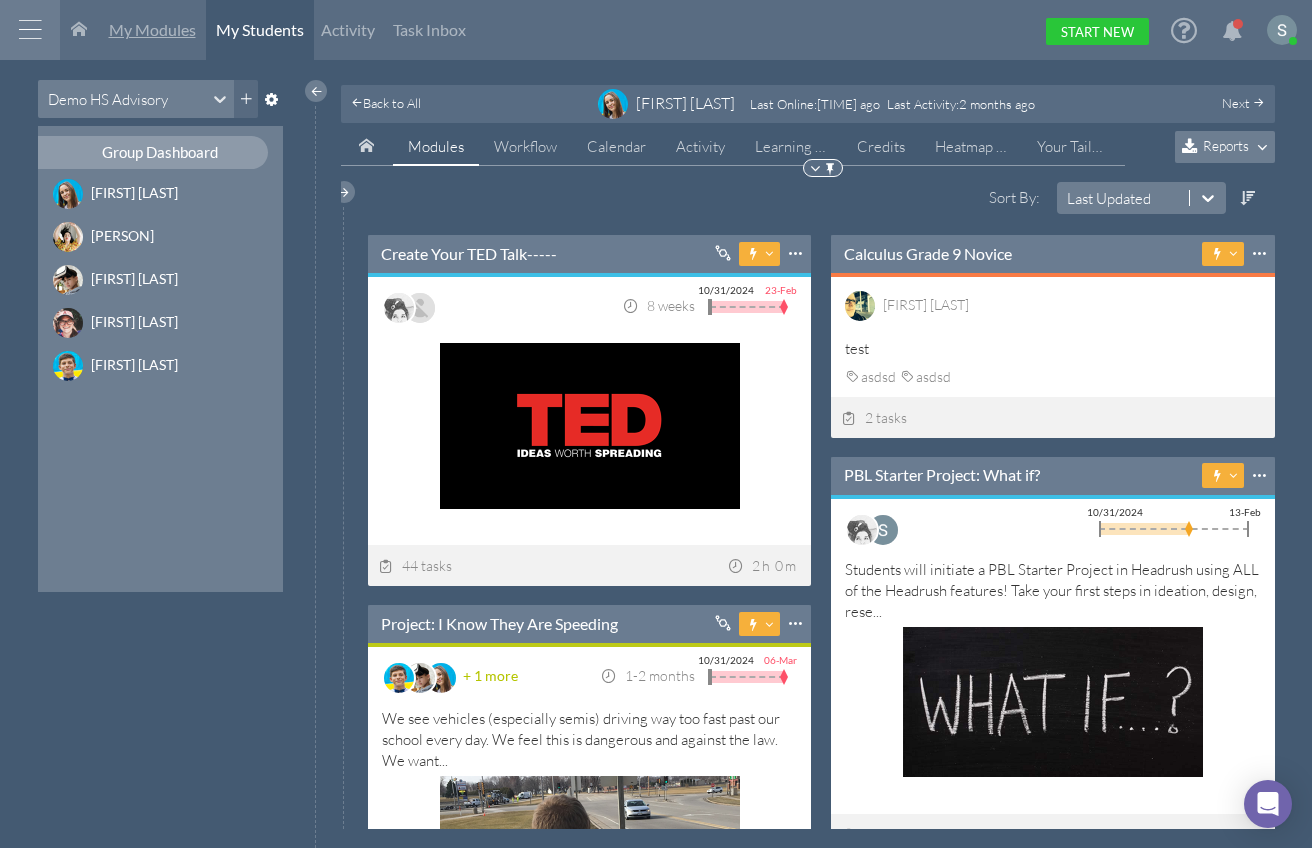 click on "My Modules" at bounding box center [152, 29] 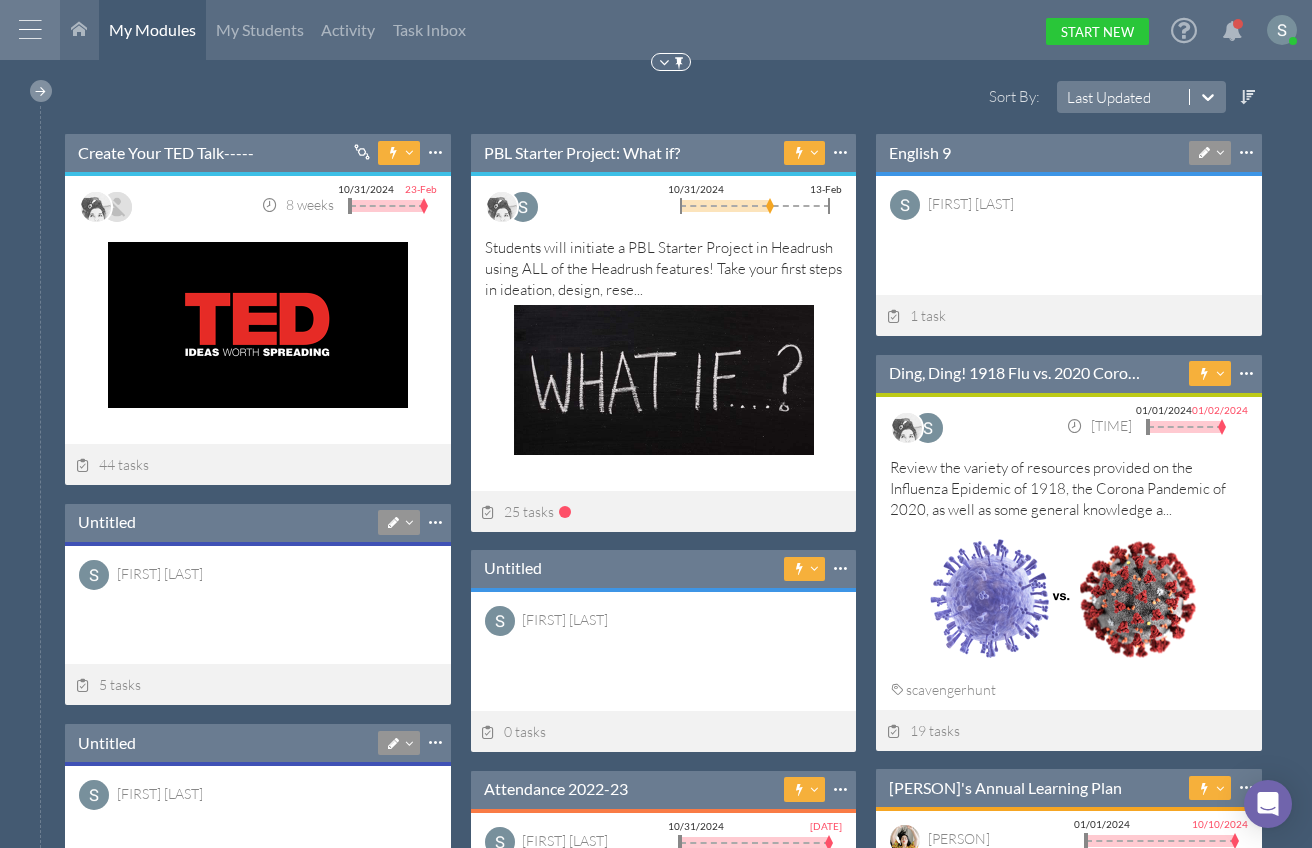 click at bounding box center [41, 91] 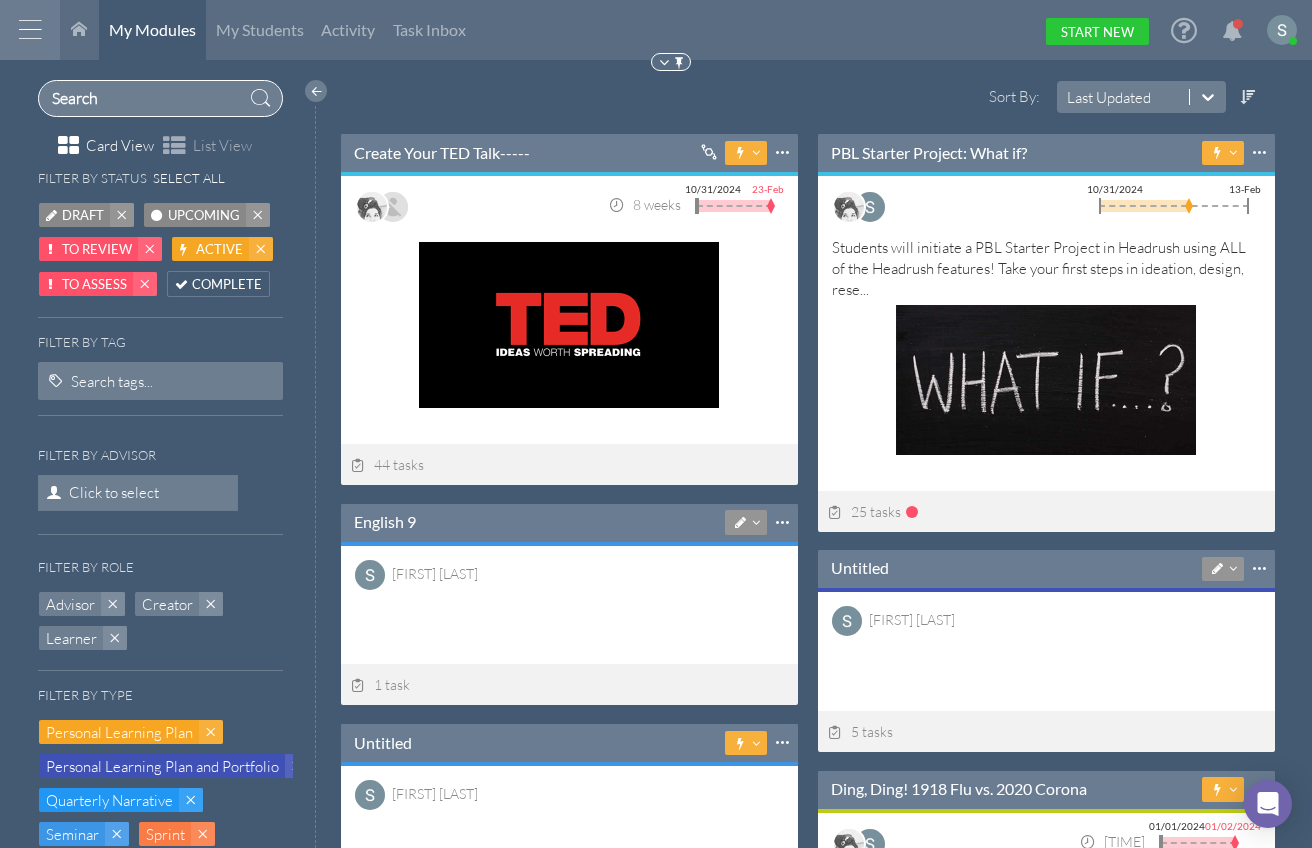 click at bounding box center (161, 98) 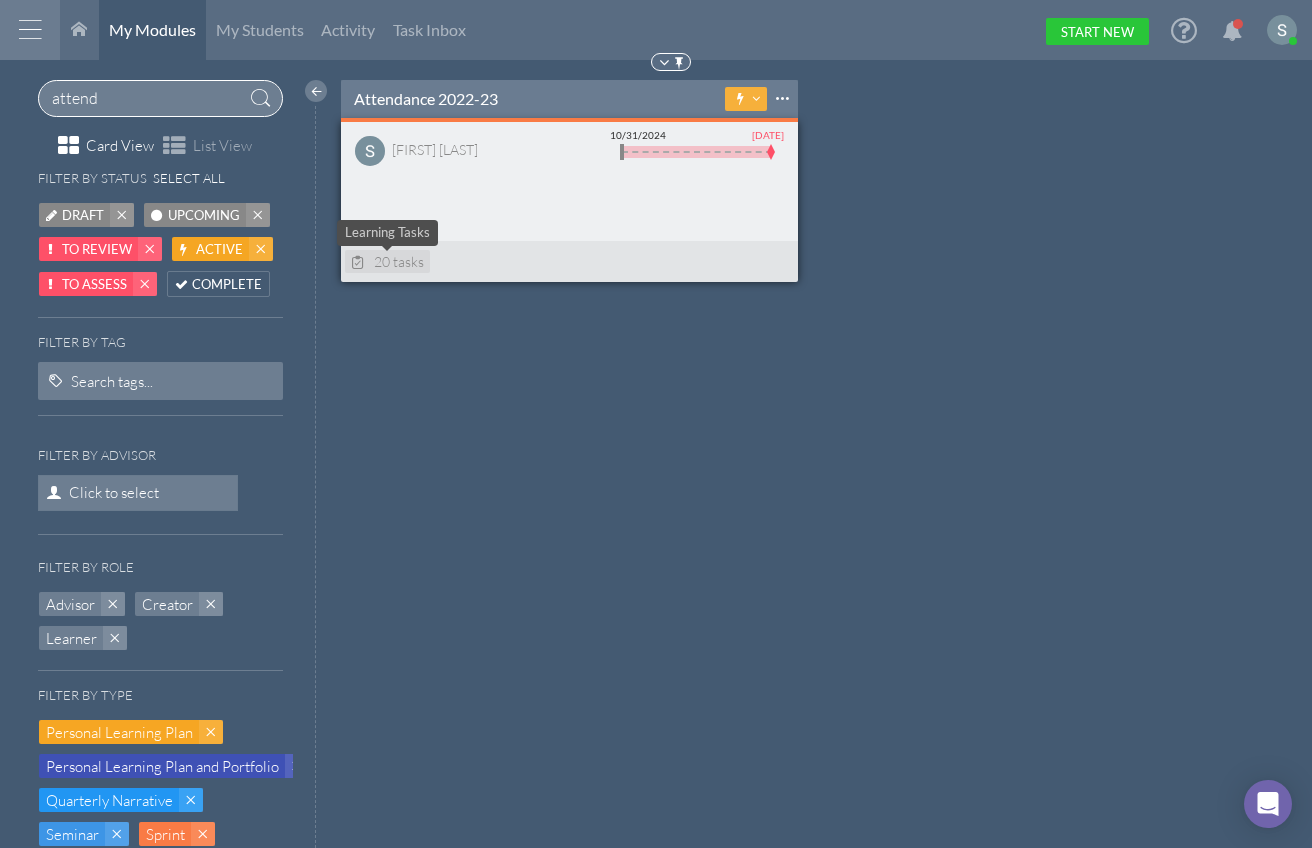 type on "attend" 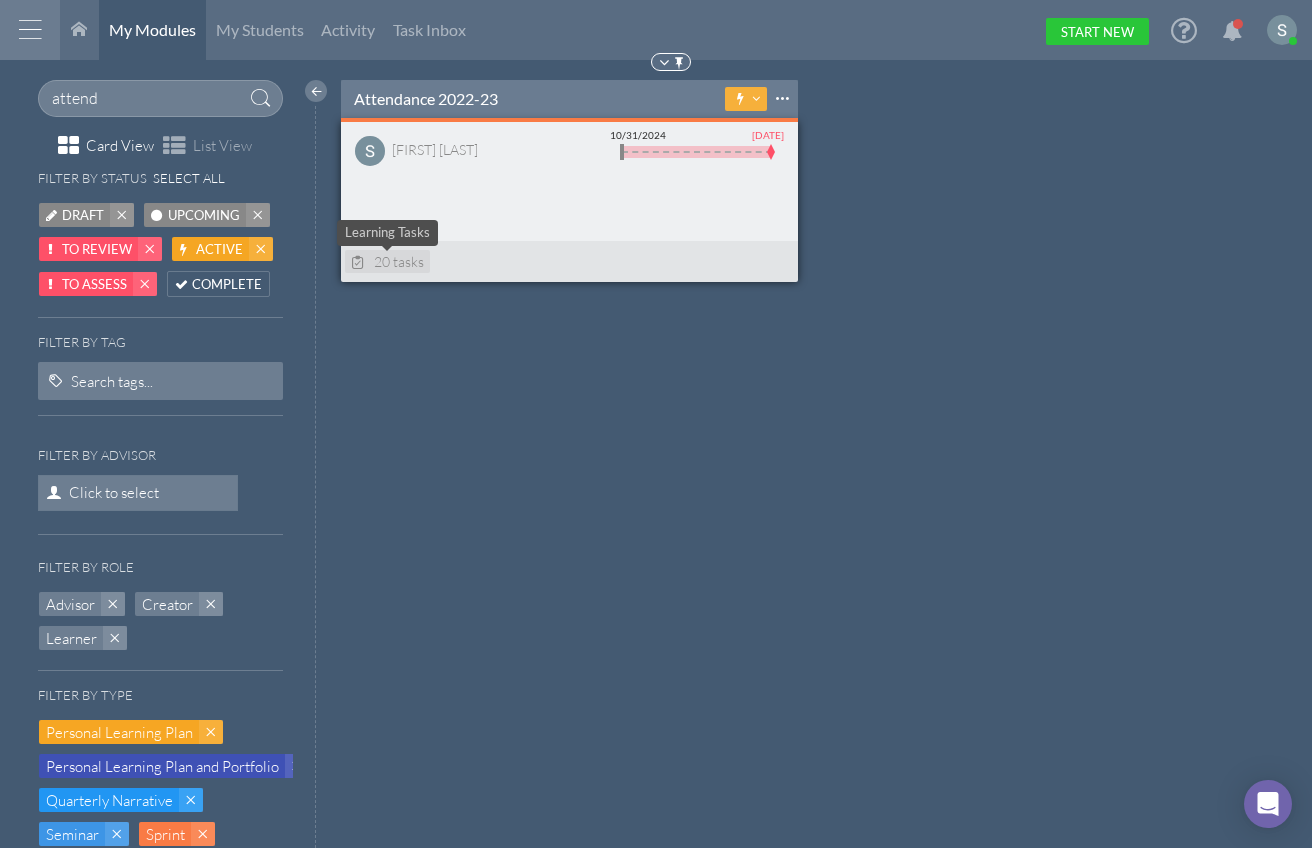 click on "20 tasks" at bounding box center (388, 261) 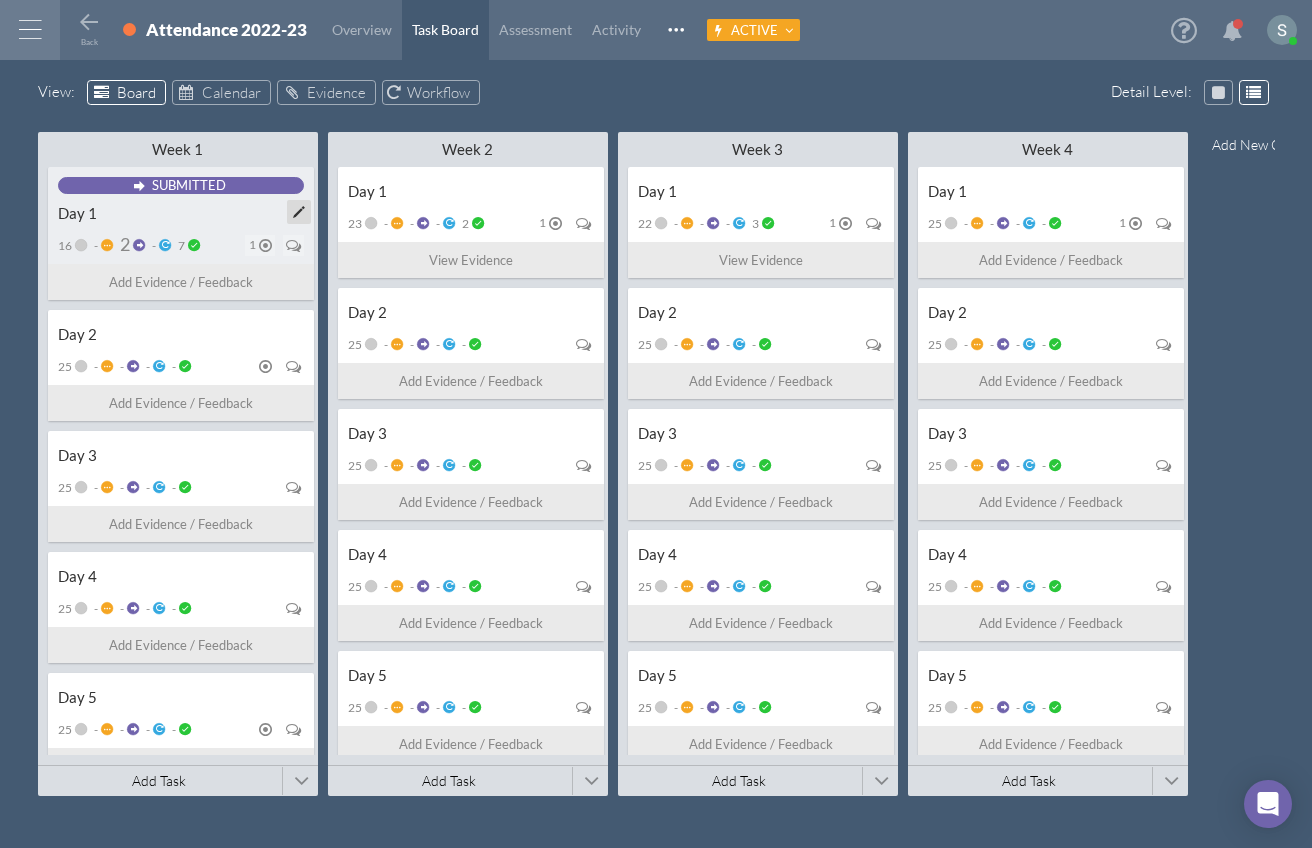 click on "Day 1" at bounding box center [181, 213] 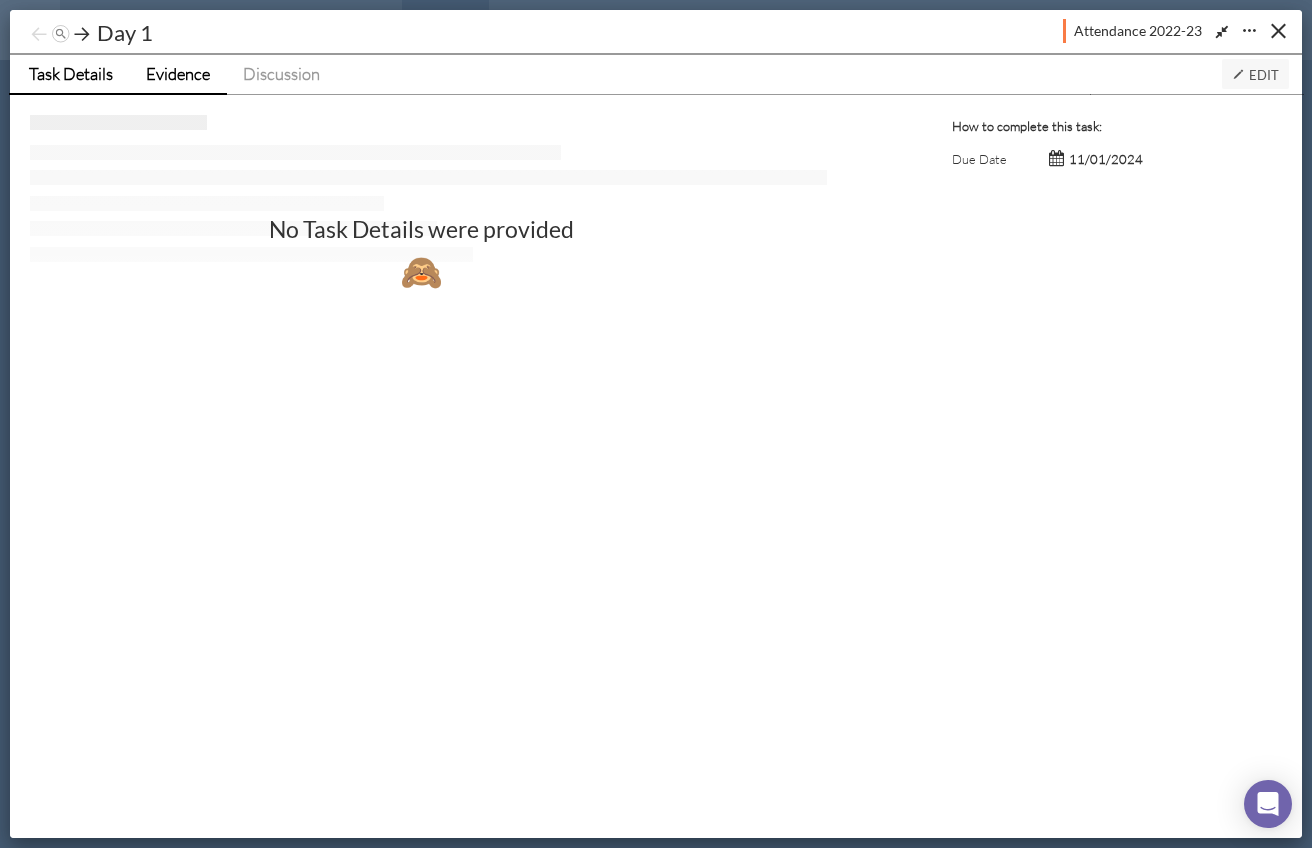 click on "Evidence" at bounding box center [178, 73] 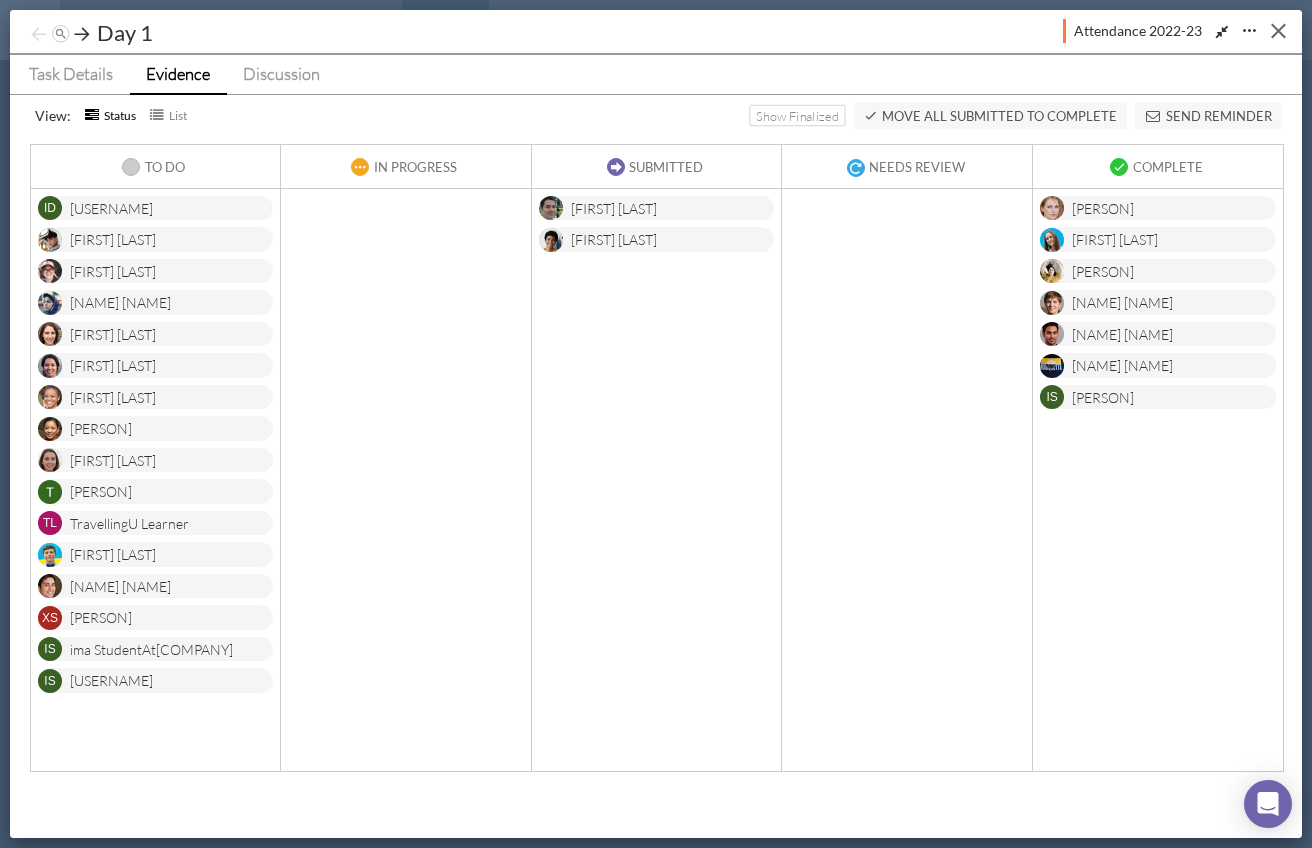 click at bounding box center [1278, 31] 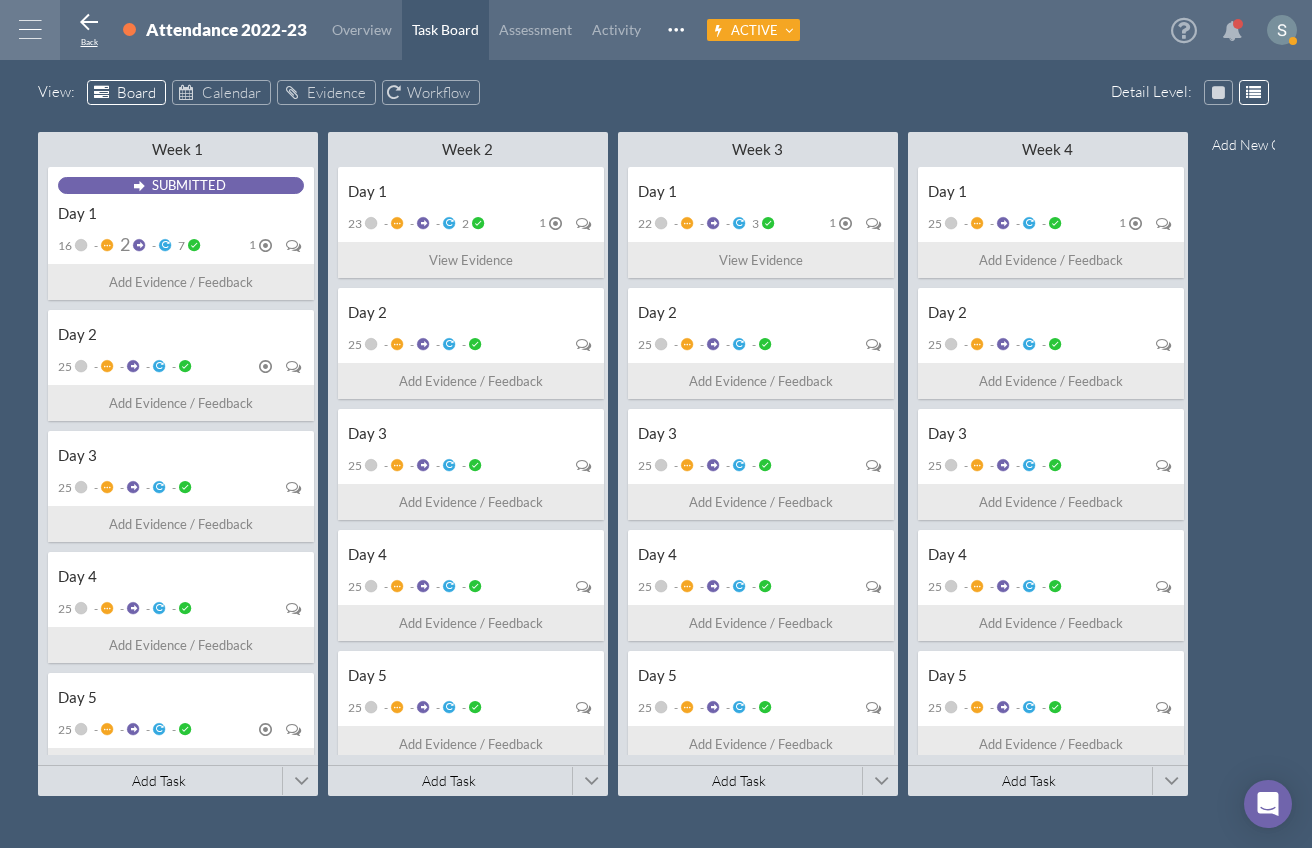 click at bounding box center [89, 23] 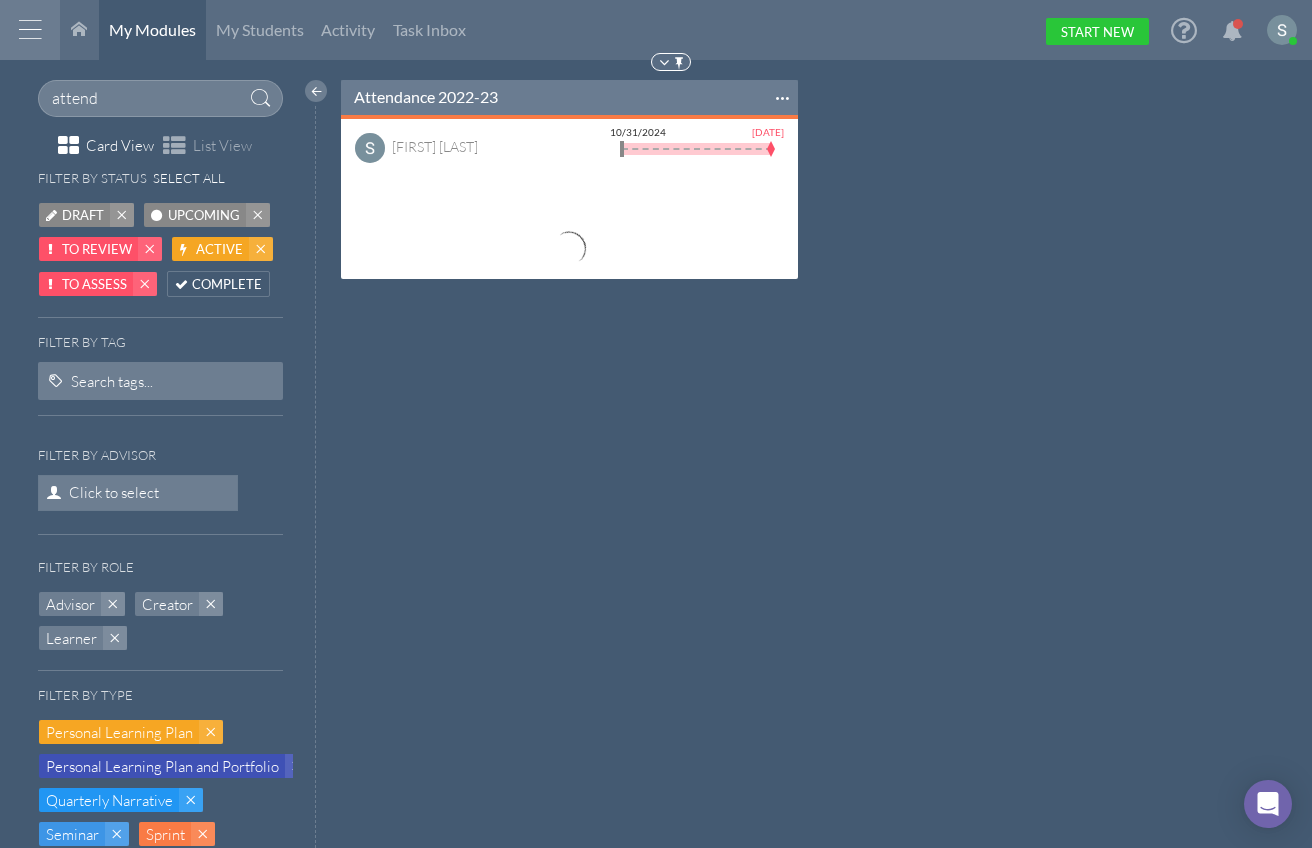 scroll, scrollTop: 11, scrollLeft: 10, axis: both 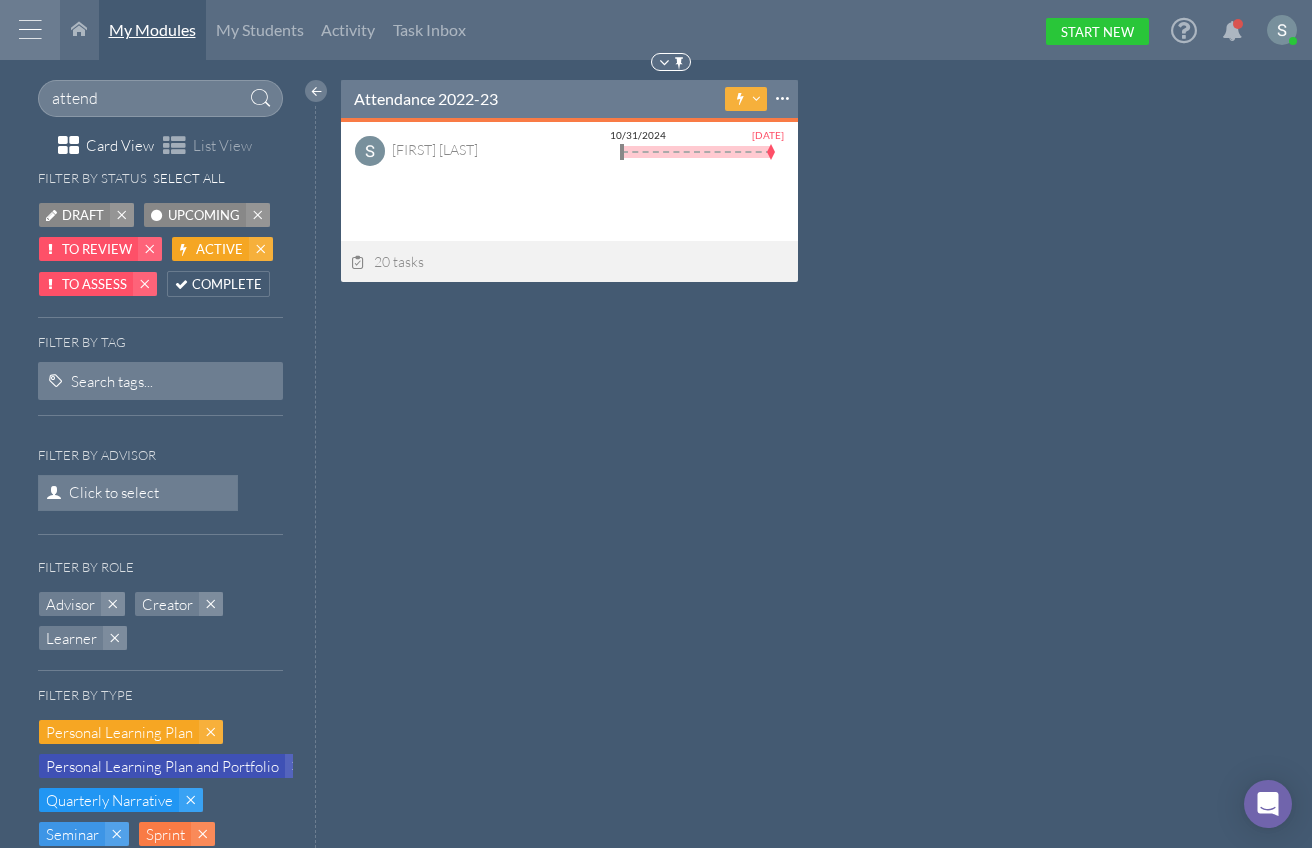 click on "My Modules" at bounding box center [152, 29] 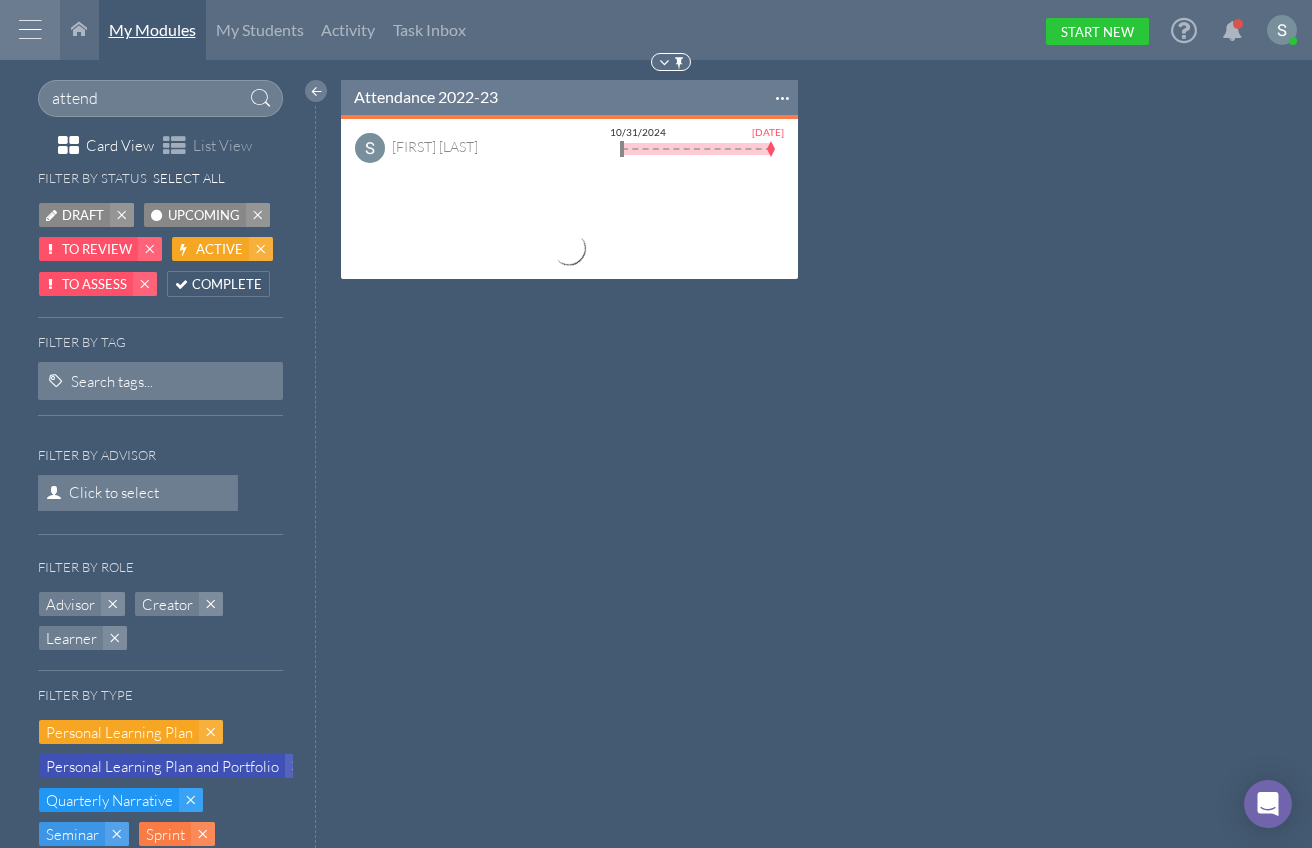 scroll, scrollTop: 11, scrollLeft: 10, axis: both 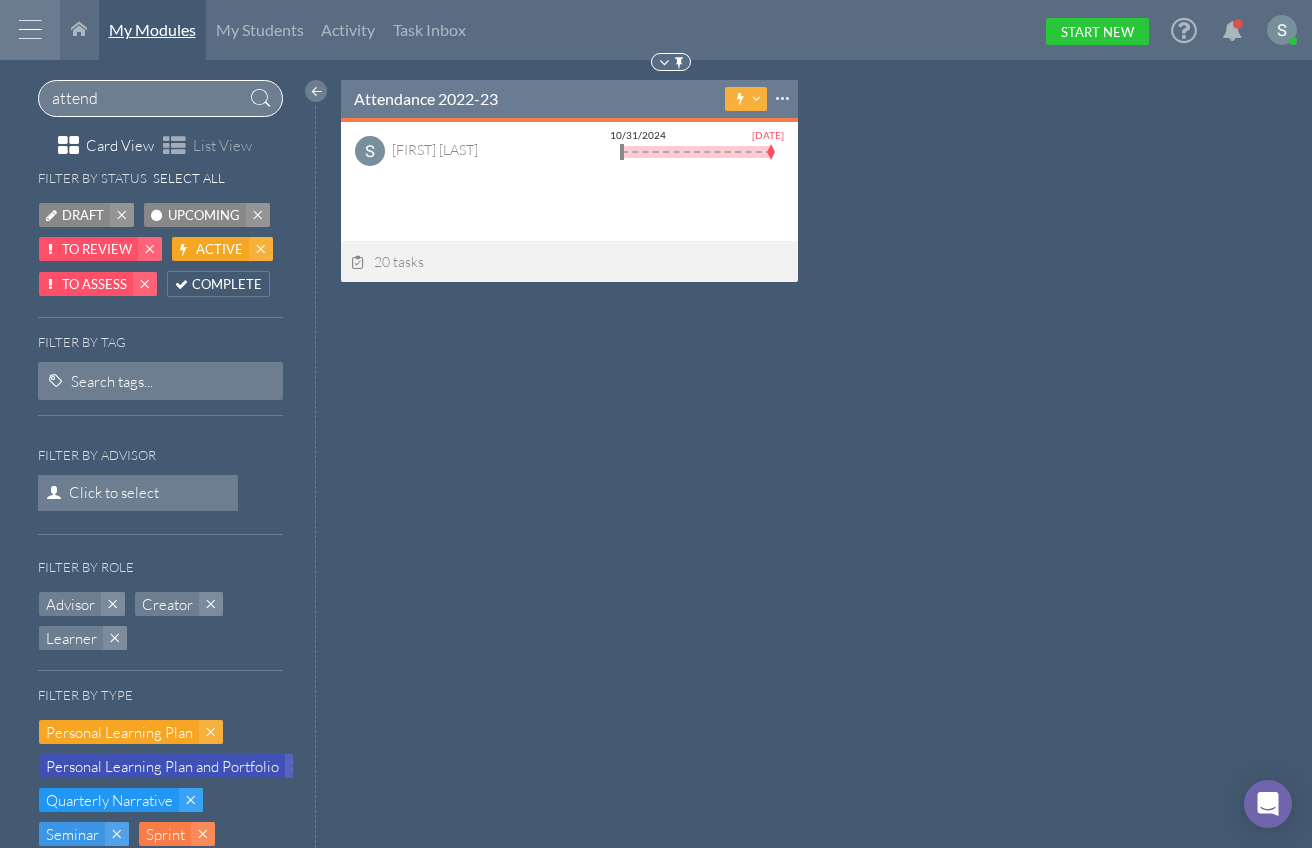 drag, startPoint x: 168, startPoint y: 102, endPoint x: 102, endPoint y: 57, distance: 79.881165 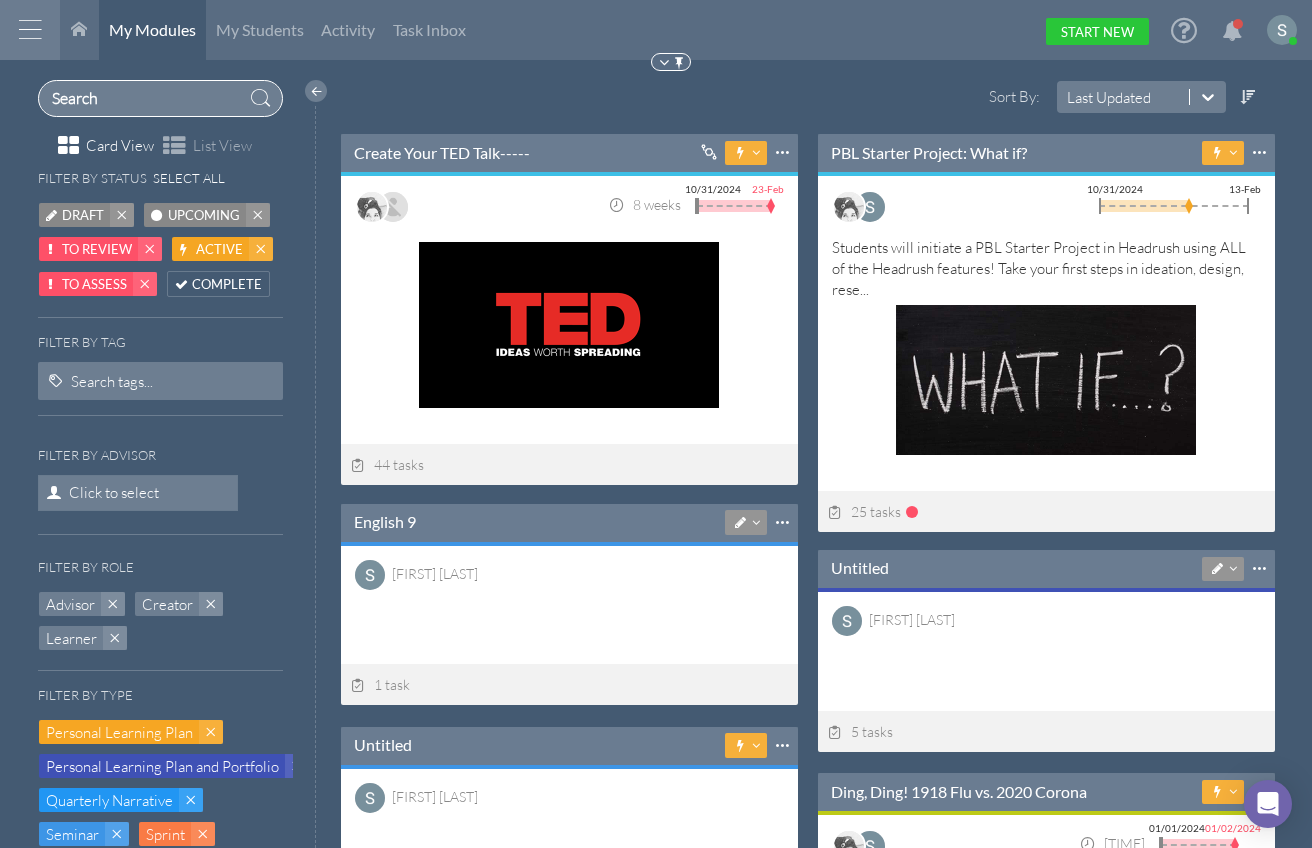 scroll, scrollTop: 11, scrollLeft: 10, axis: both 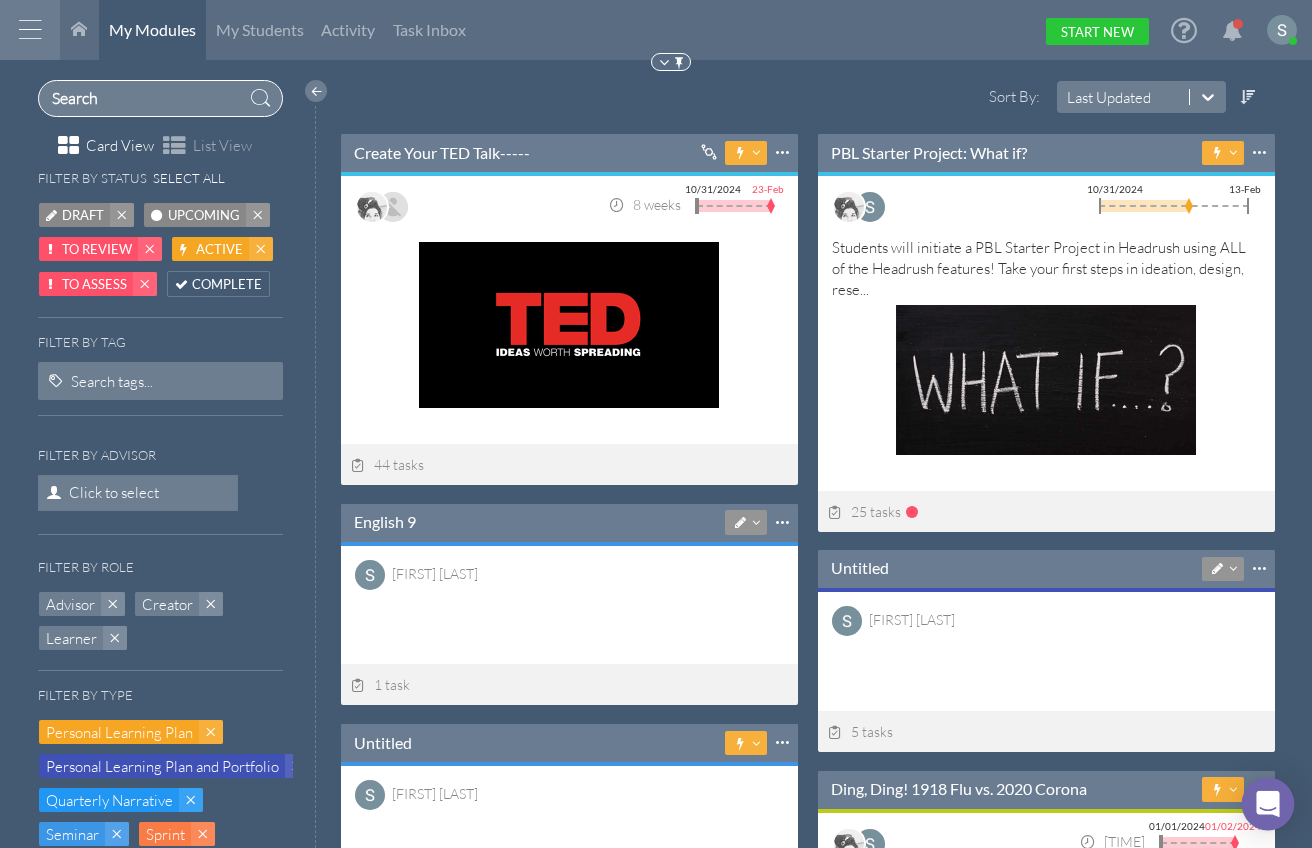 type 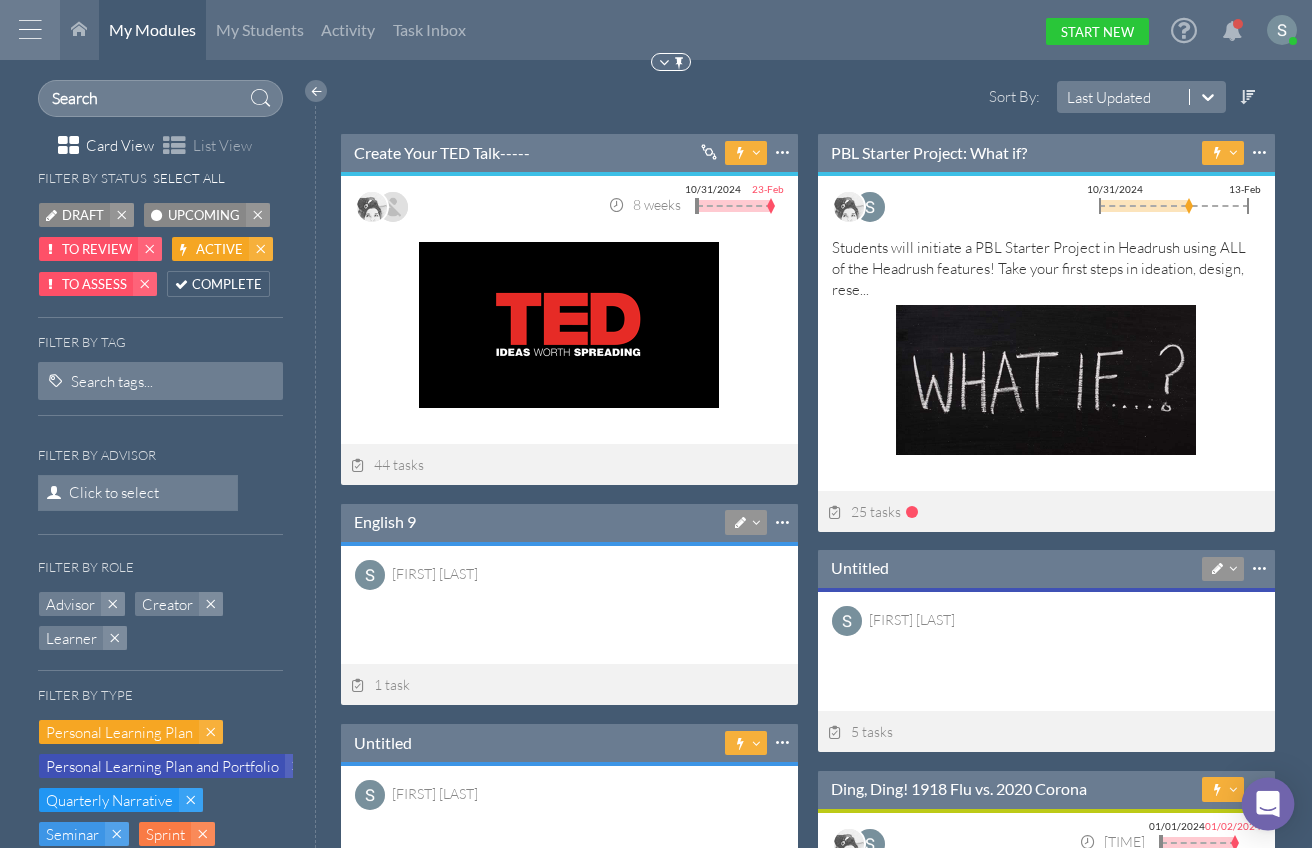 click 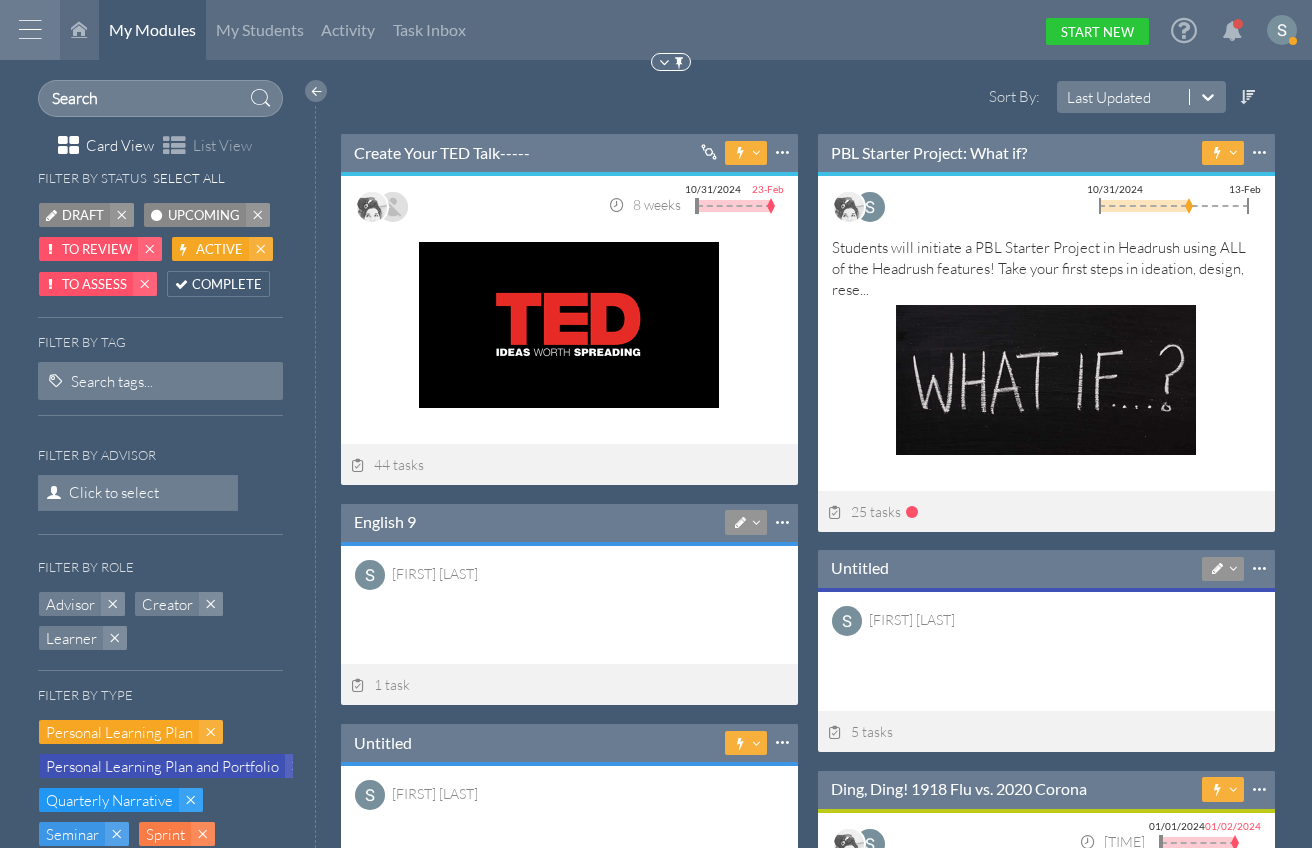 click at bounding box center (79, 30) 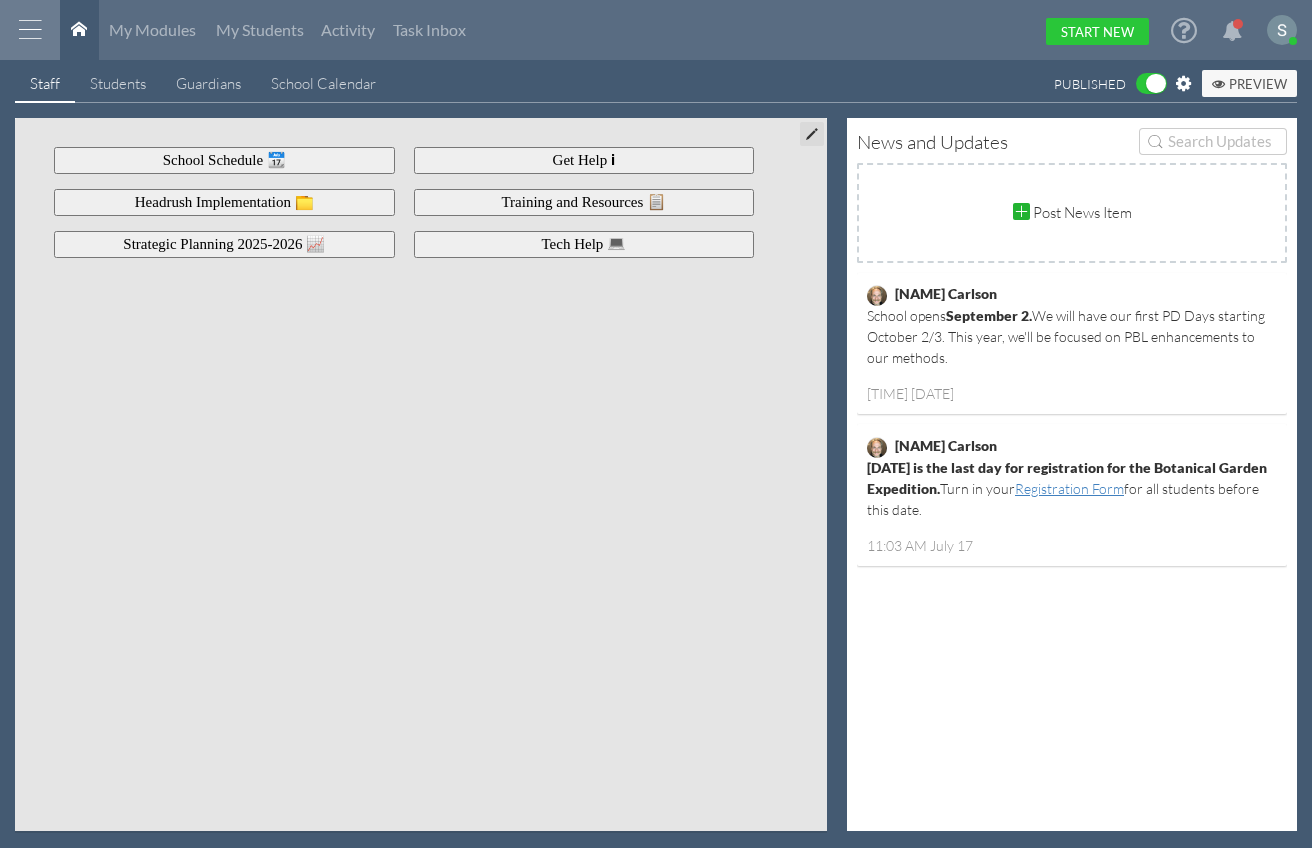 scroll, scrollTop: 0, scrollLeft: 0, axis: both 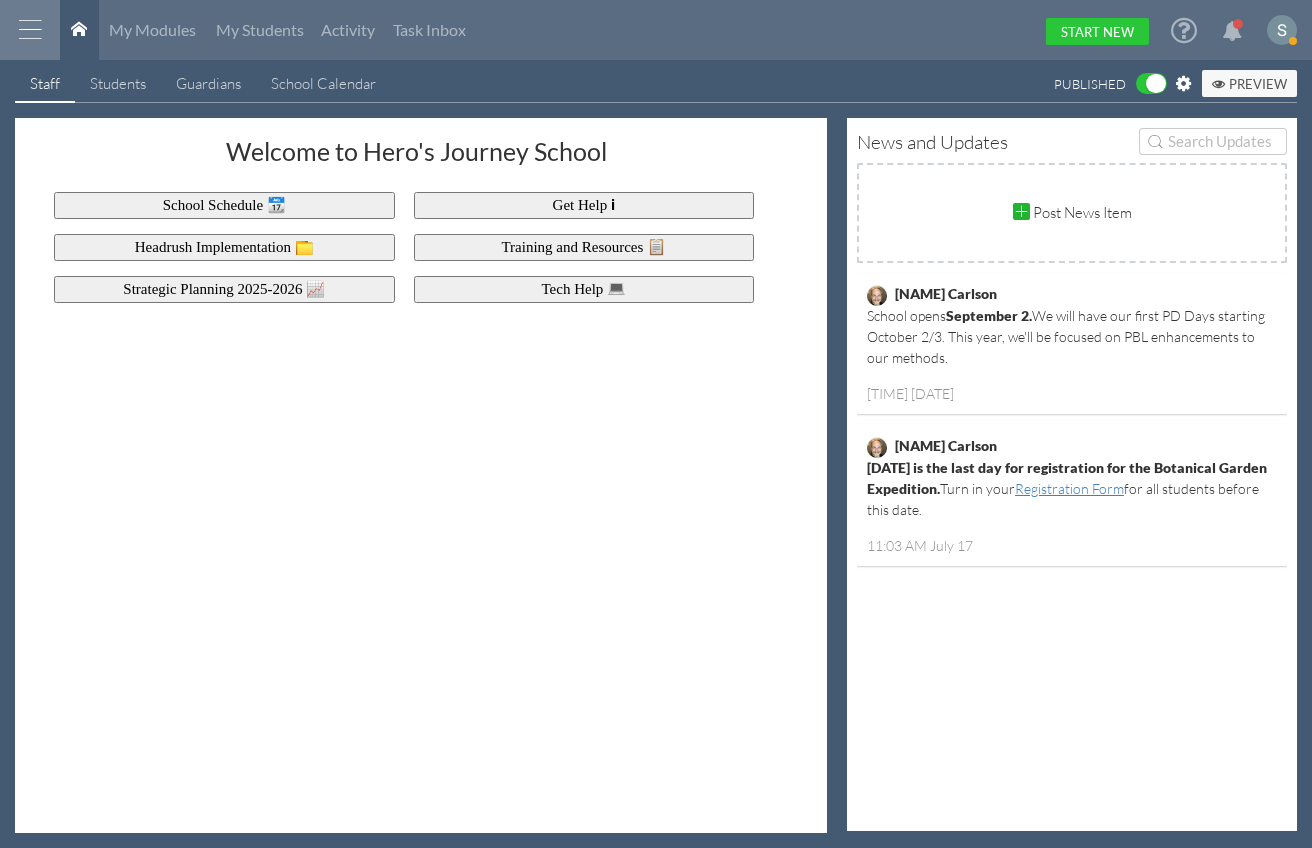 click at bounding box center (30, 30) 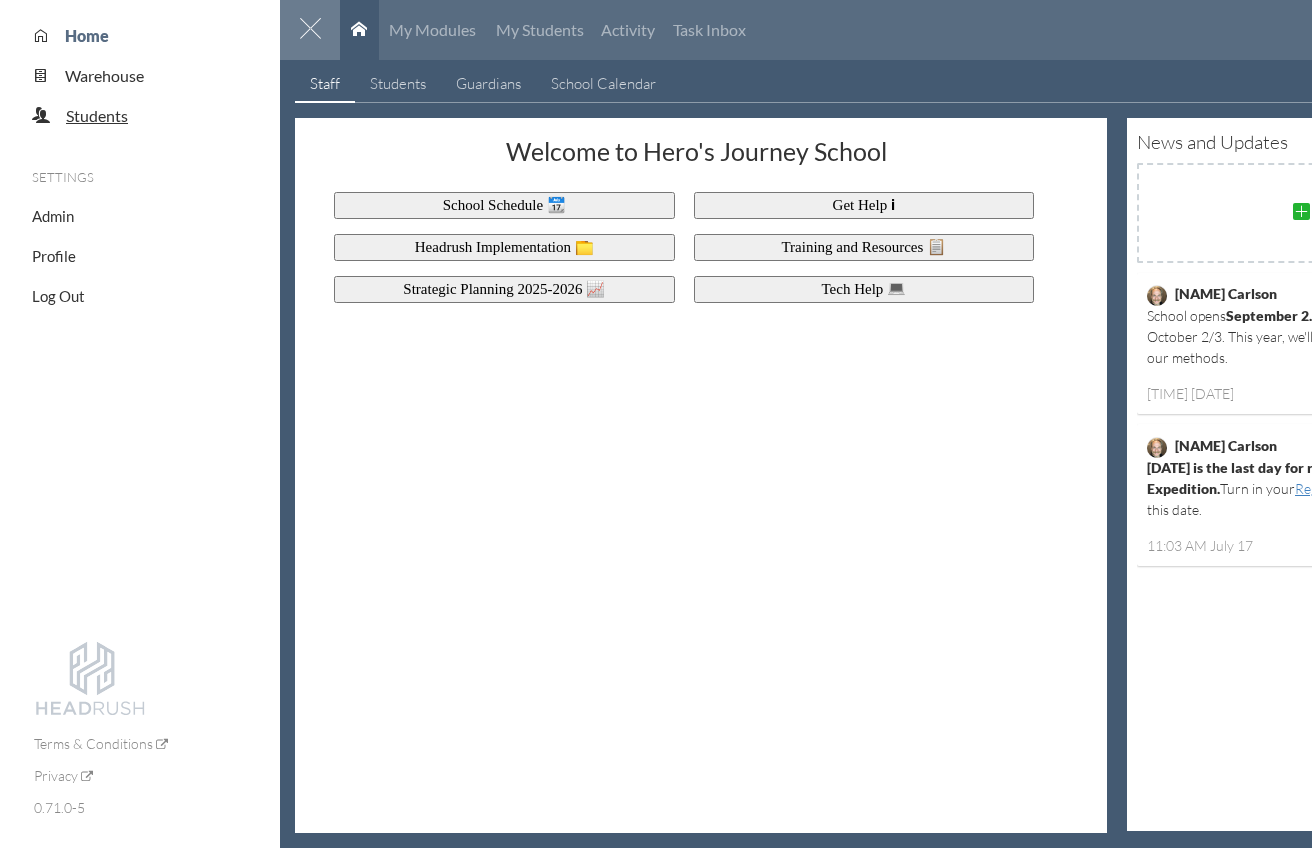 click on "Students" at bounding box center (97, 115) 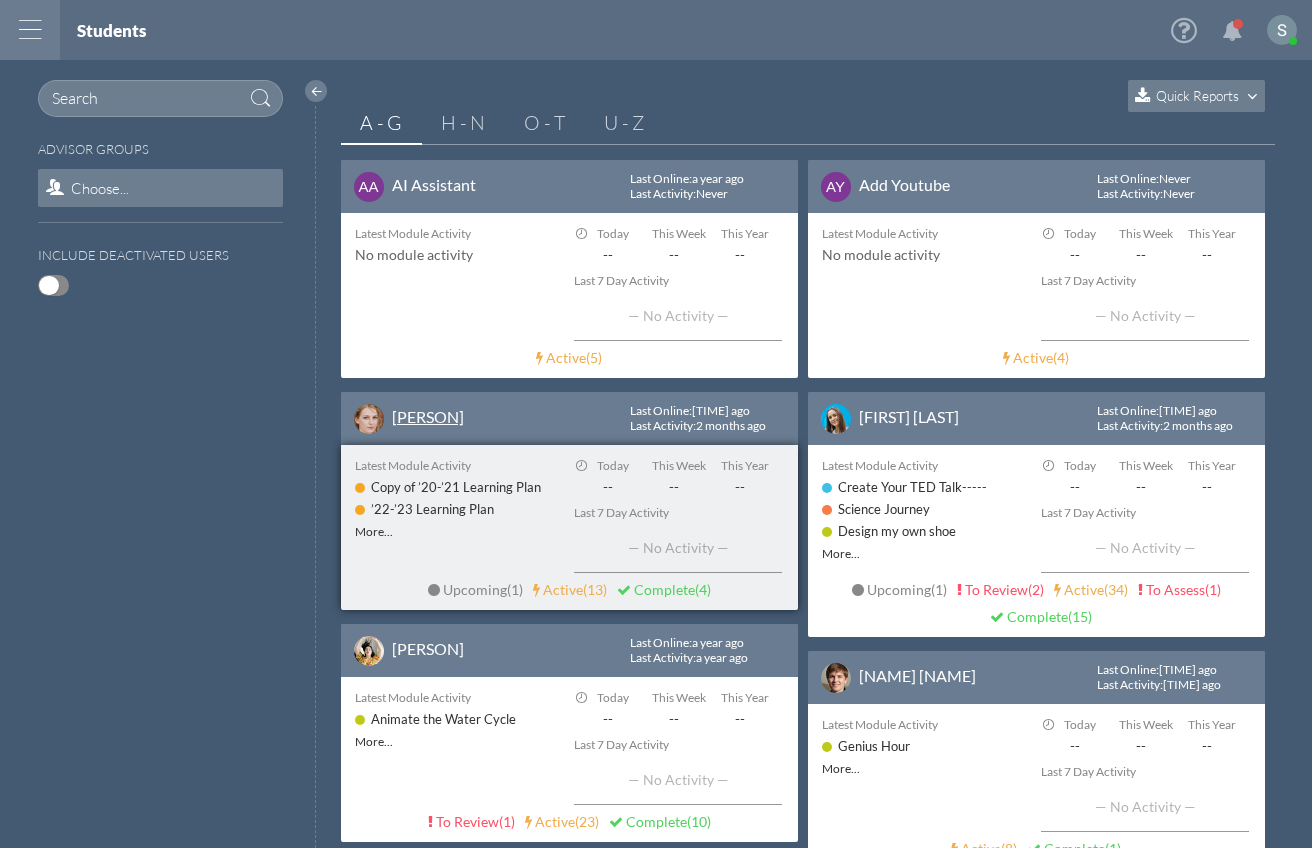 click on "[PERSON]" at bounding box center (428, 416) 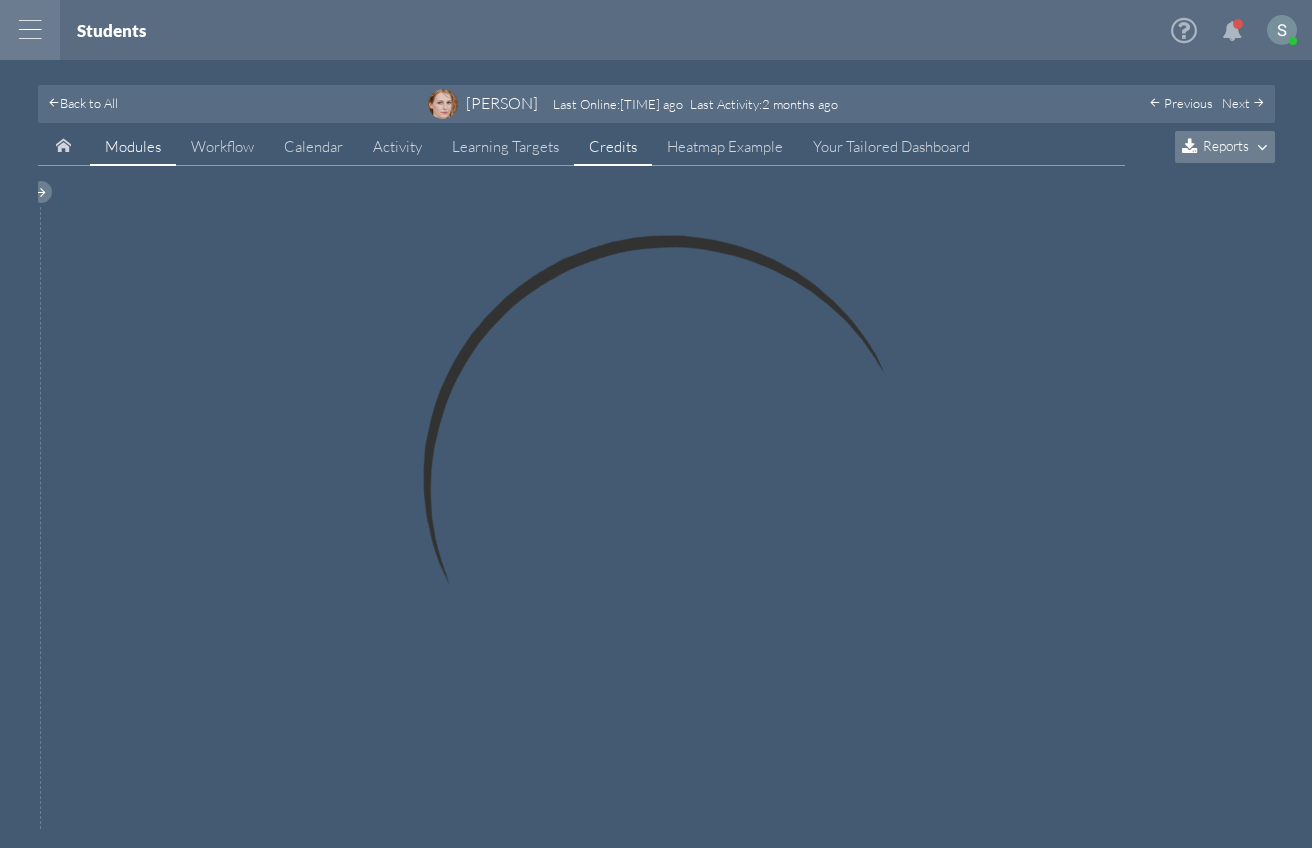 click on "Credits" at bounding box center [613, 147] 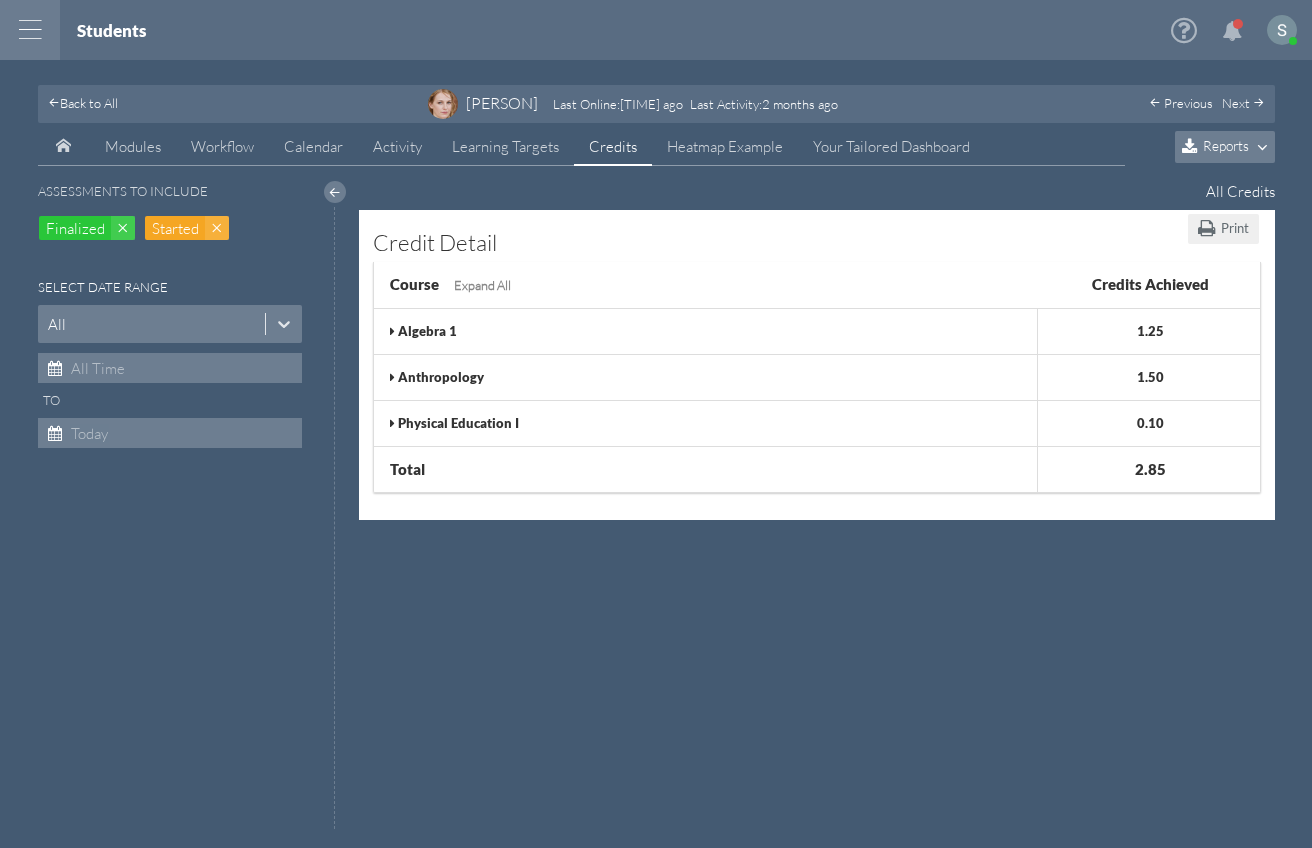click at bounding box center [392, 331] 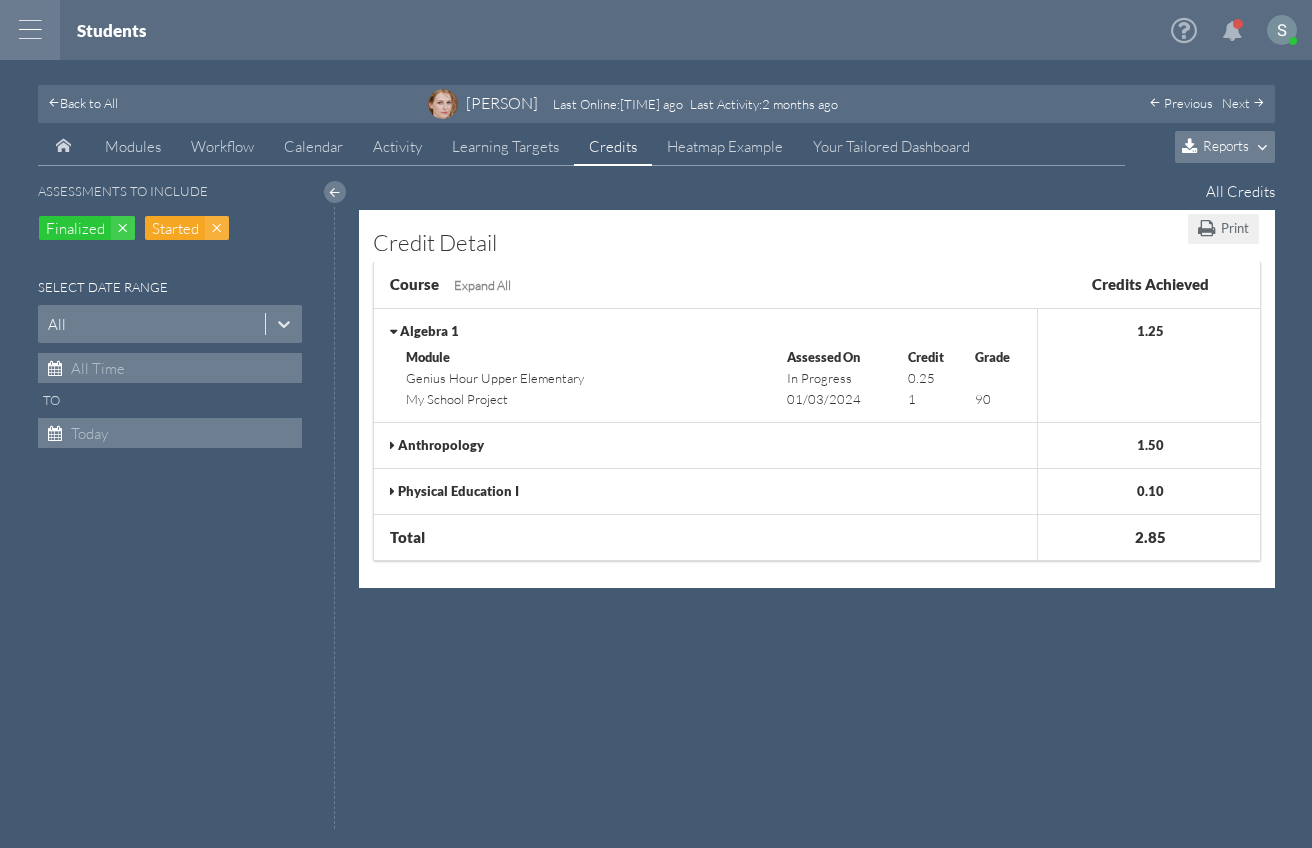 click at bounding box center [393, 331] 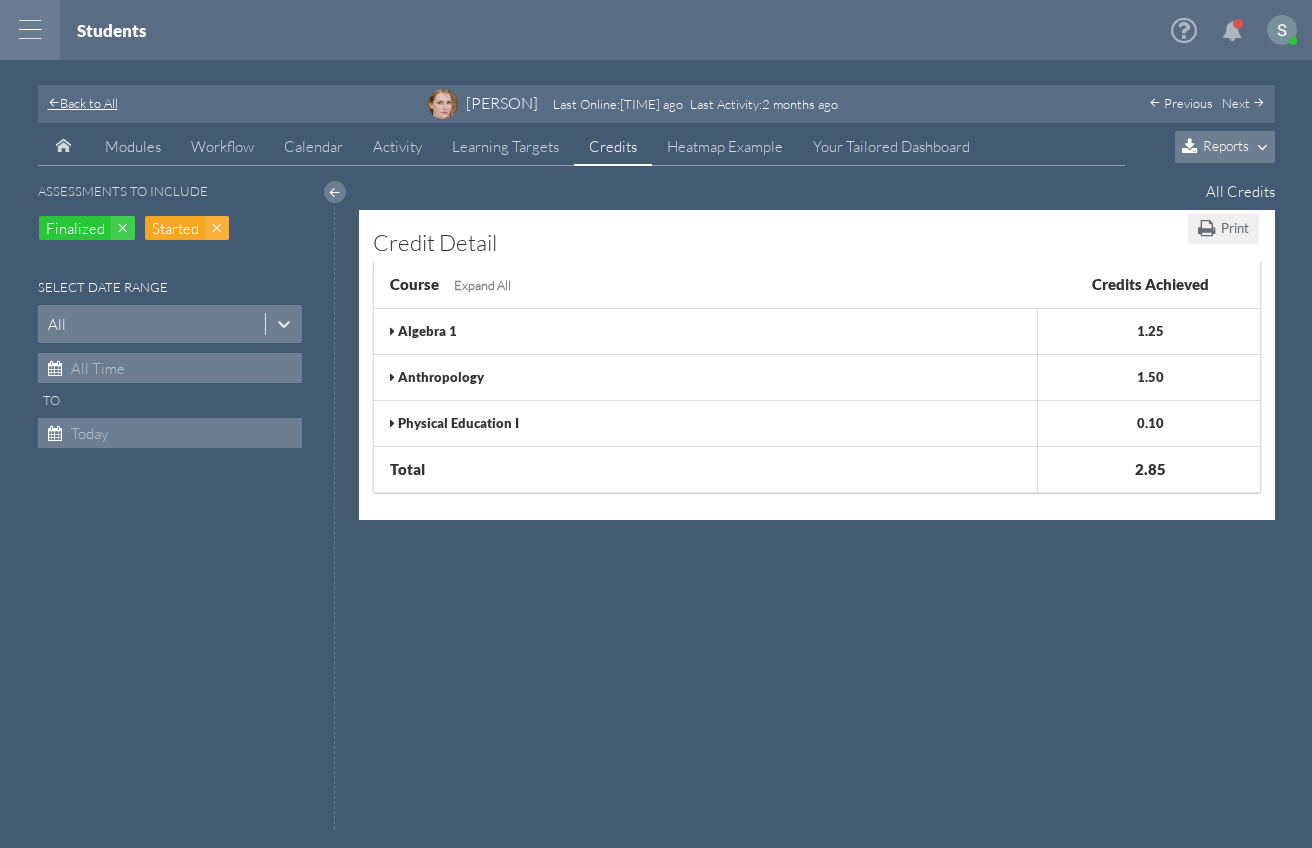 click on "Back to All" at bounding box center [89, 103] 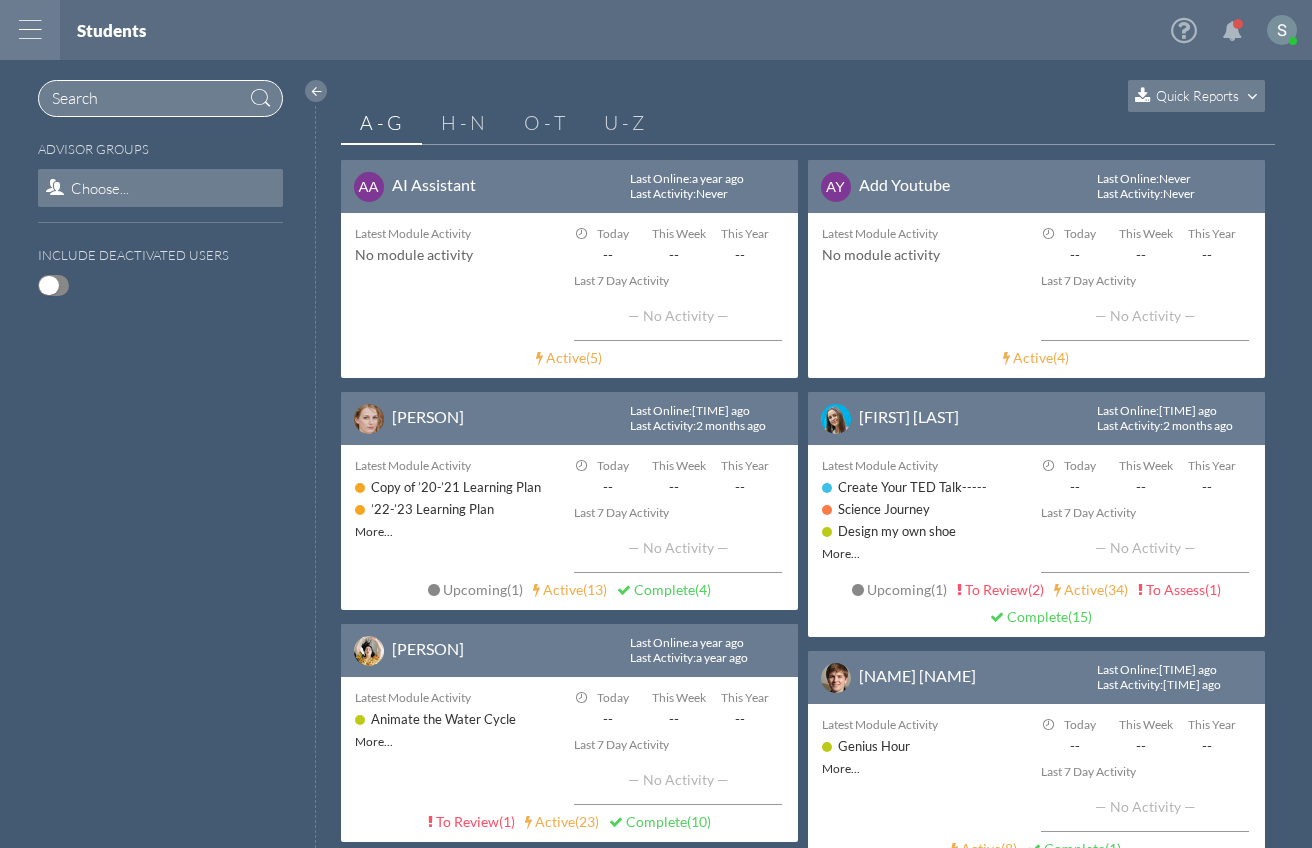 click at bounding box center [161, 98] 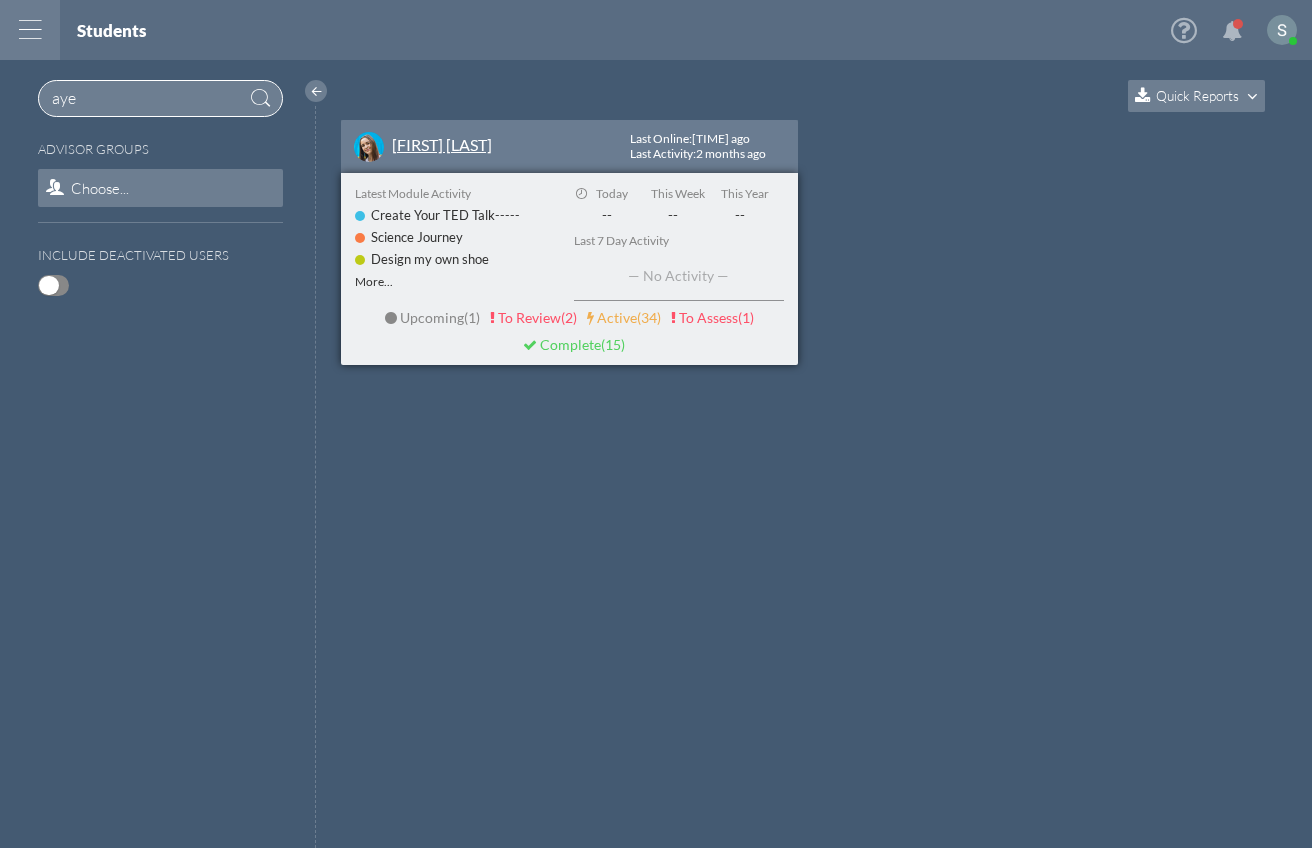 type on "aye" 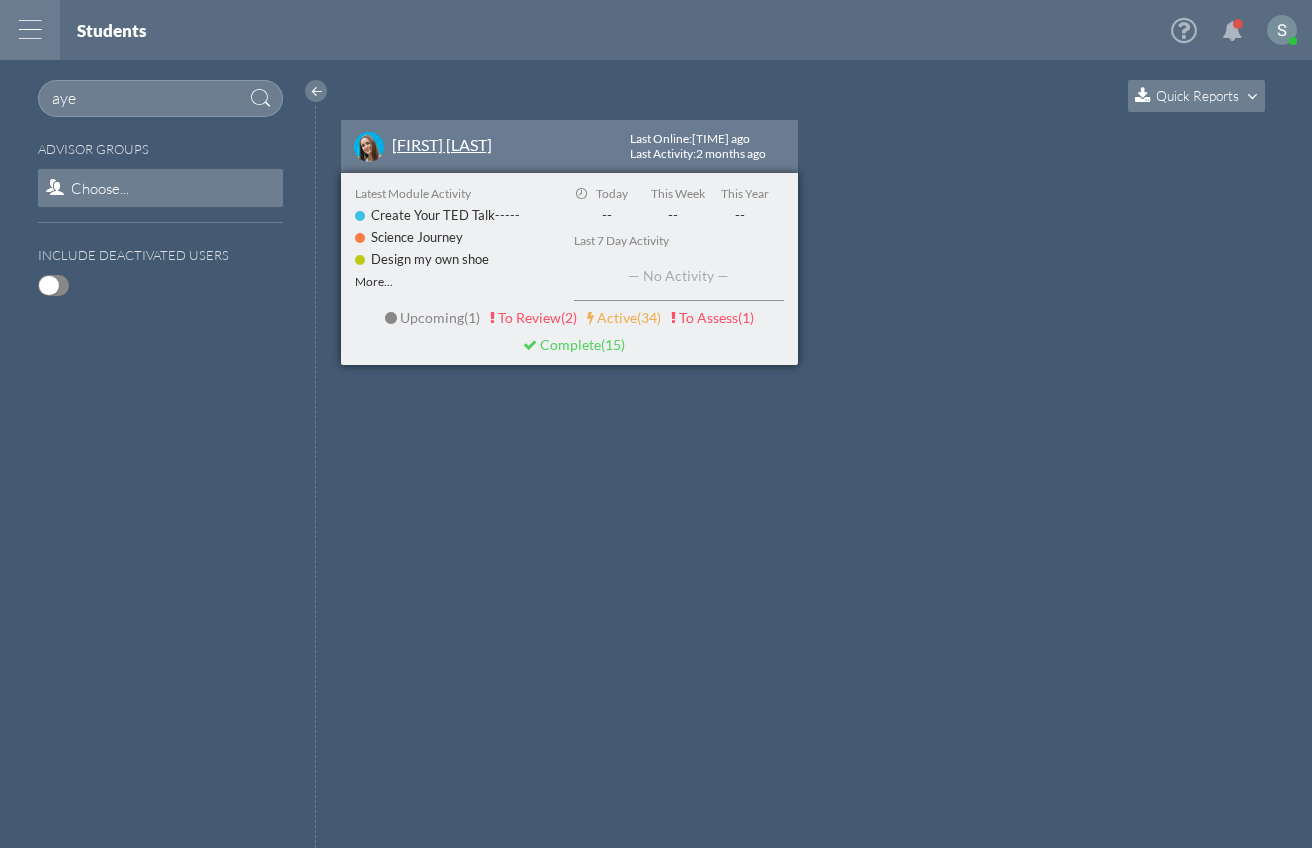 click on "[FIRST] [LAST]" at bounding box center (442, 144) 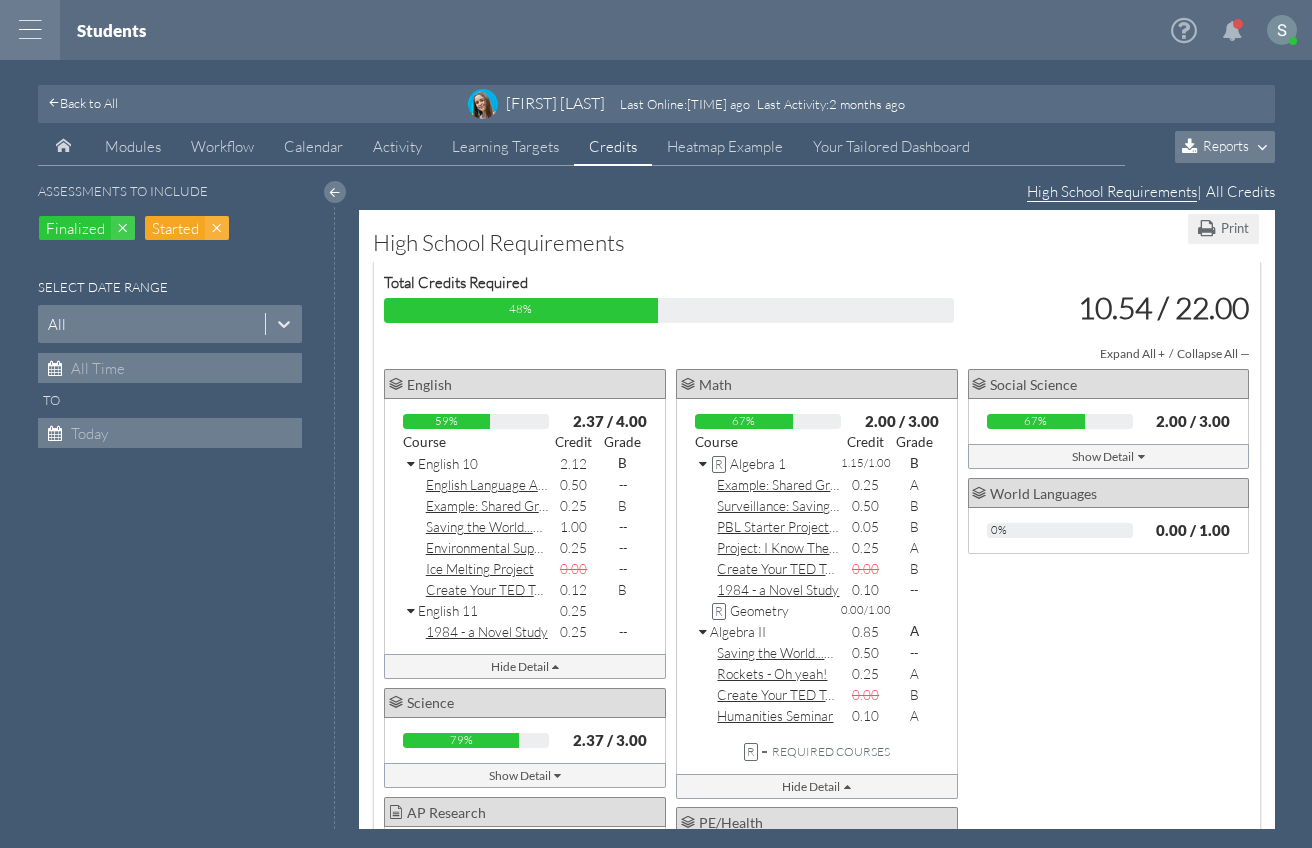 click on "Credits" at bounding box center [613, 147] 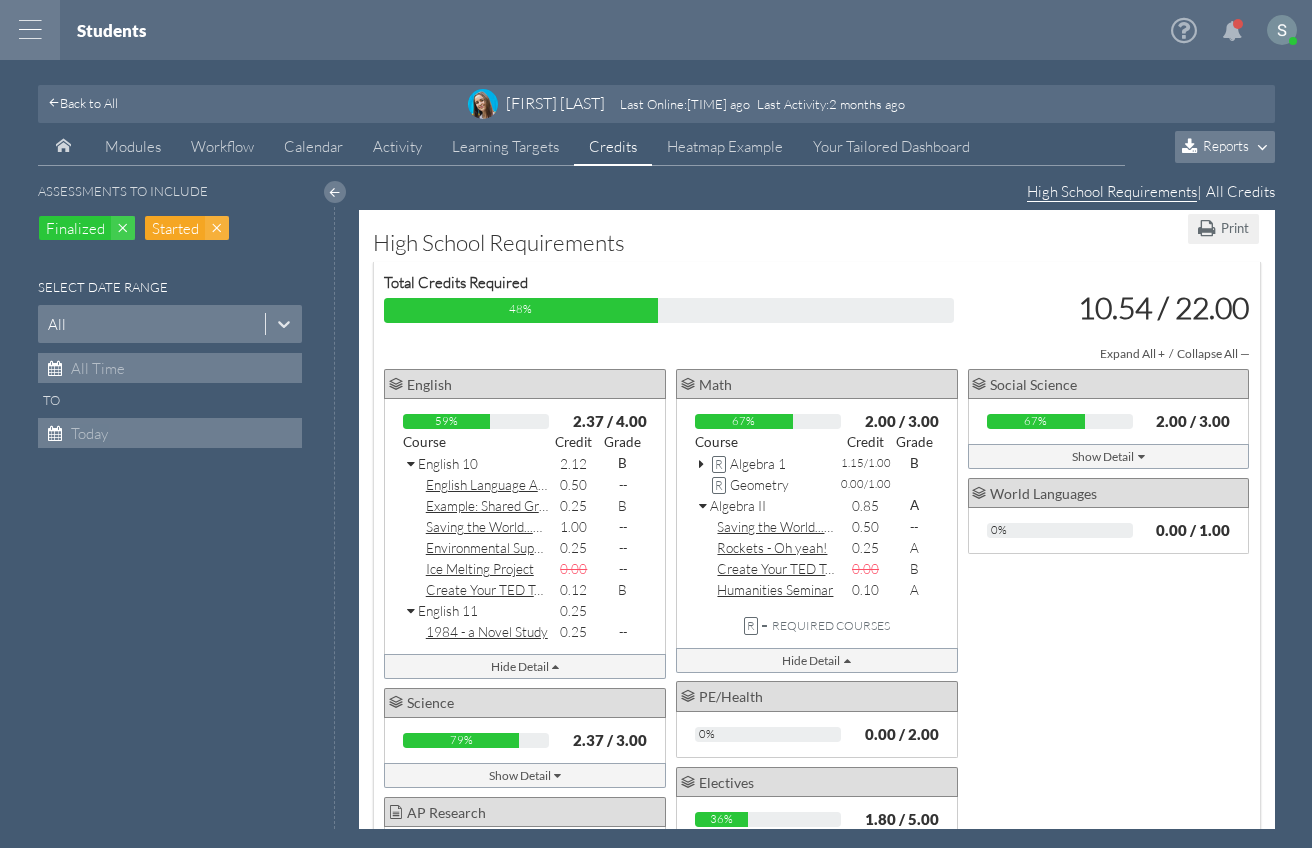 click at bounding box center [704, 507] 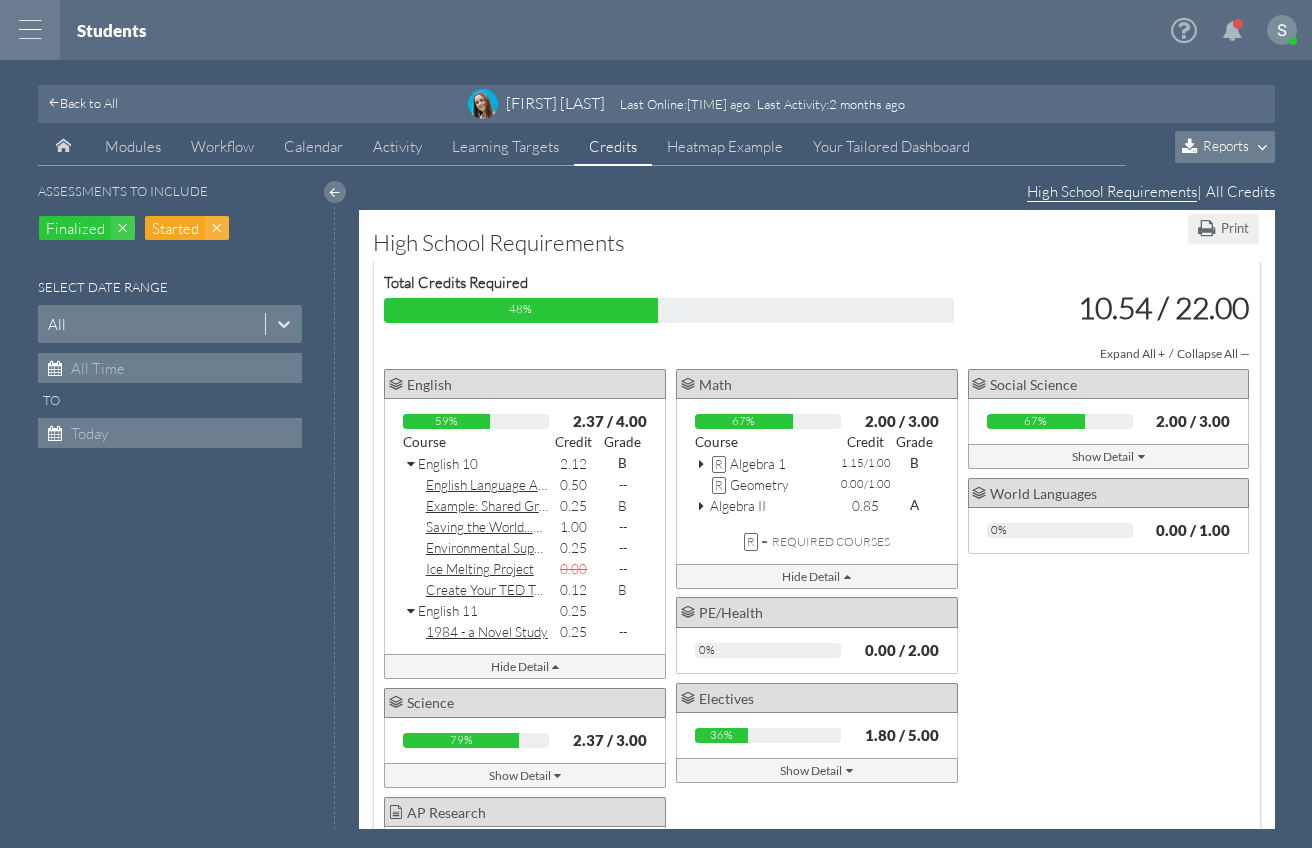 click at bounding box center (412, 465) 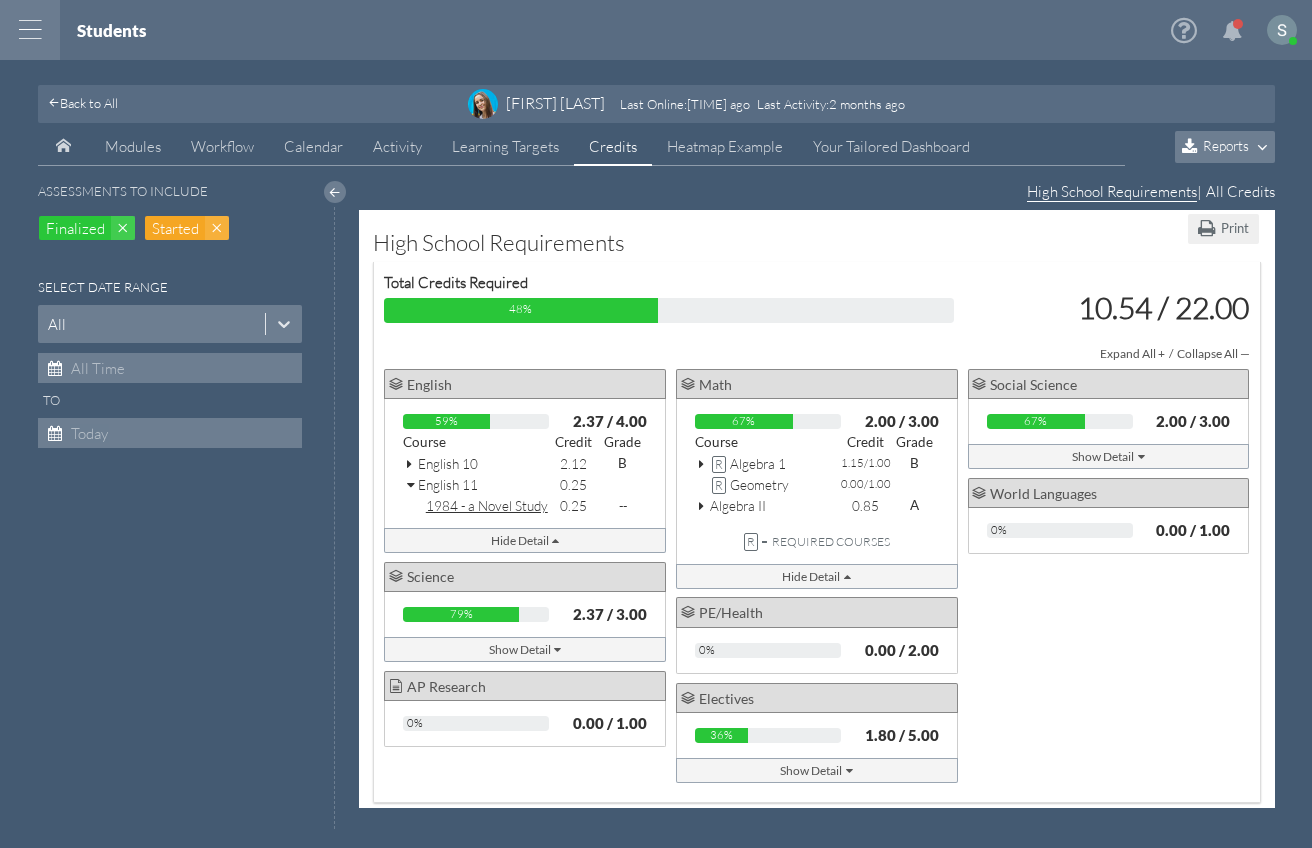 click at bounding box center [412, 486] 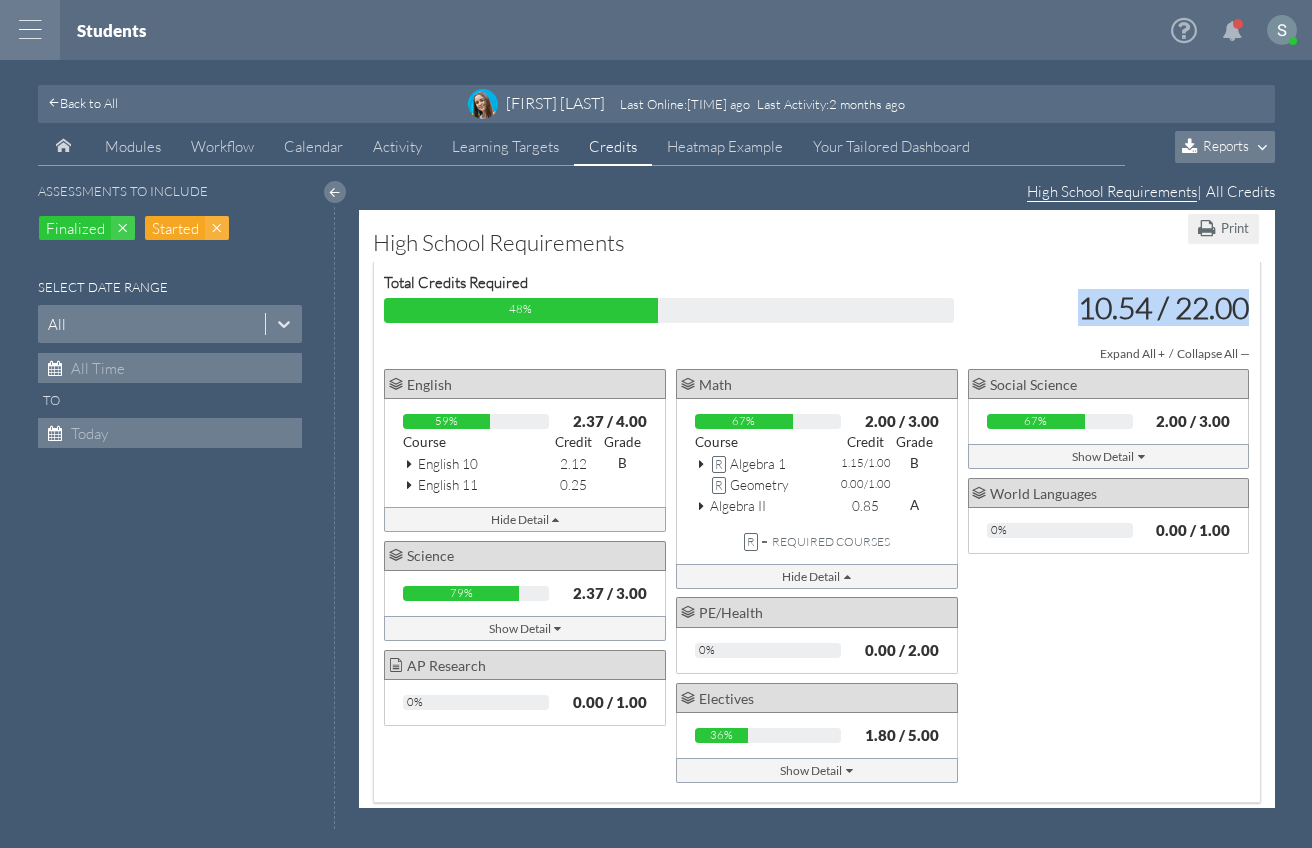 drag, startPoint x: 1072, startPoint y: 306, endPoint x: 1252, endPoint y: 304, distance: 180.01111 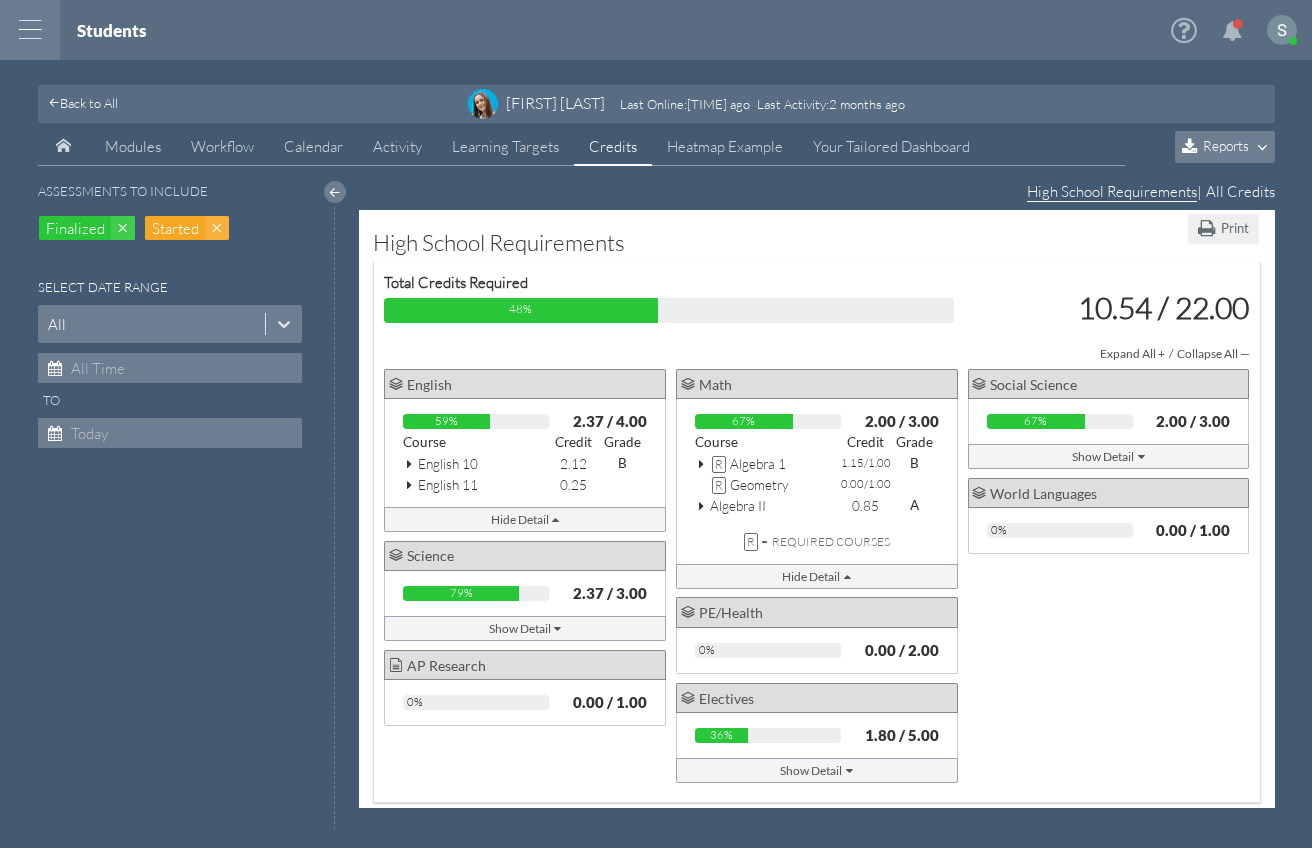click at bounding box center (30, 30) 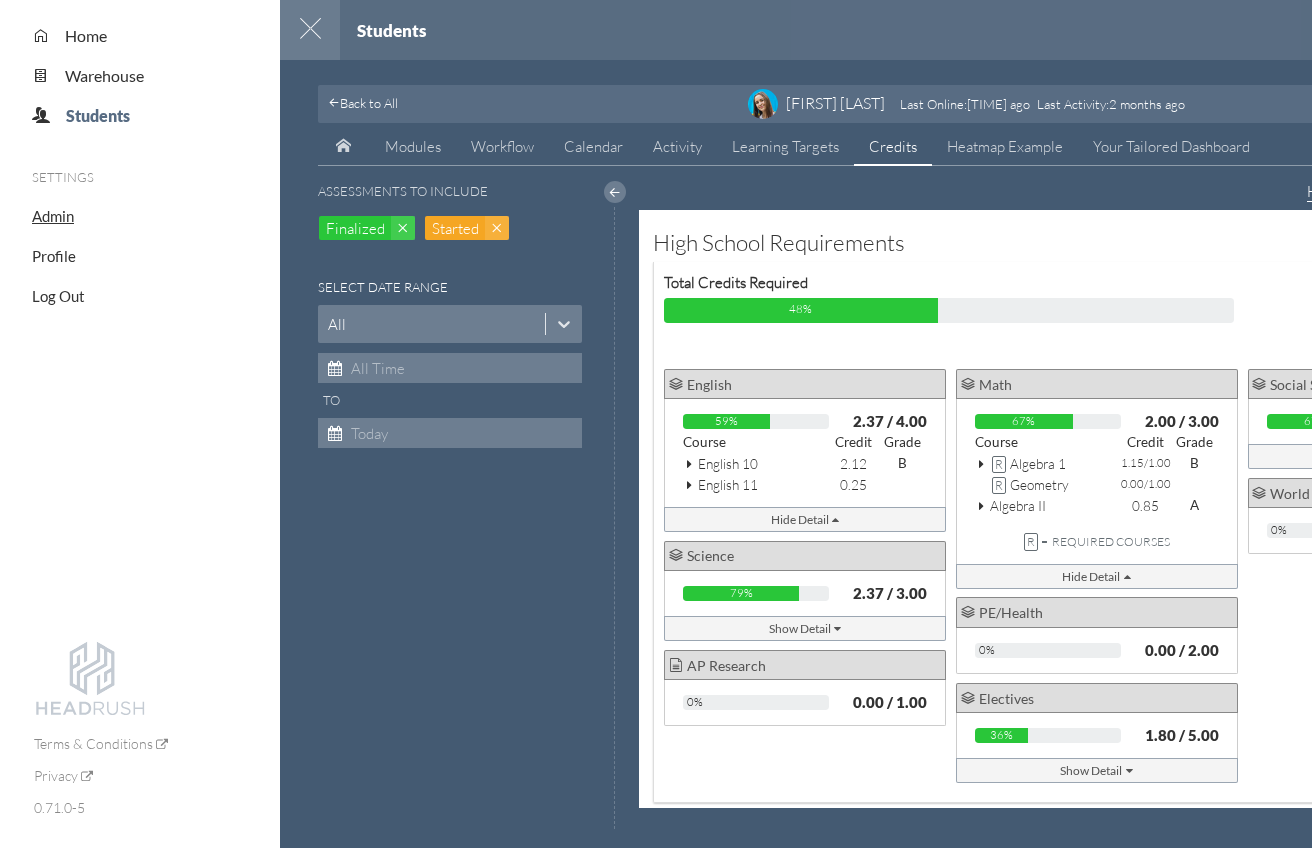 click on "Admin" at bounding box center [53, 216] 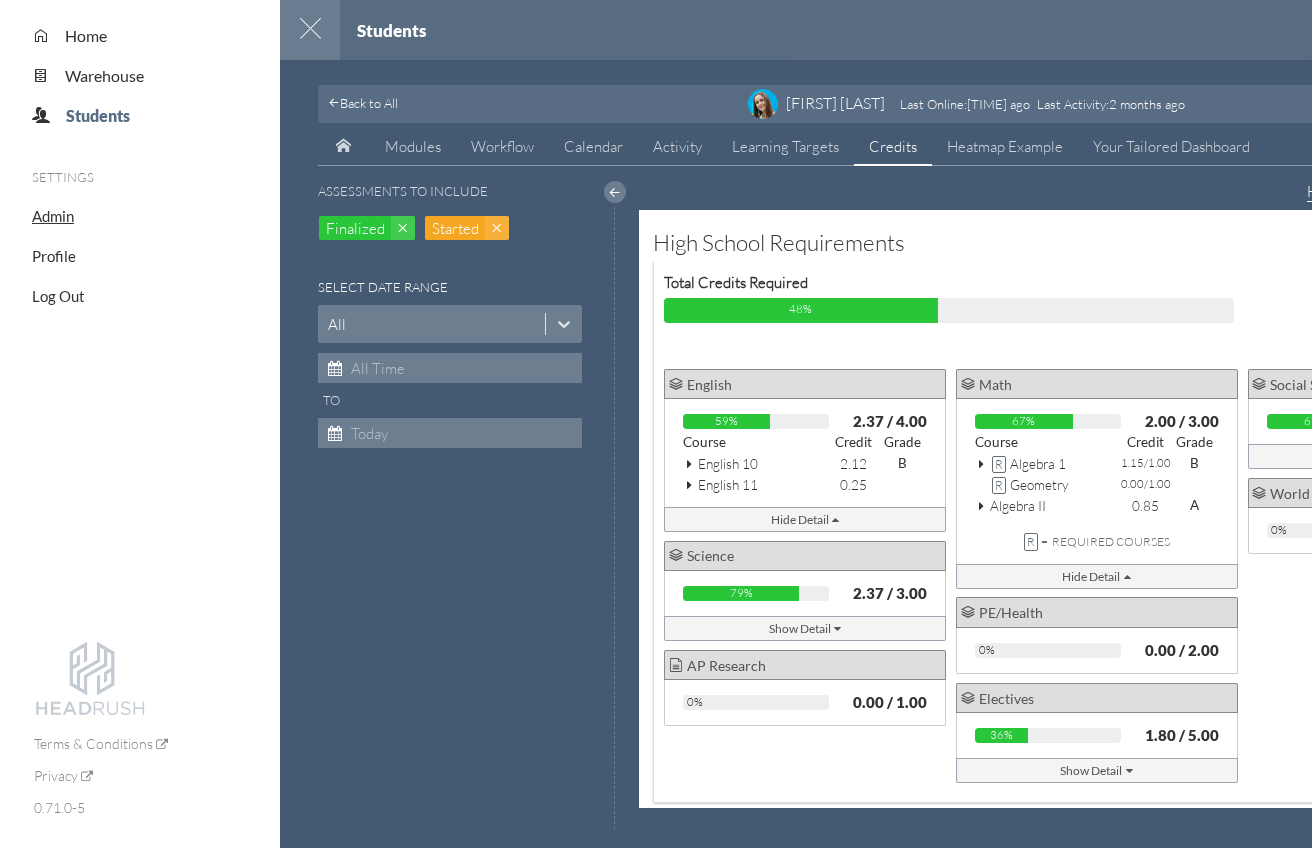 select on "20" 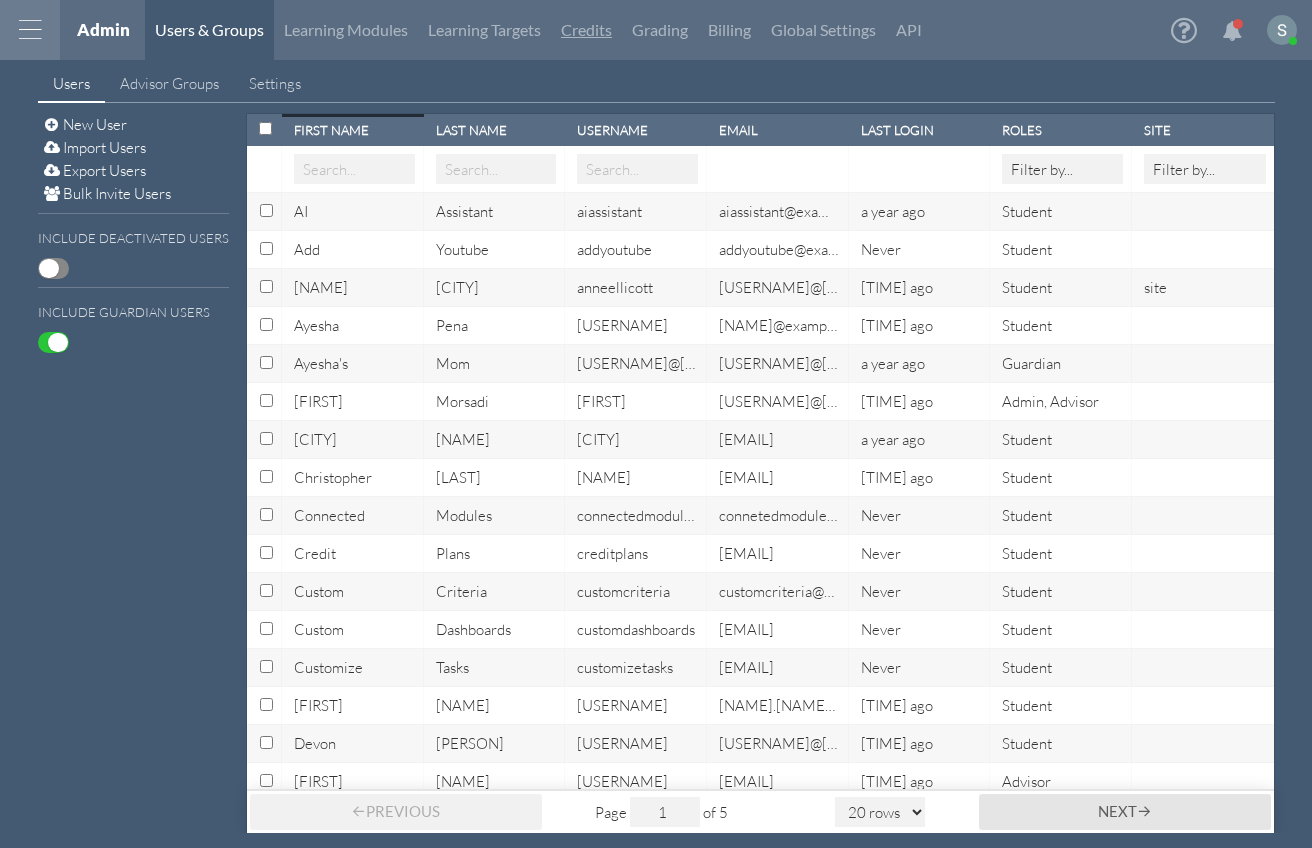 click on "Credits" at bounding box center [586, 30] 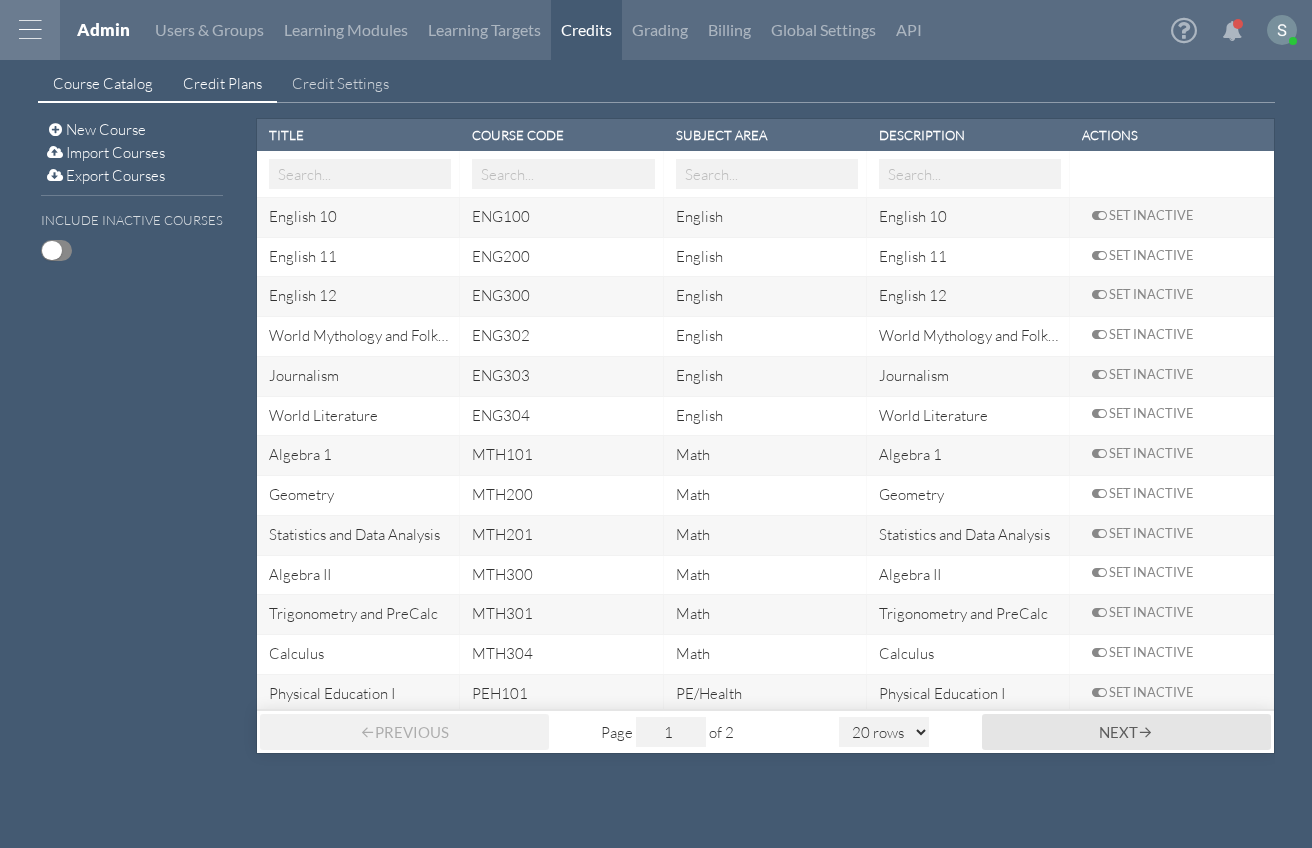 click on "Credit Plans" at bounding box center (222, 83) 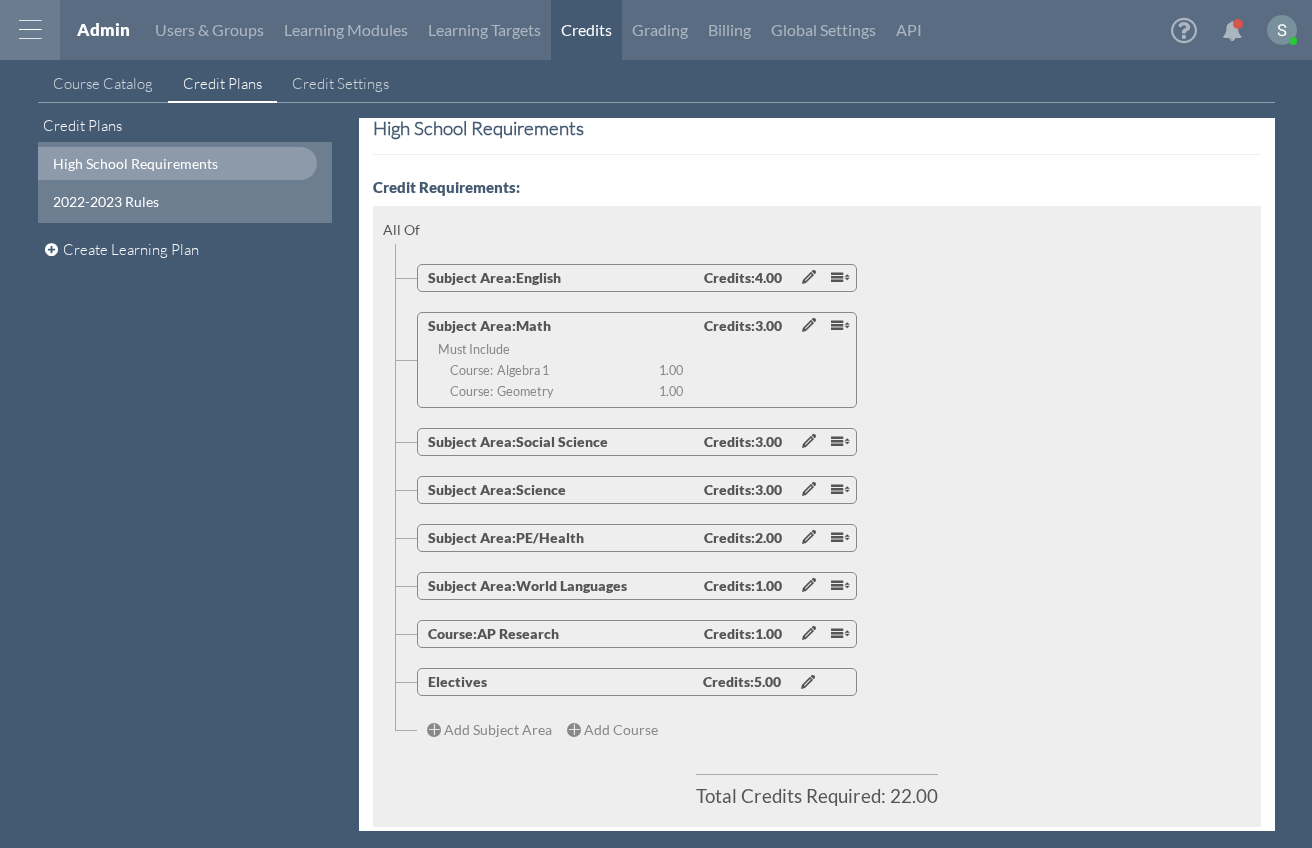 scroll, scrollTop: 95, scrollLeft: 0, axis: vertical 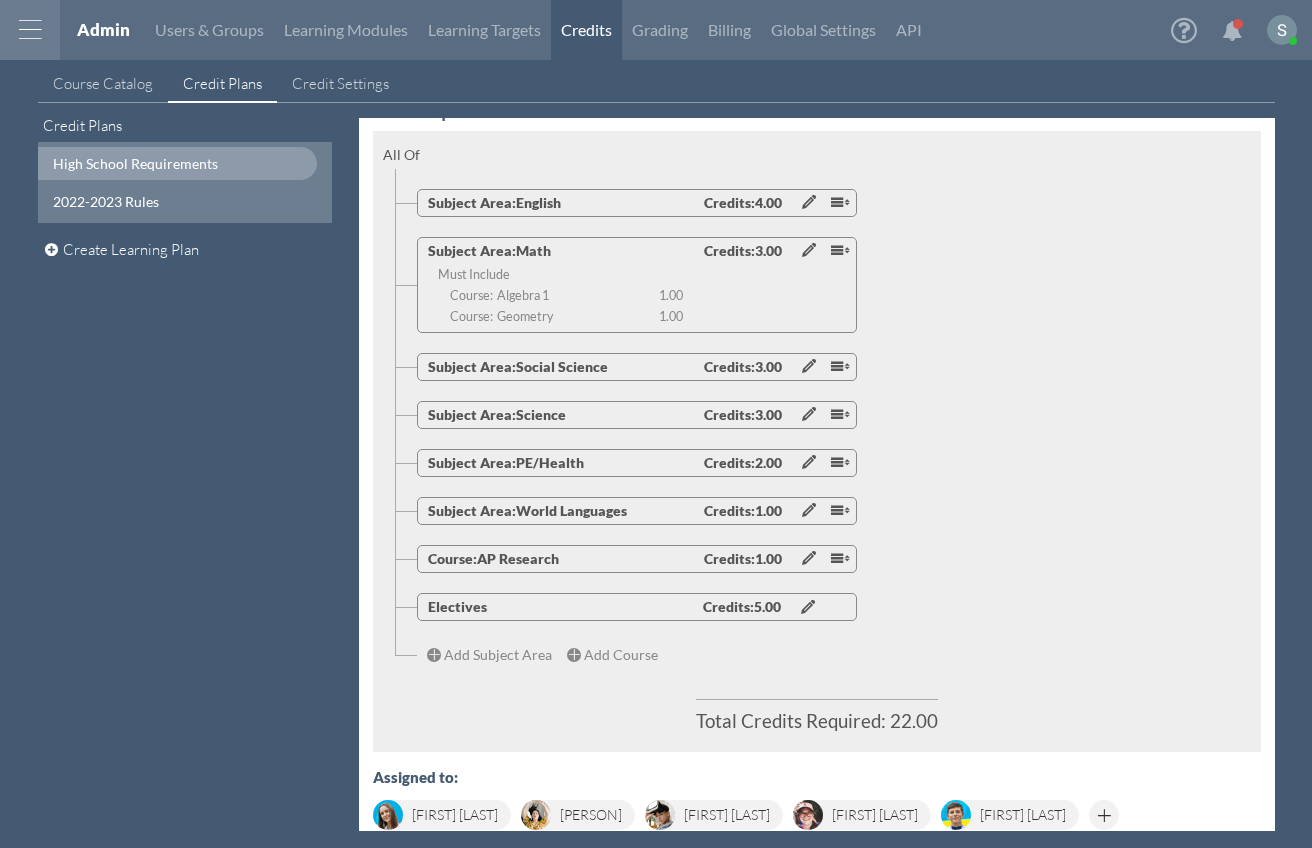 click at bounding box center [809, 250] 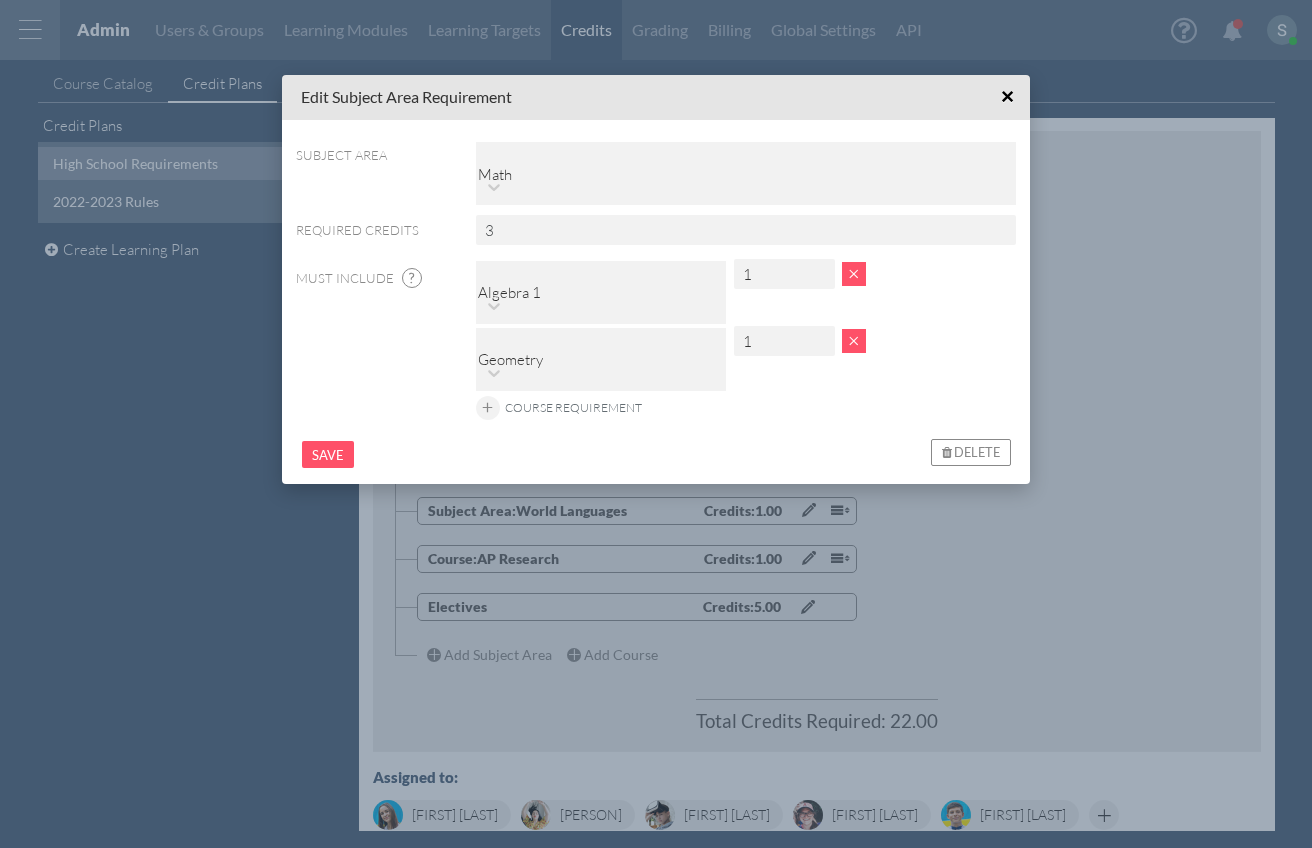 drag, startPoint x: 532, startPoint y: 196, endPoint x: 484, endPoint y: 154, distance: 63.780876 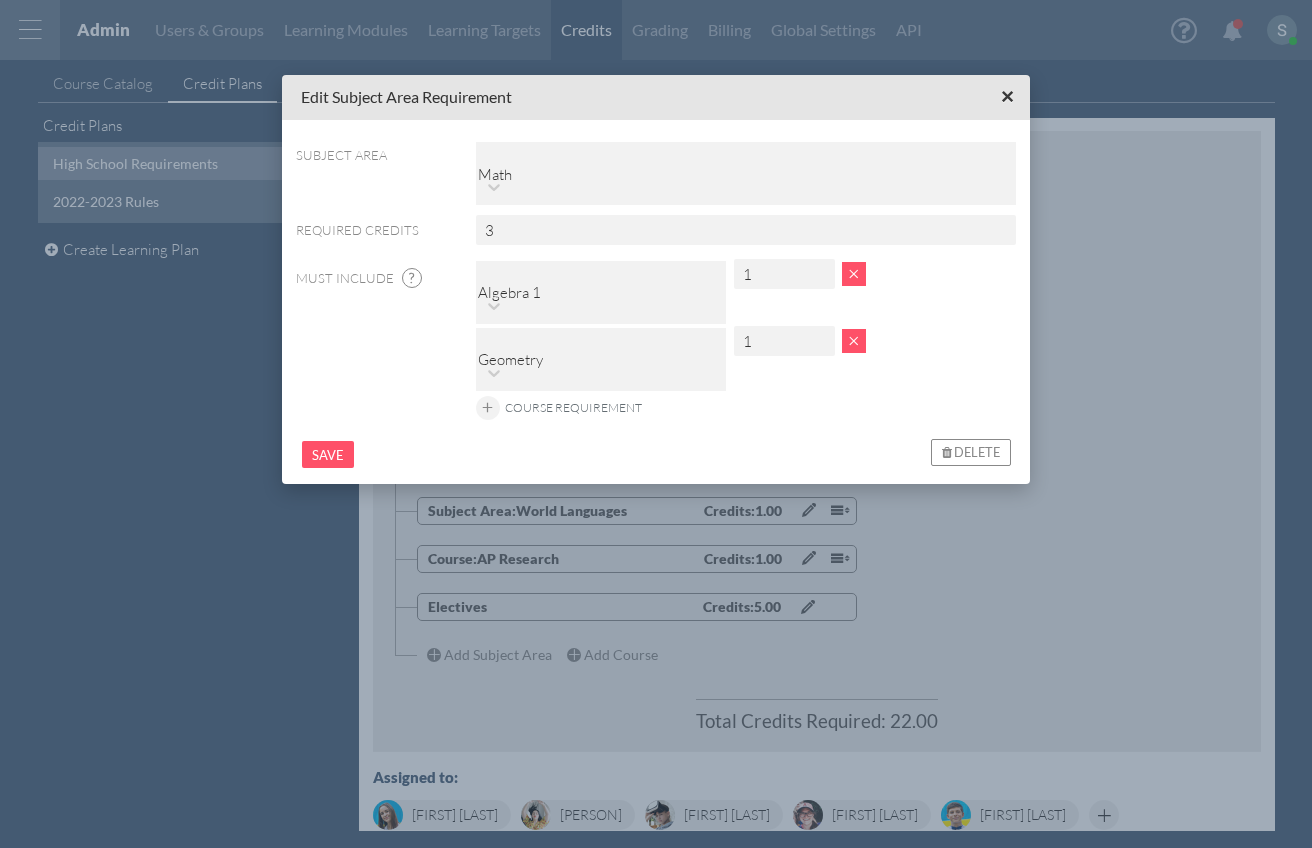 click on "×" at bounding box center [1007, 97] 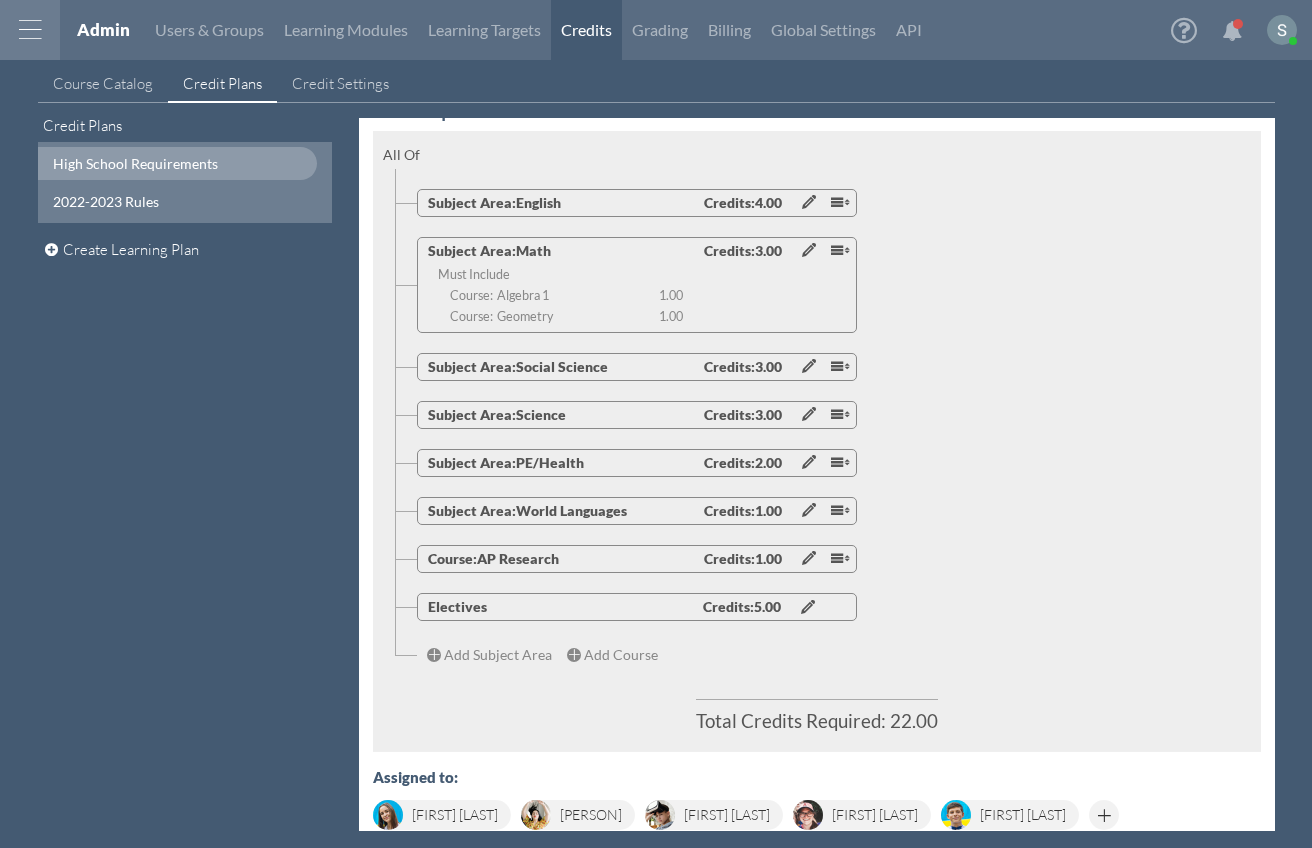 click at bounding box center (809, 414) 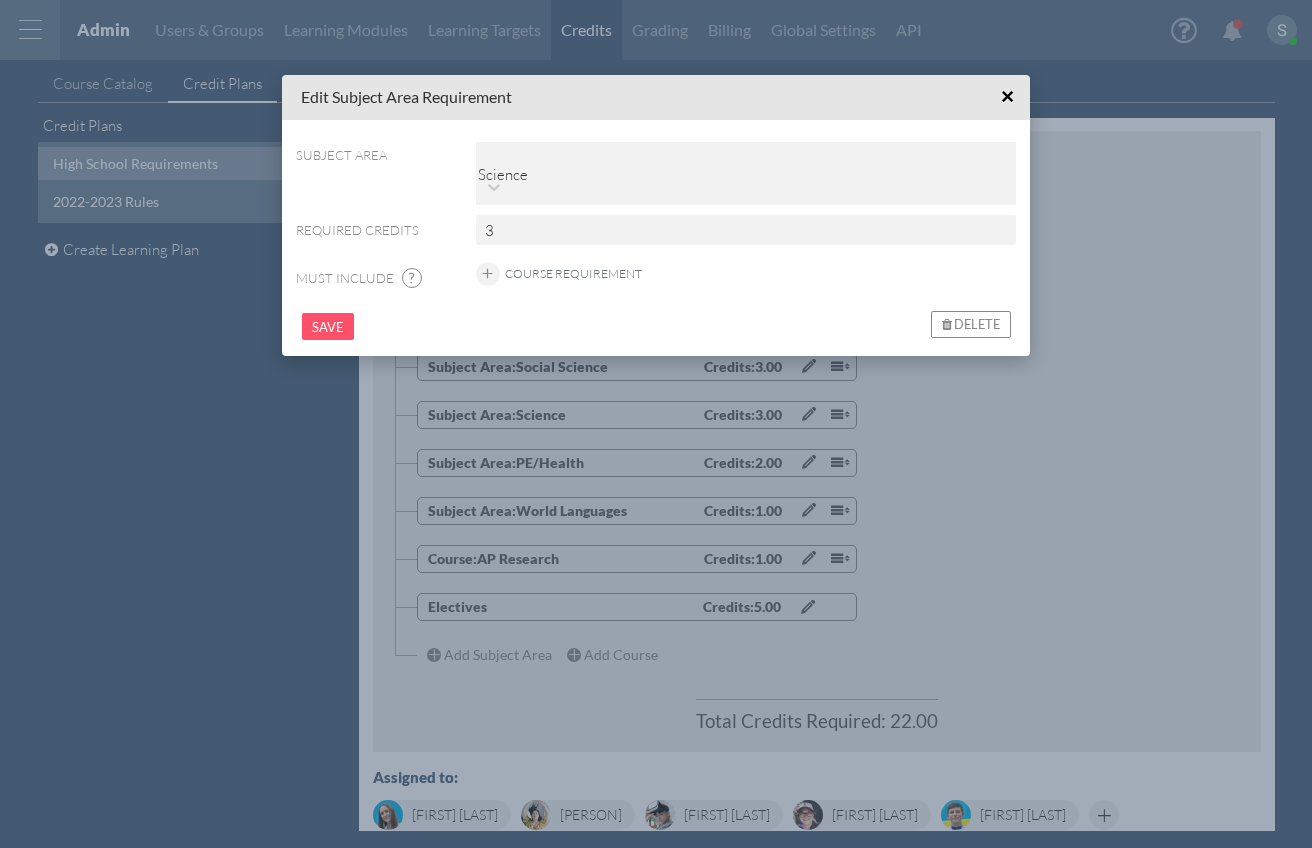 click on "Course Requirement" at bounding box center [573, 273] 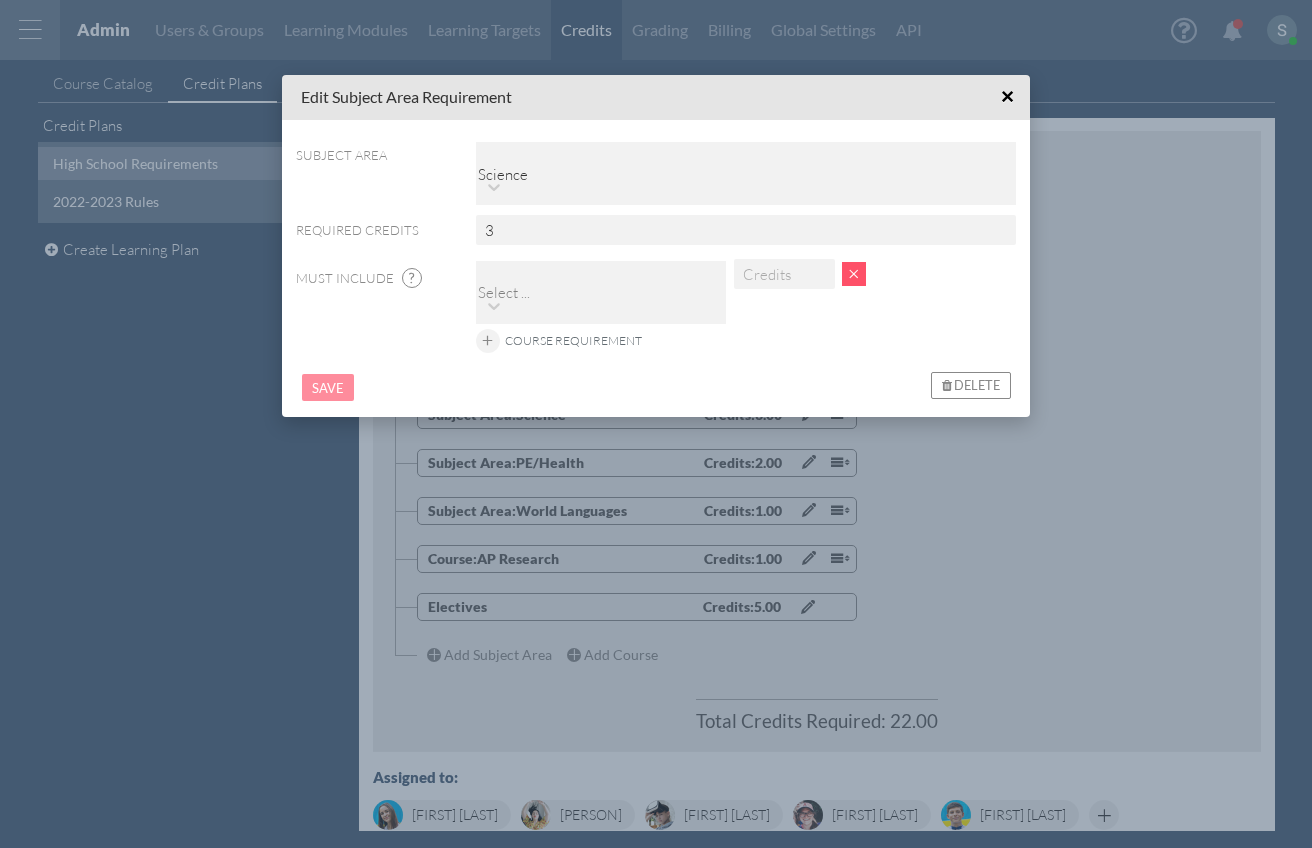 click on "Select ..." at bounding box center (504, 292) 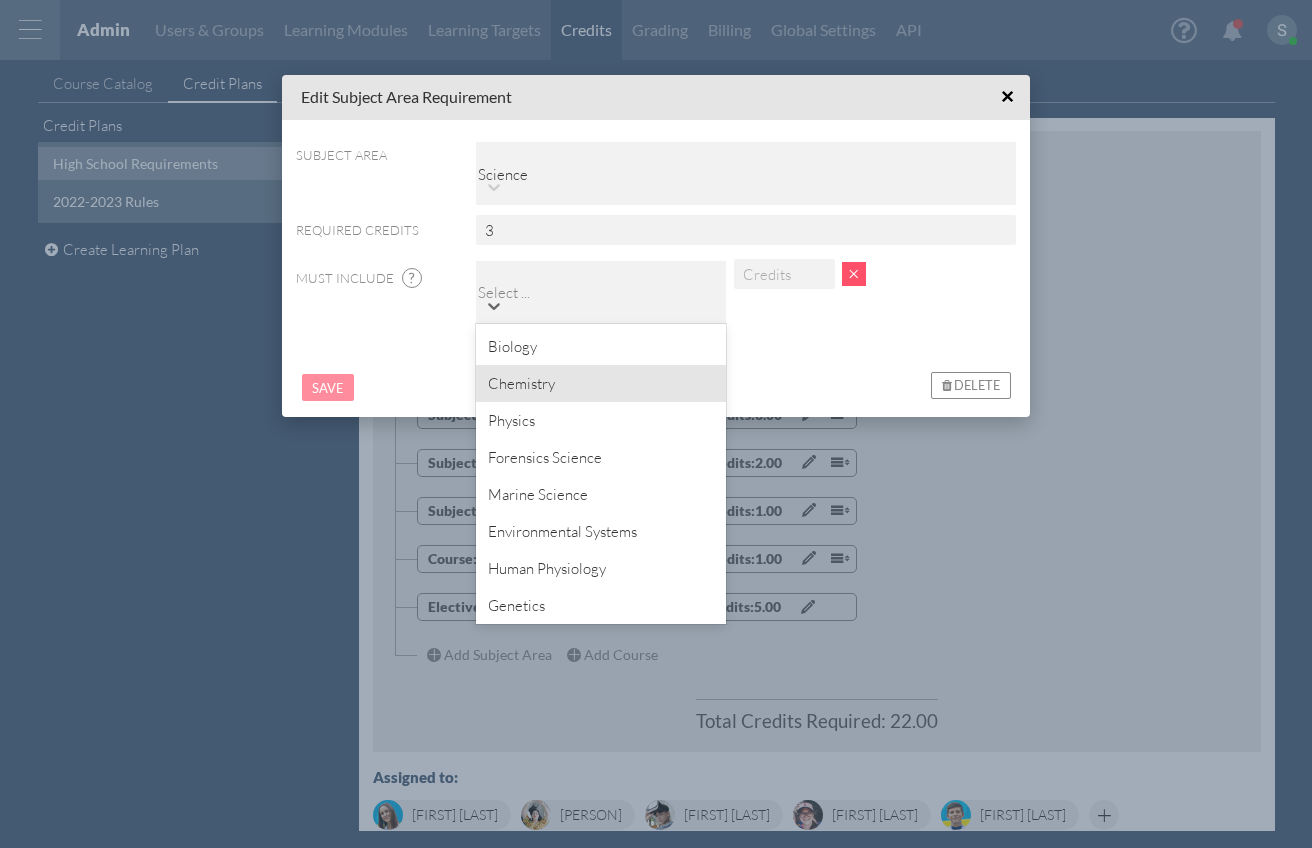 click on "Save   Delete" at bounding box center [656, 387] 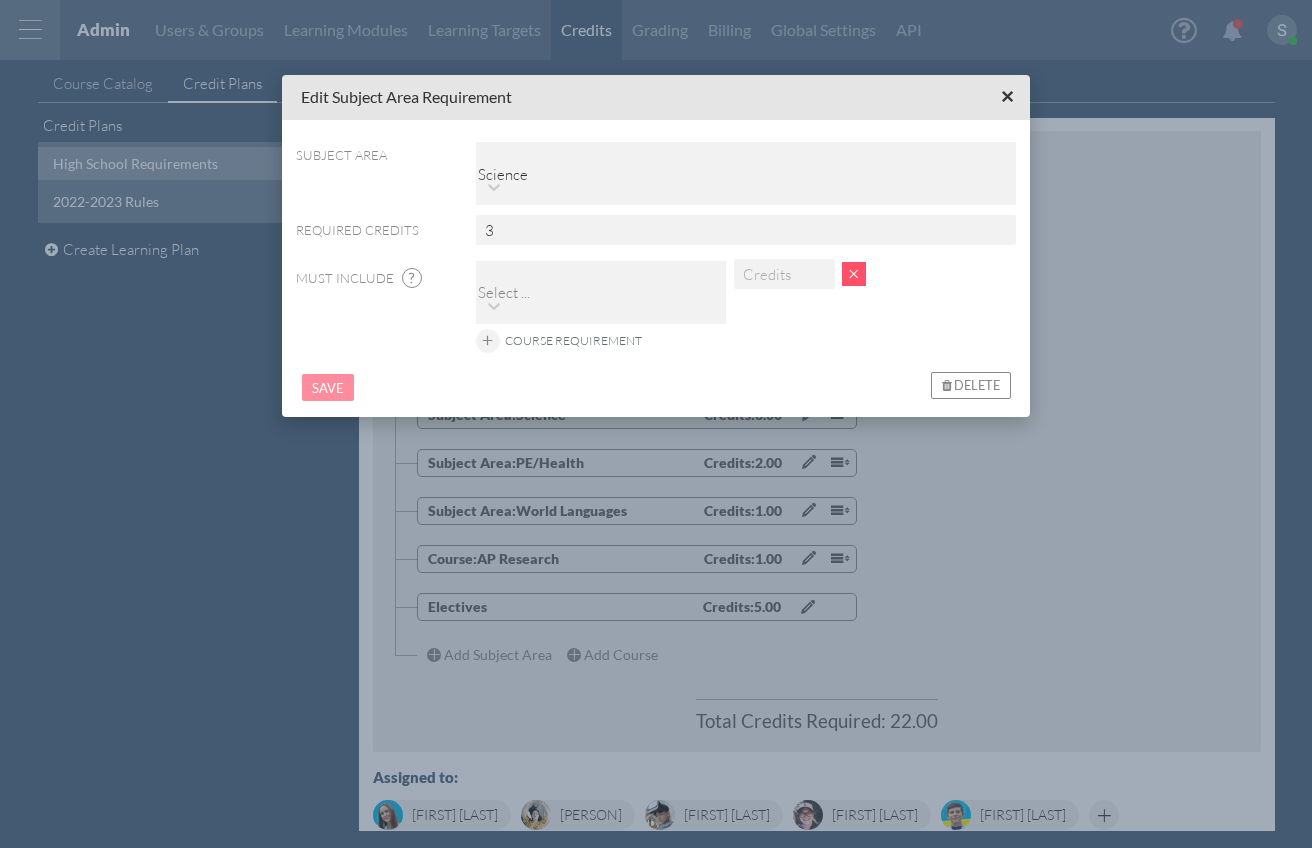 click on "×" at bounding box center (1007, 96) 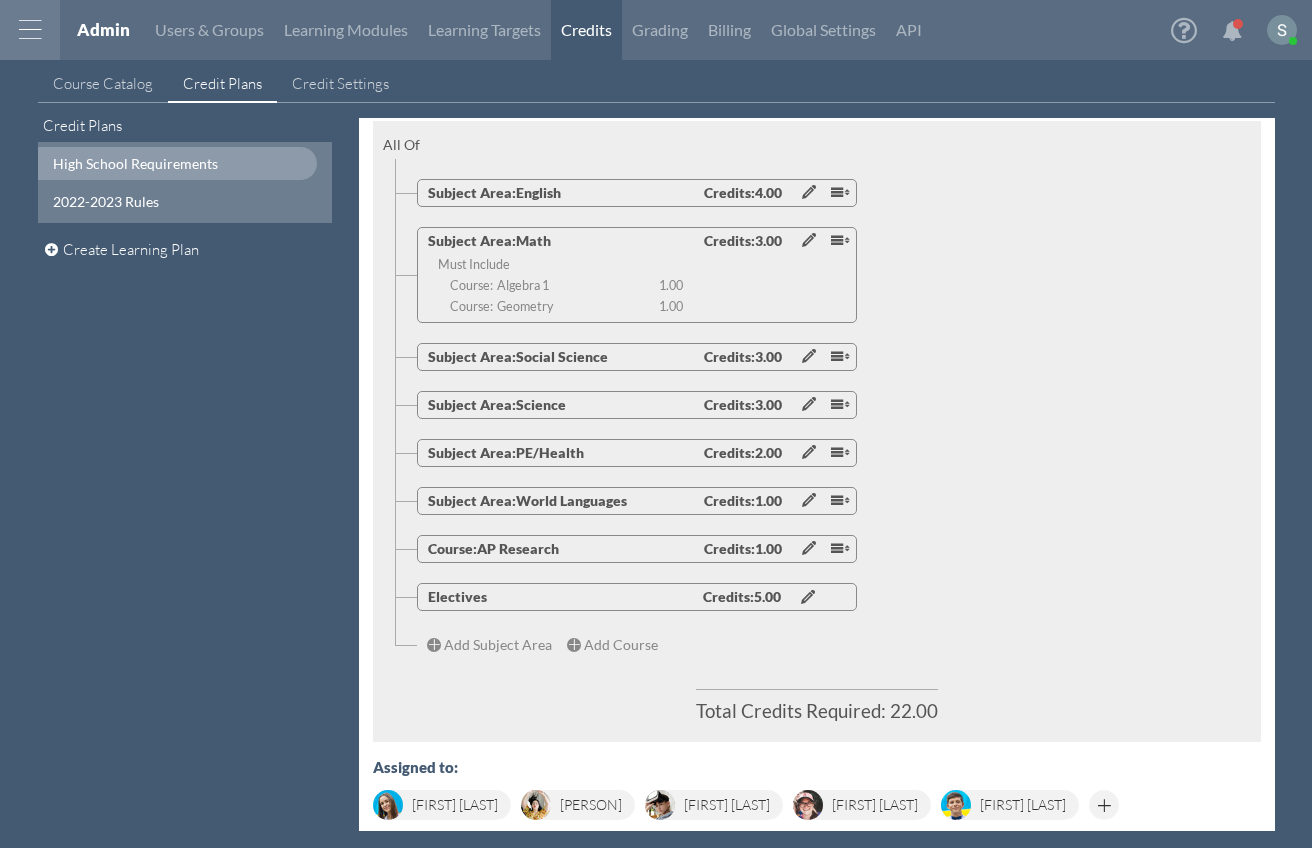 scroll, scrollTop: 126, scrollLeft: 0, axis: vertical 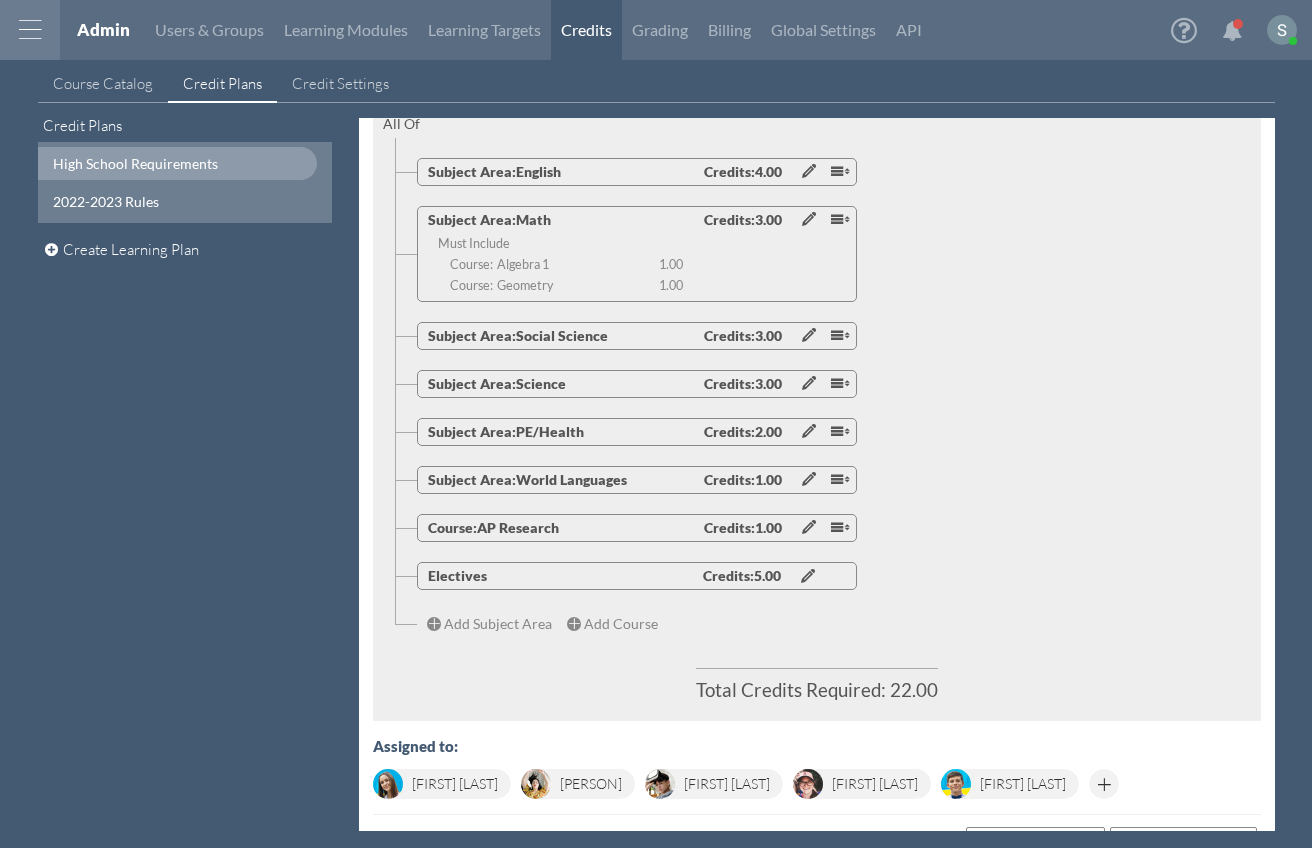 click at bounding box center [808, 576] 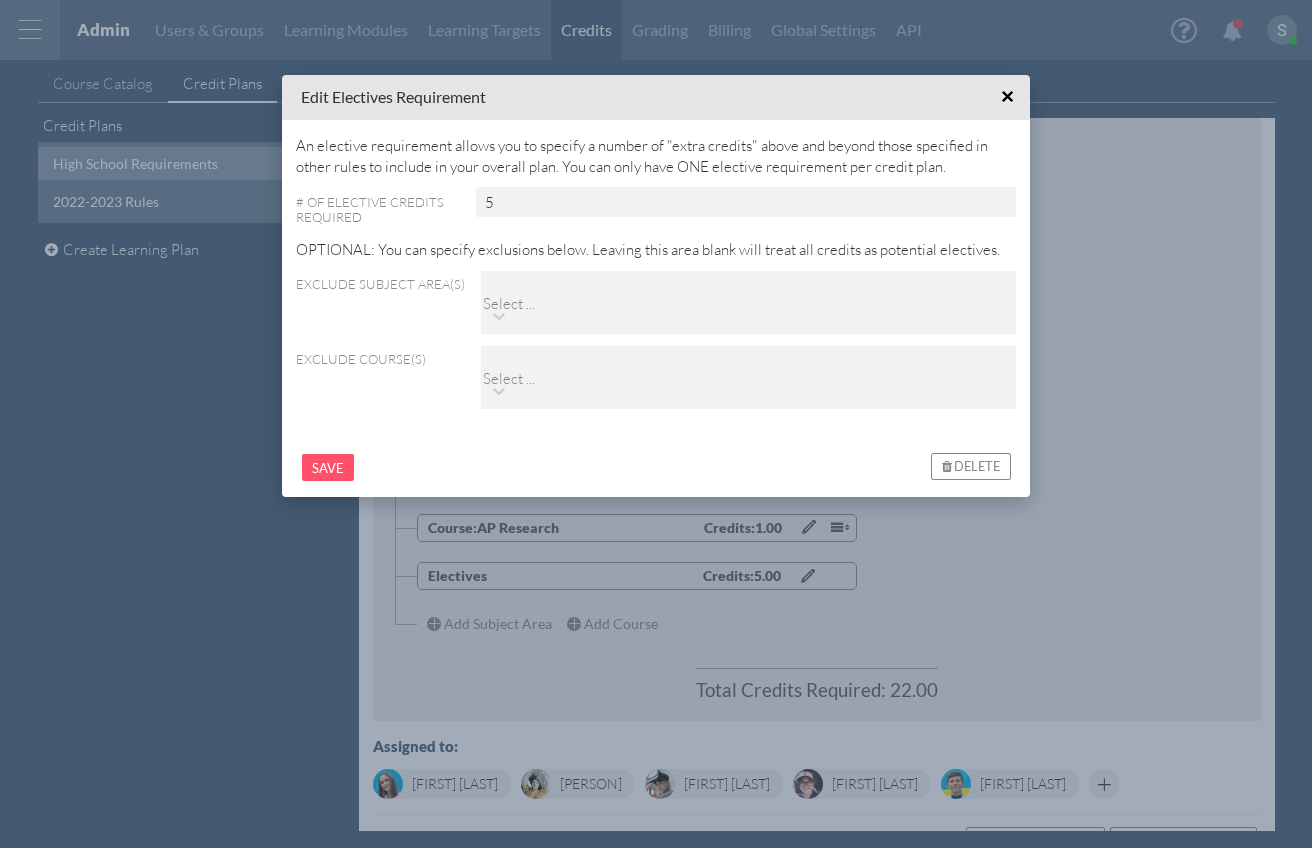 click on "Select ..." at bounding box center (509, 302) 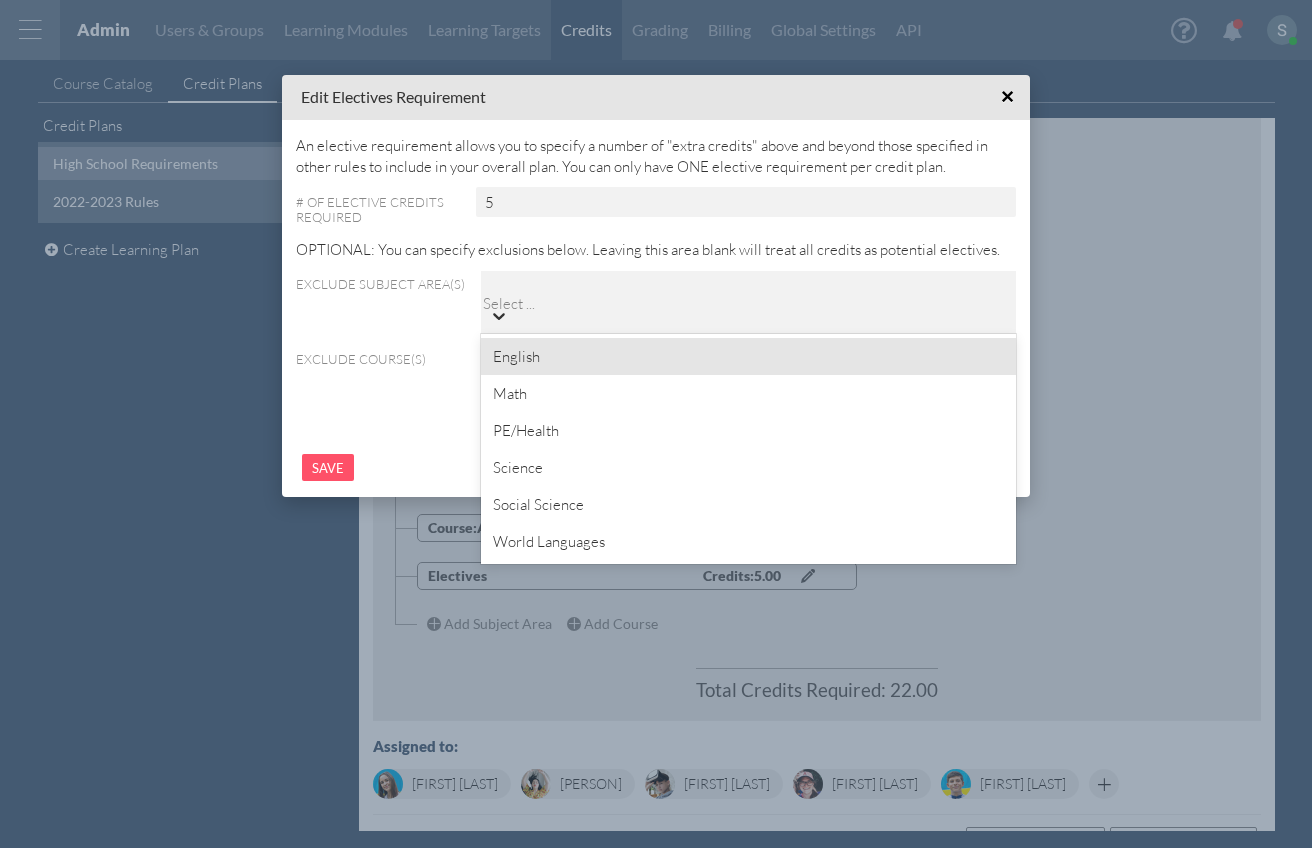click at bounding box center [748, 316] 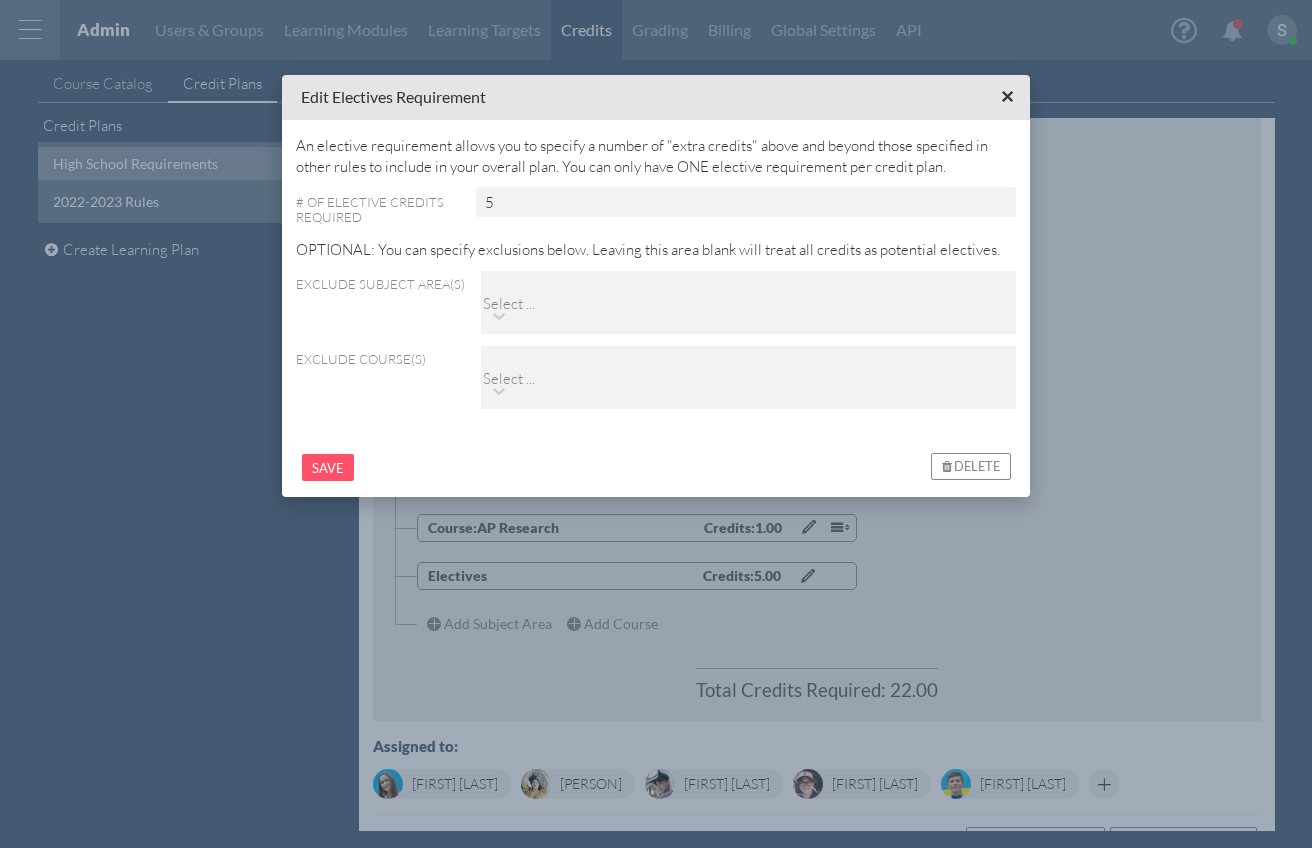 click on "×" at bounding box center [1007, 96] 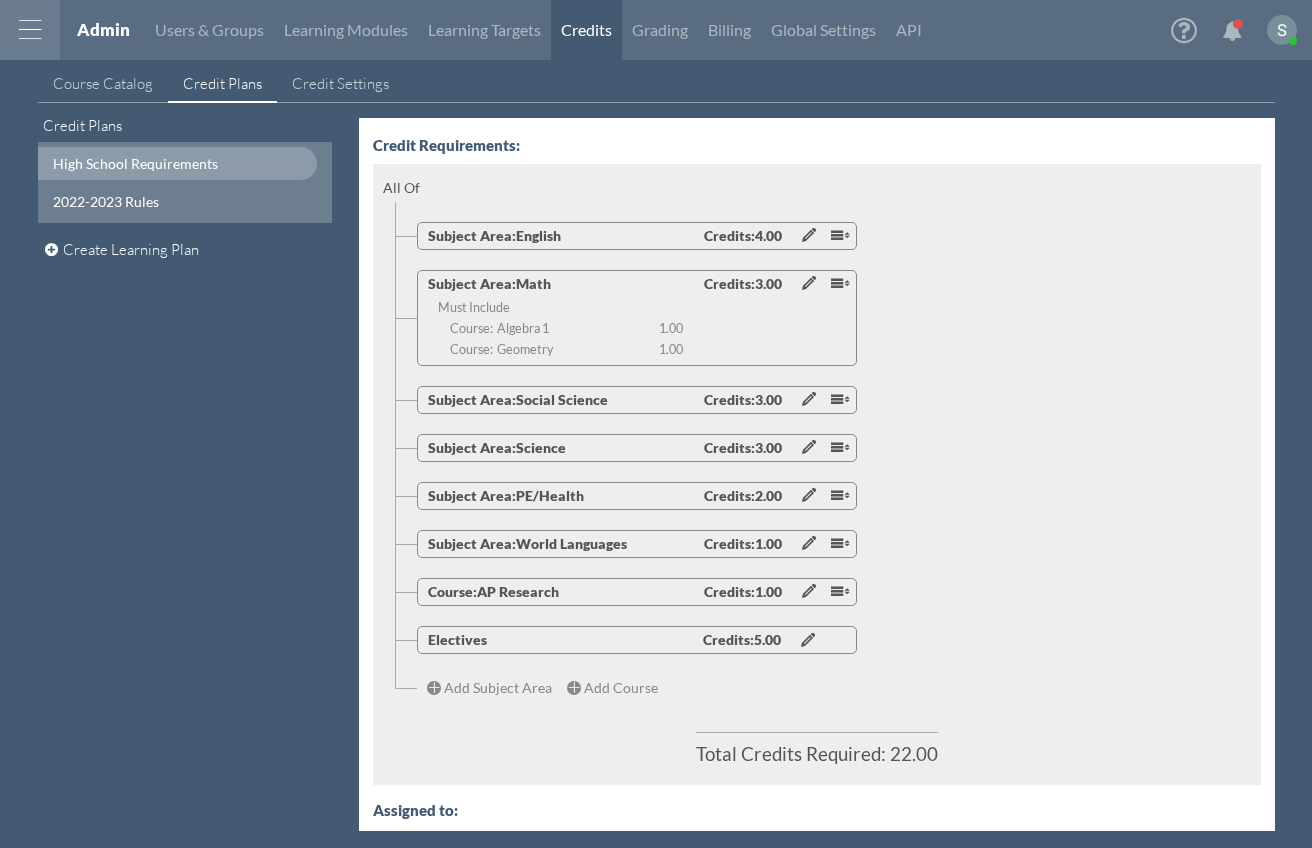 scroll, scrollTop: 0, scrollLeft: 0, axis: both 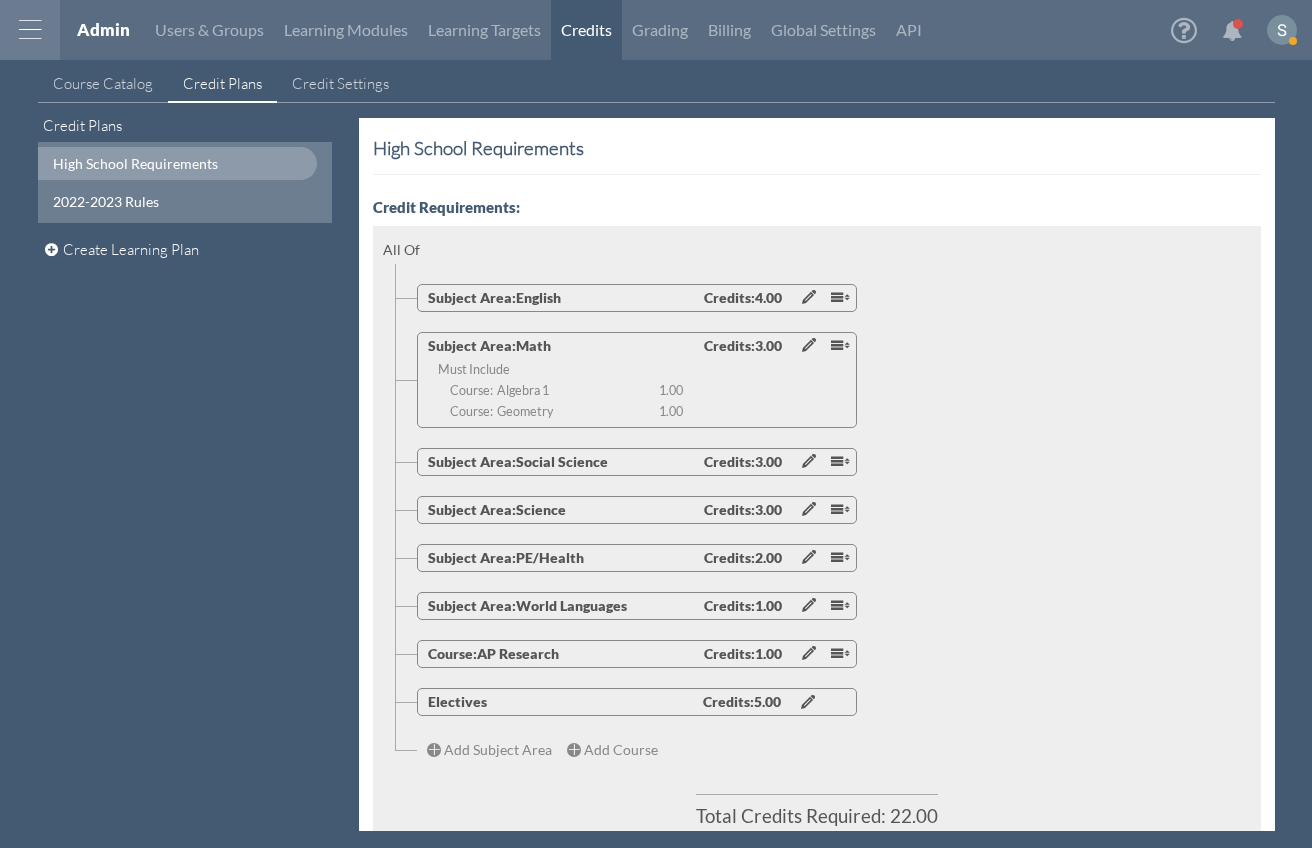 click at bounding box center [30, 30] 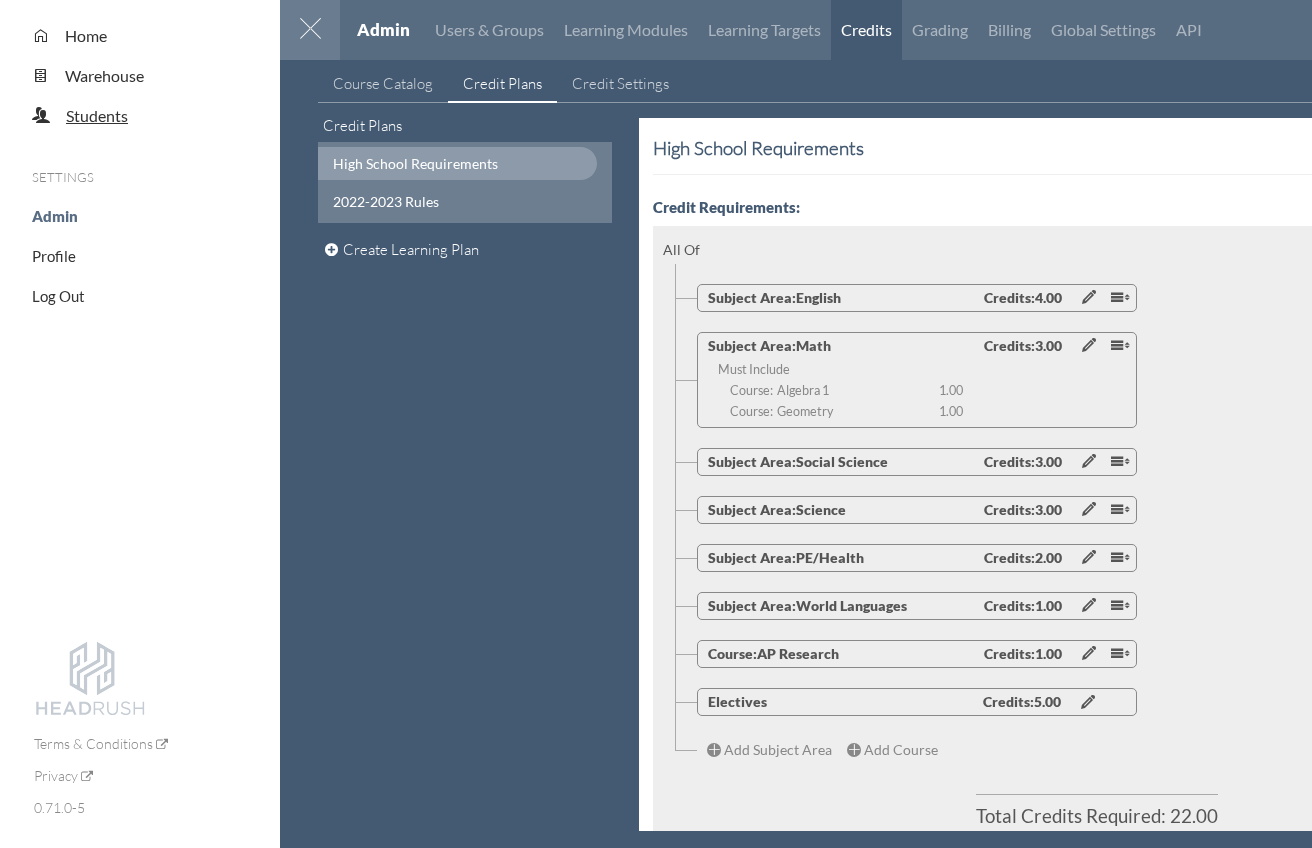 click on "Students" at bounding box center (97, 115) 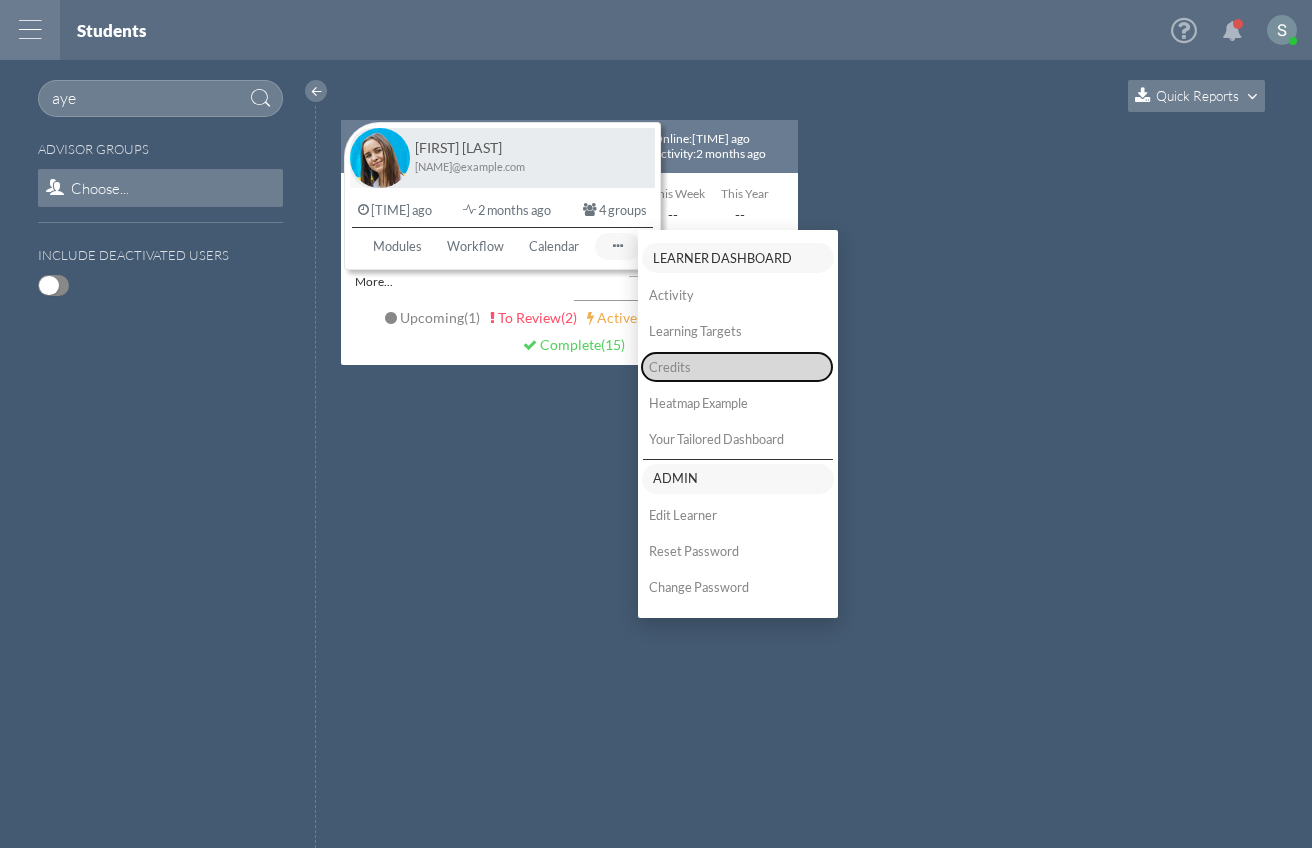 click on "Credits" at bounding box center [737, 366] 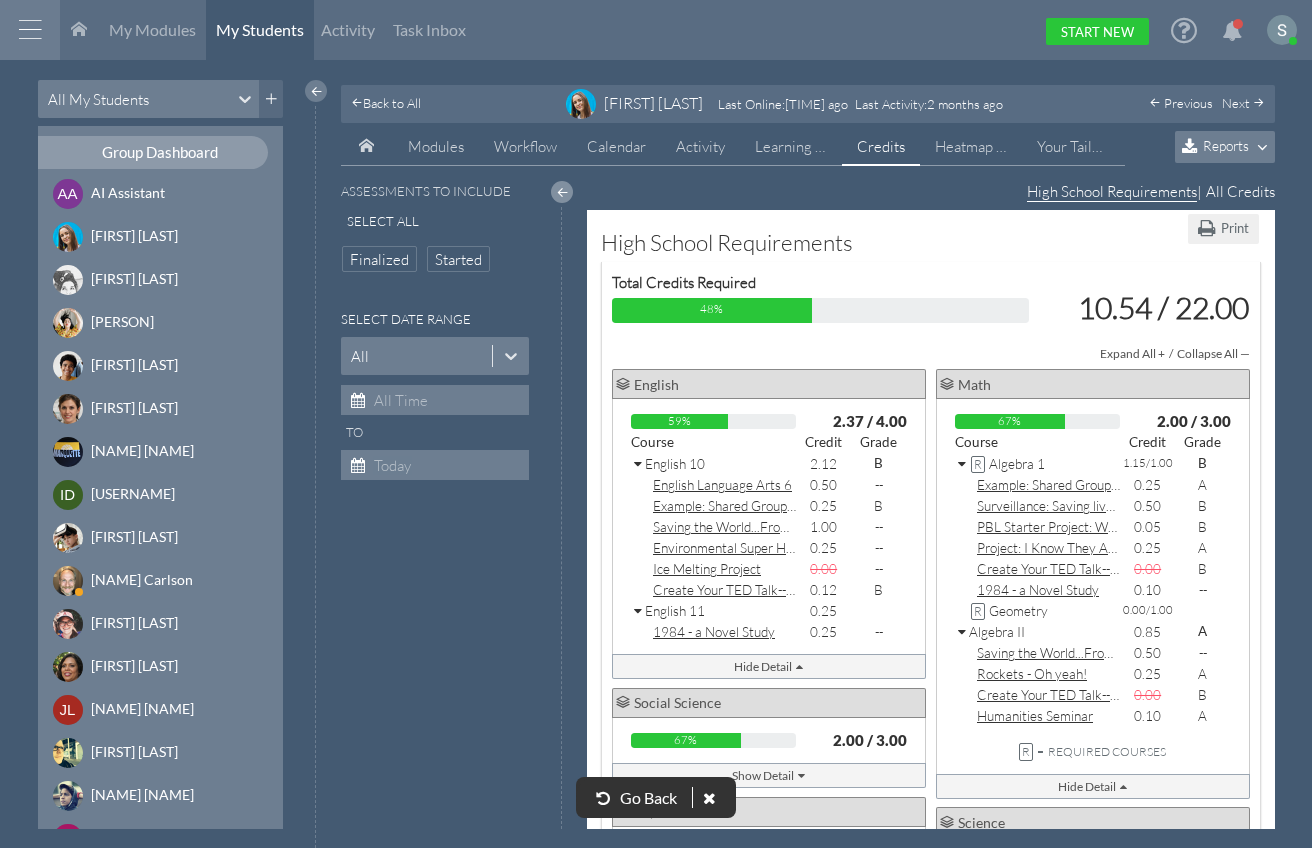 click at bounding box center [562, 192] 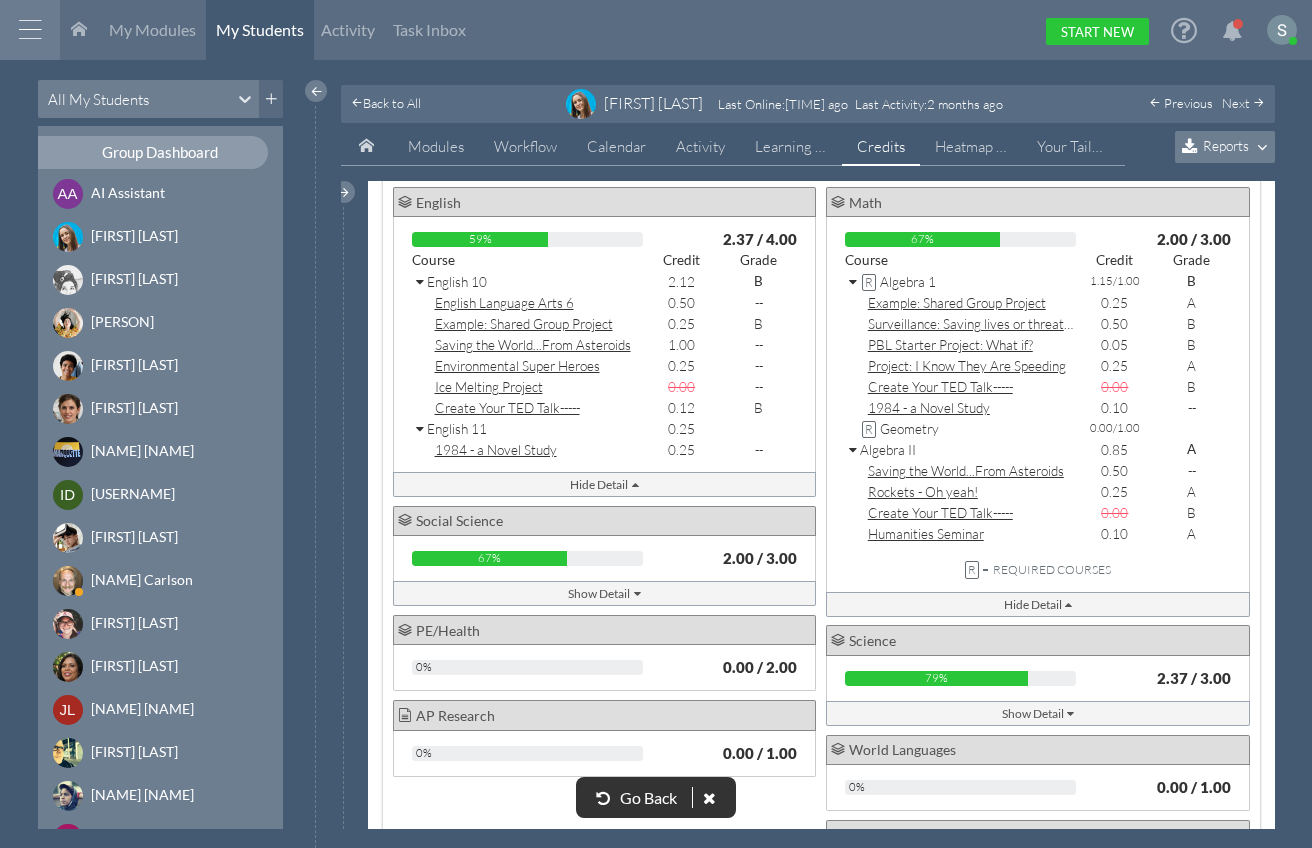 scroll, scrollTop: 252, scrollLeft: 0, axis: vertical 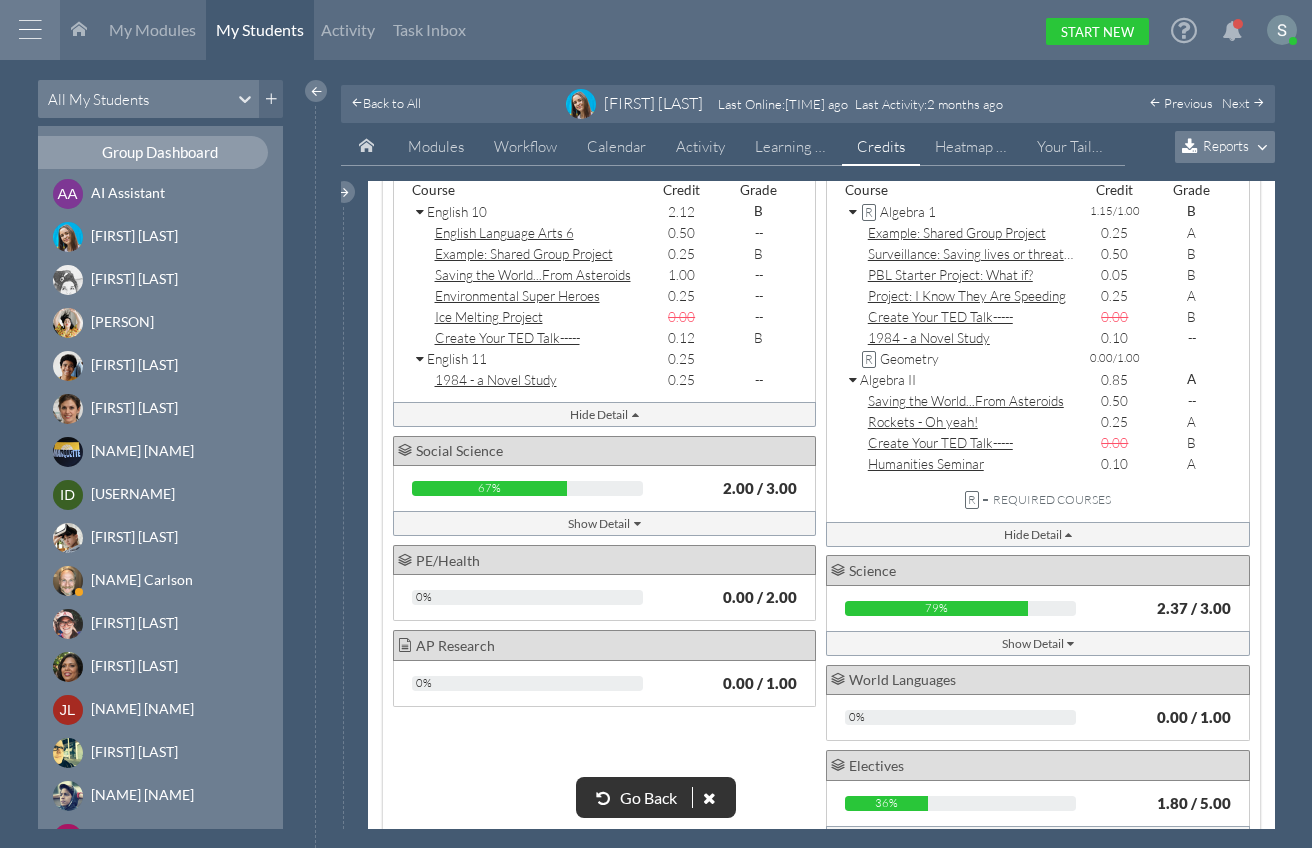 click on "Show Detail" at bounding box center [1037, 643] 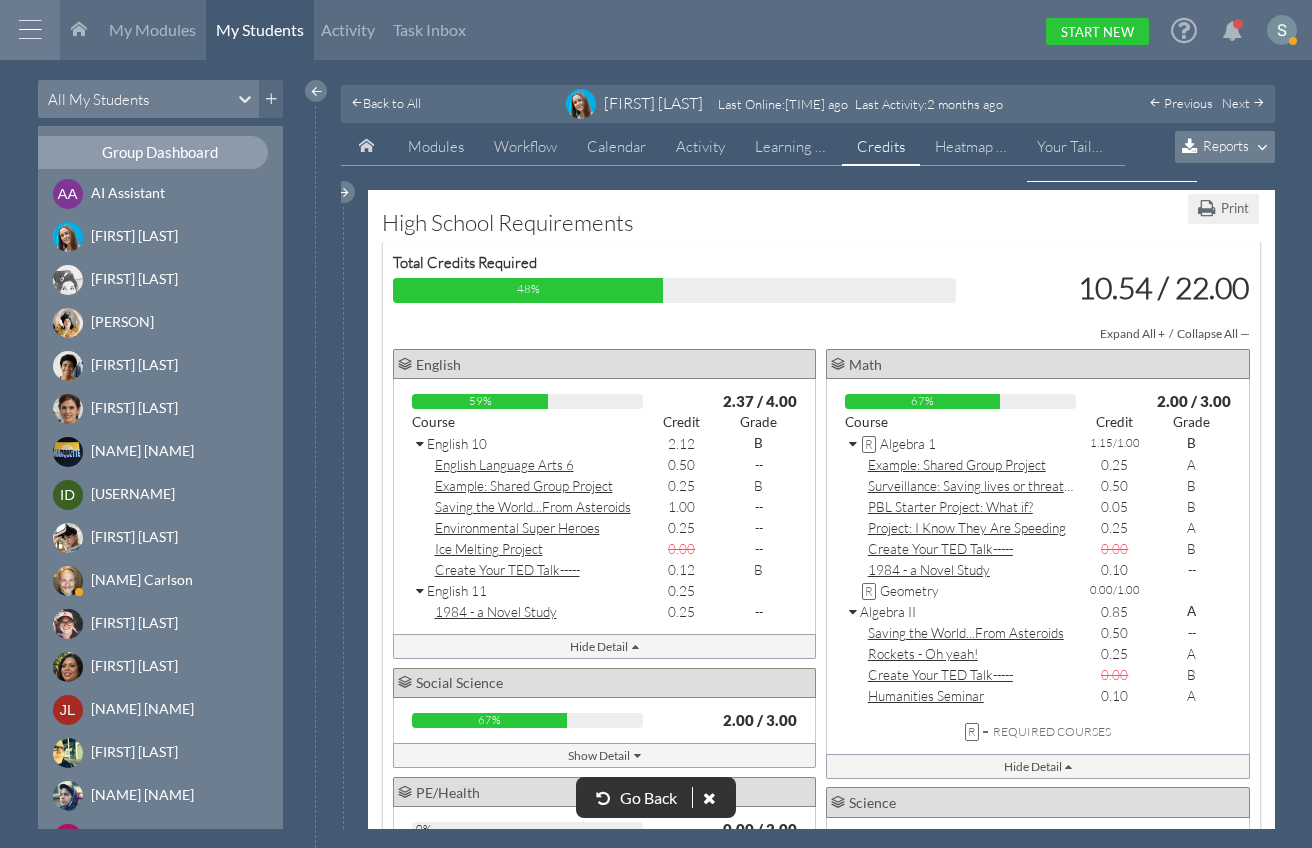 scroll, scrollTop: 0, scrollLeft: 0, axis: both 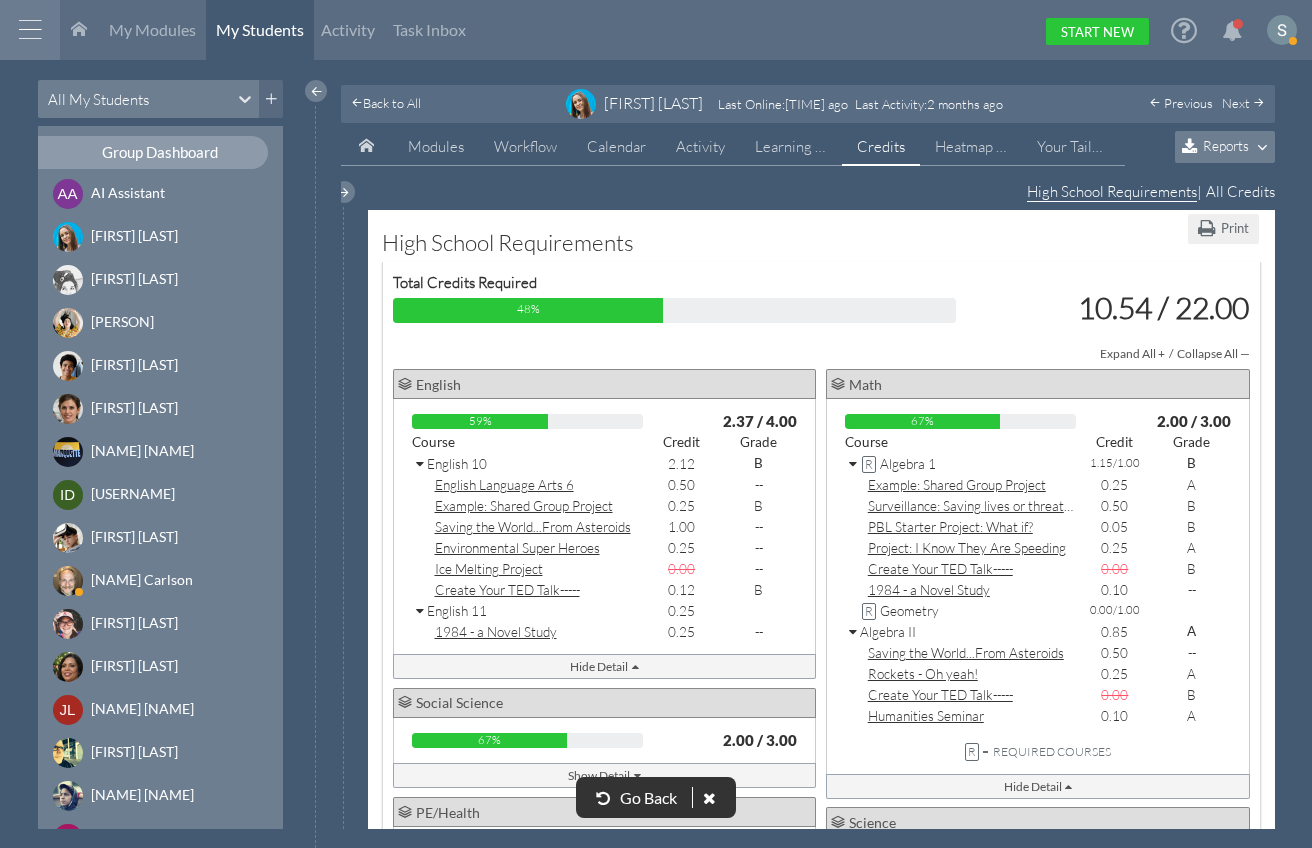 click on "Go Back" at bounding box center (648, 797) 